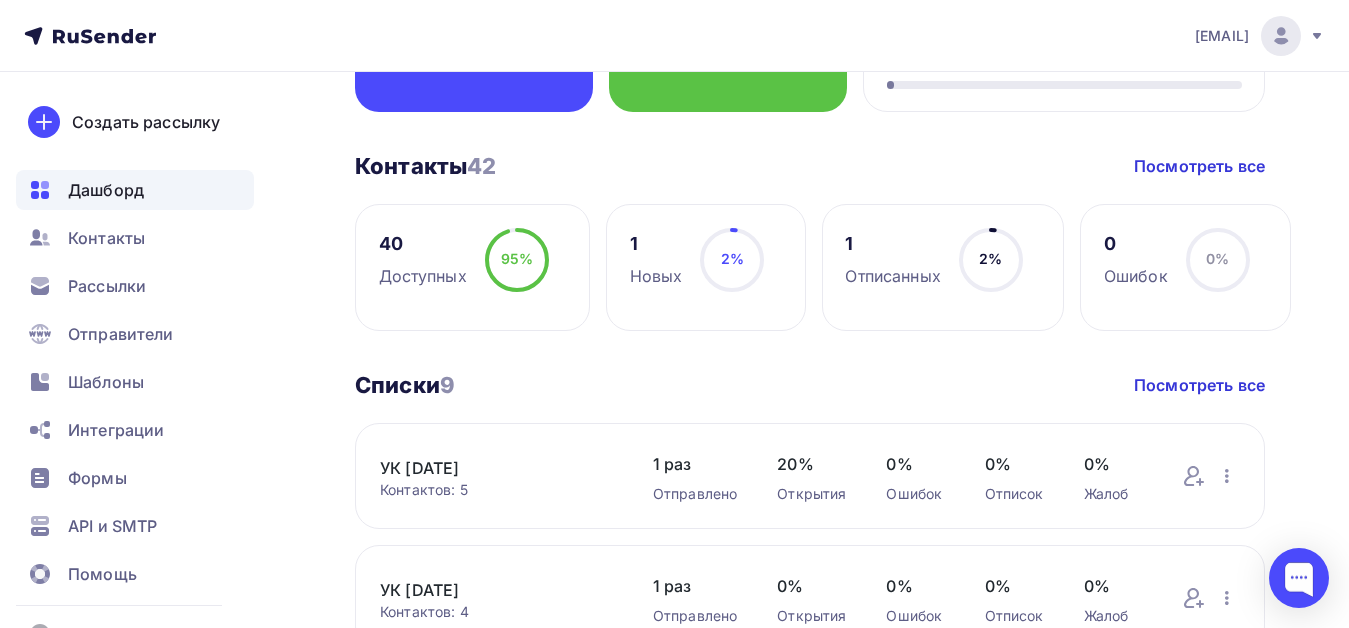 scroll, scrollTop: 600, scrollLeft: 0, axis: vertical 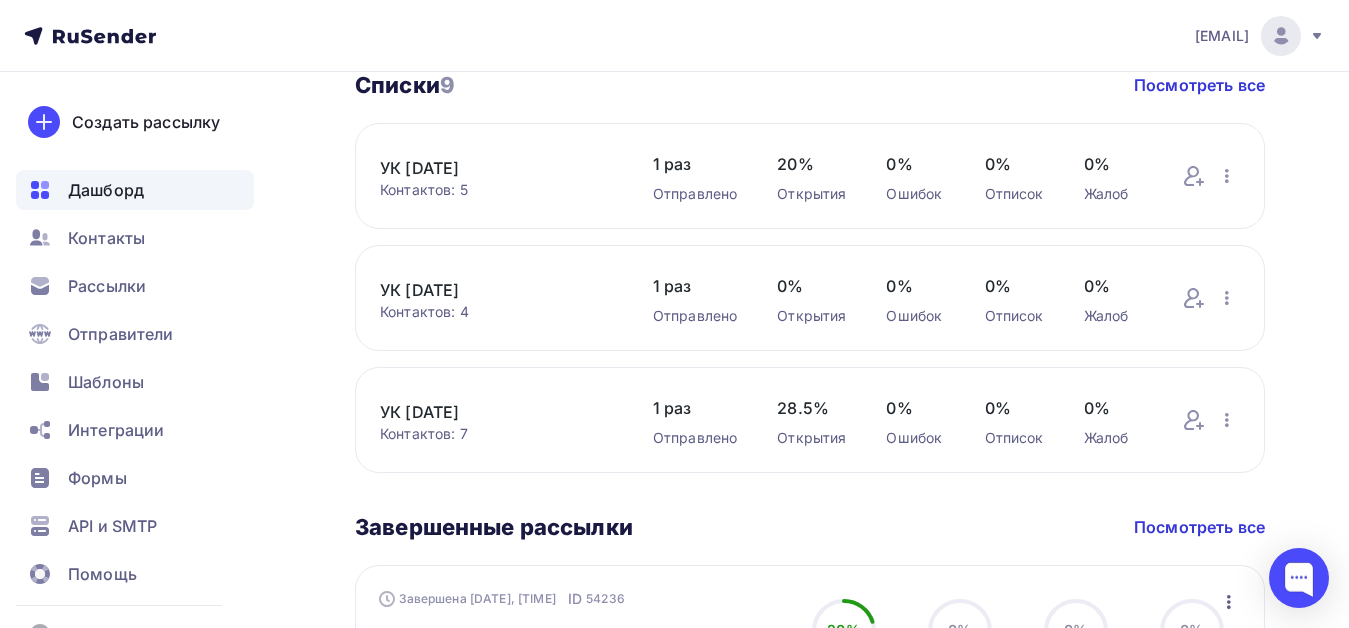 click on "Контактов: 5" at bounding box center [496, 190] 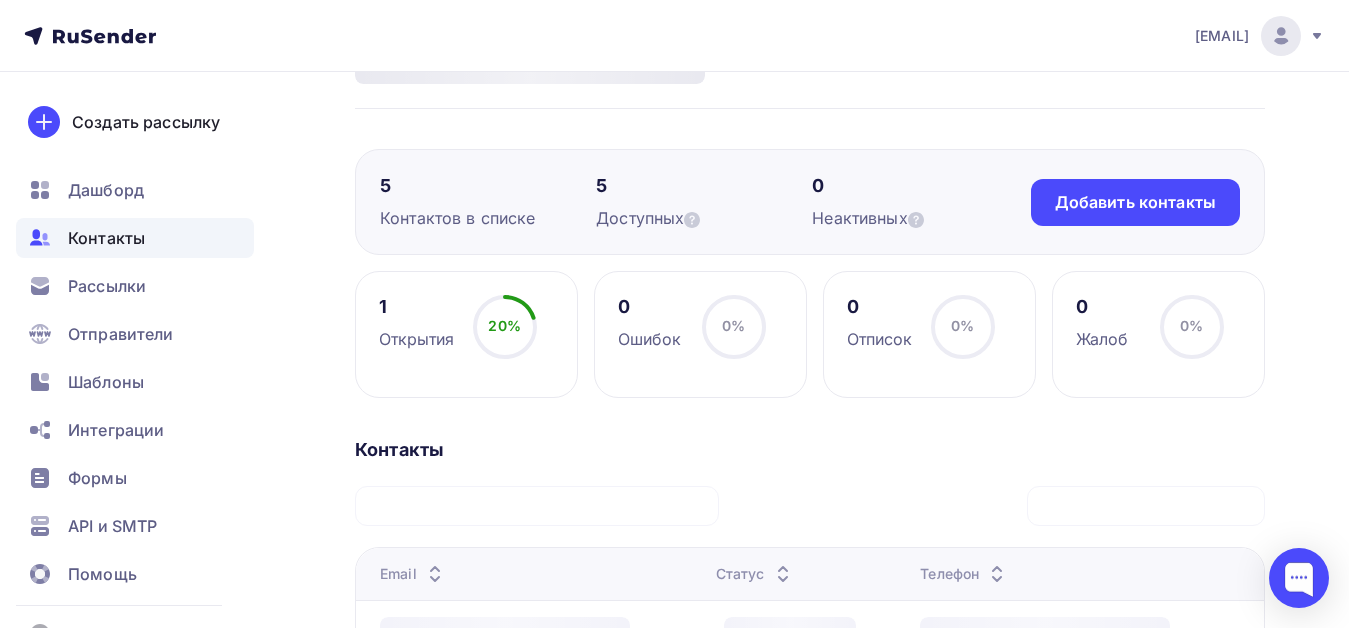 scroll, scrollTop: 0, scrollLeft: 0, axis: both 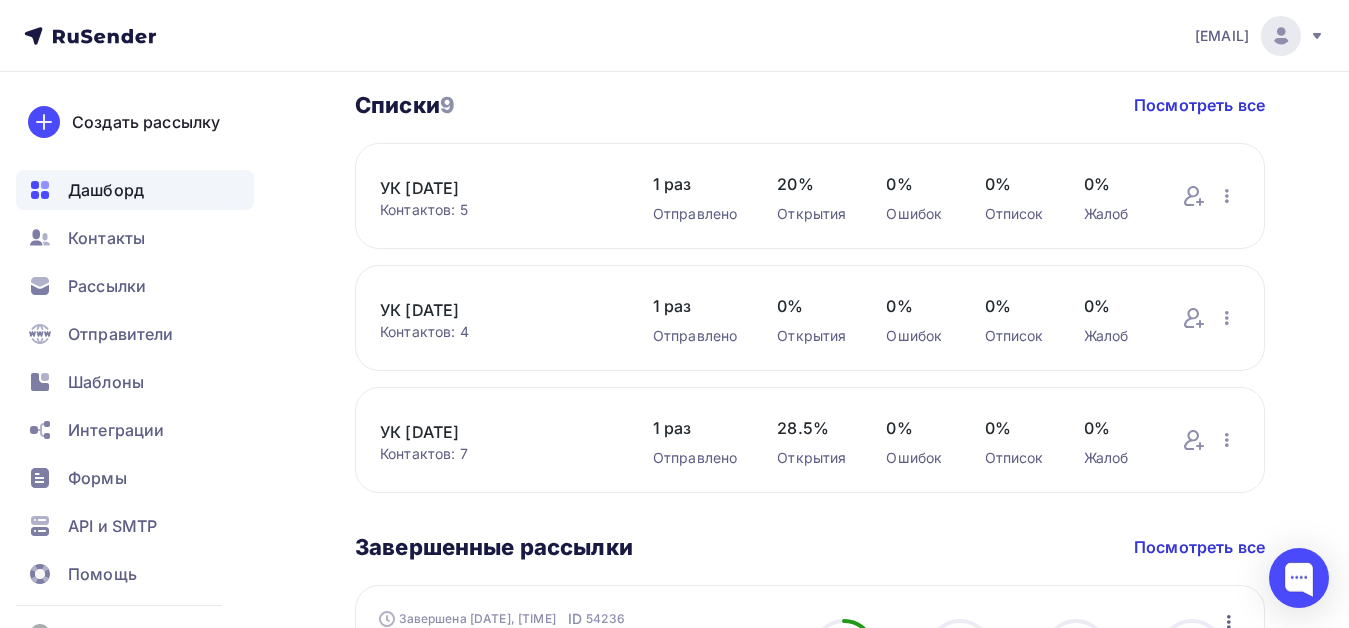 click on "УК [DATE]" at bounding box center (496, 310) 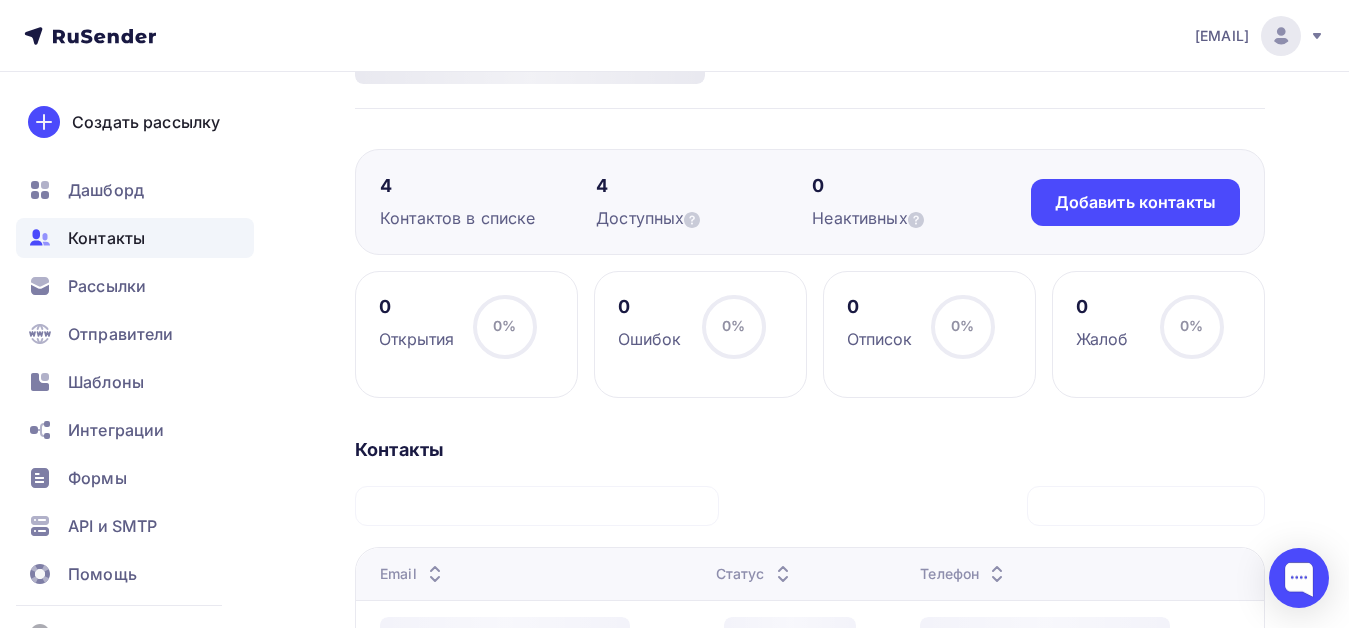 scroll, scrollTop: 200, scrollLeft: 0, axis: vertical 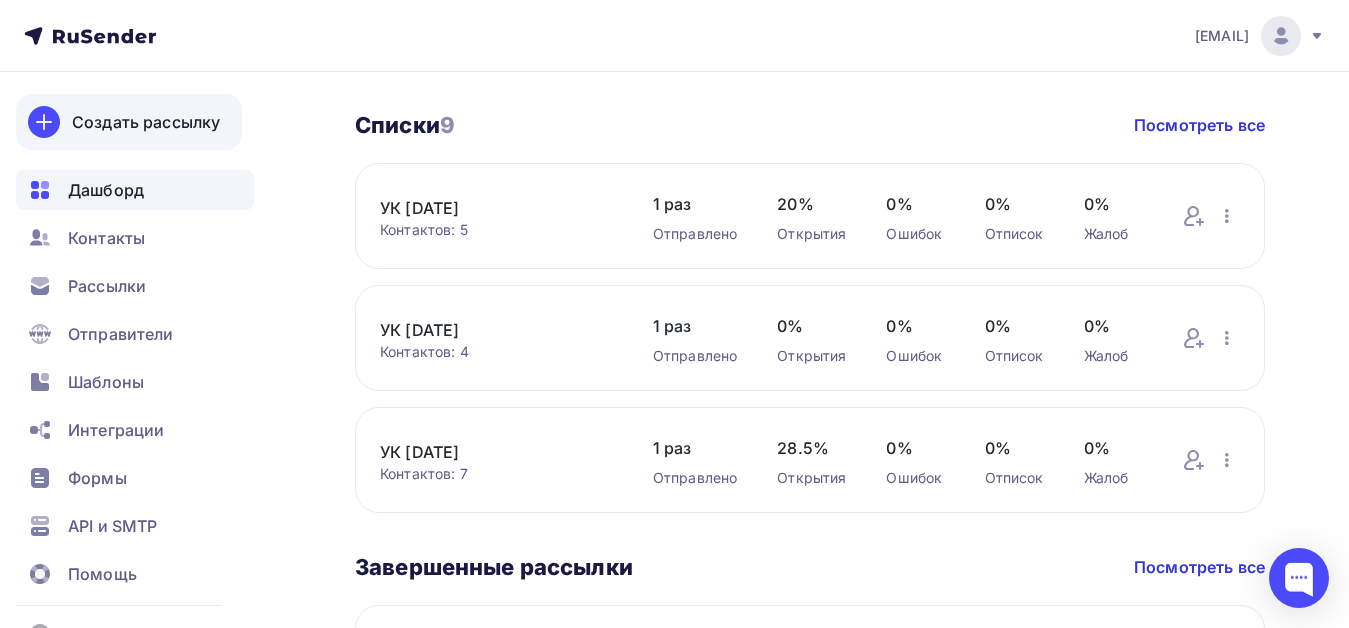 click on "Создать рассылку" at bounding box center [146, 122] 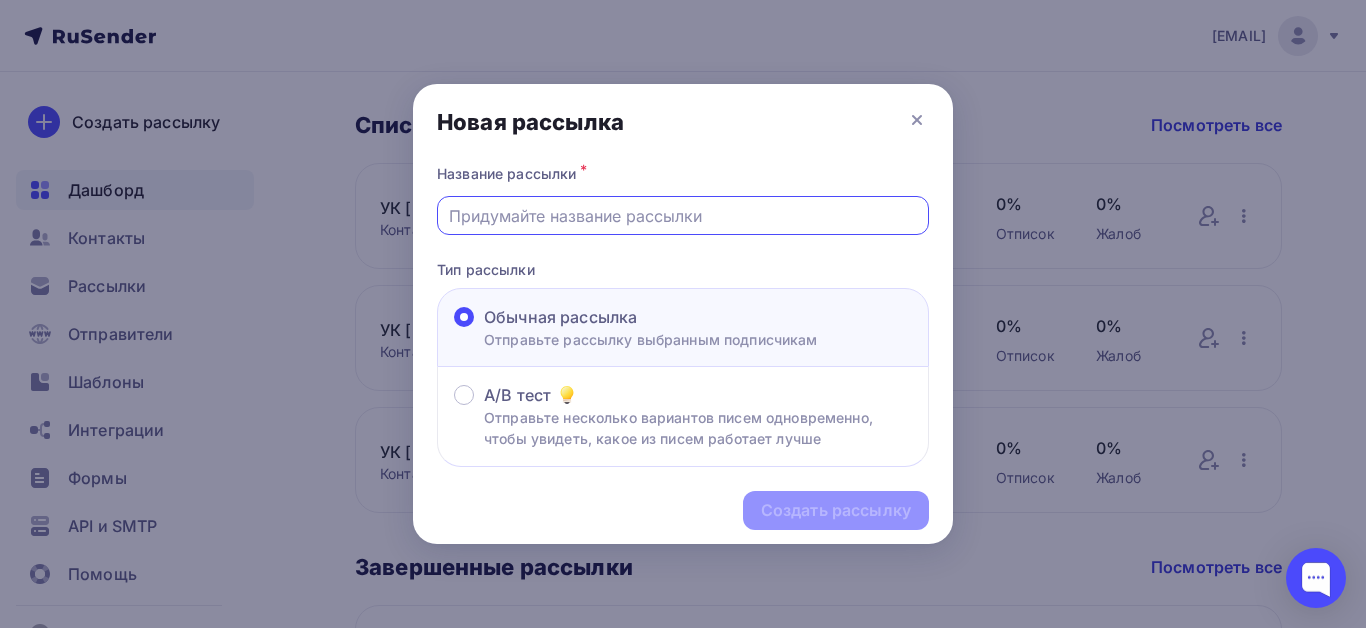 click at bounding box center [683, 216] 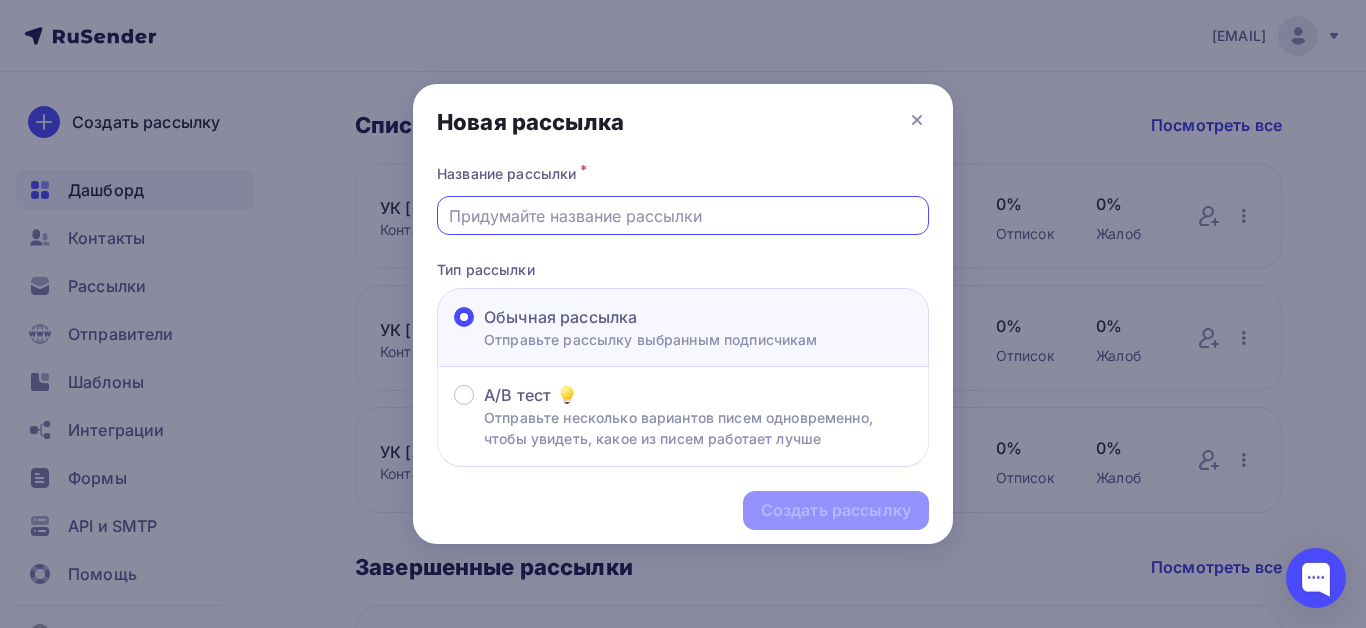 type on "У" 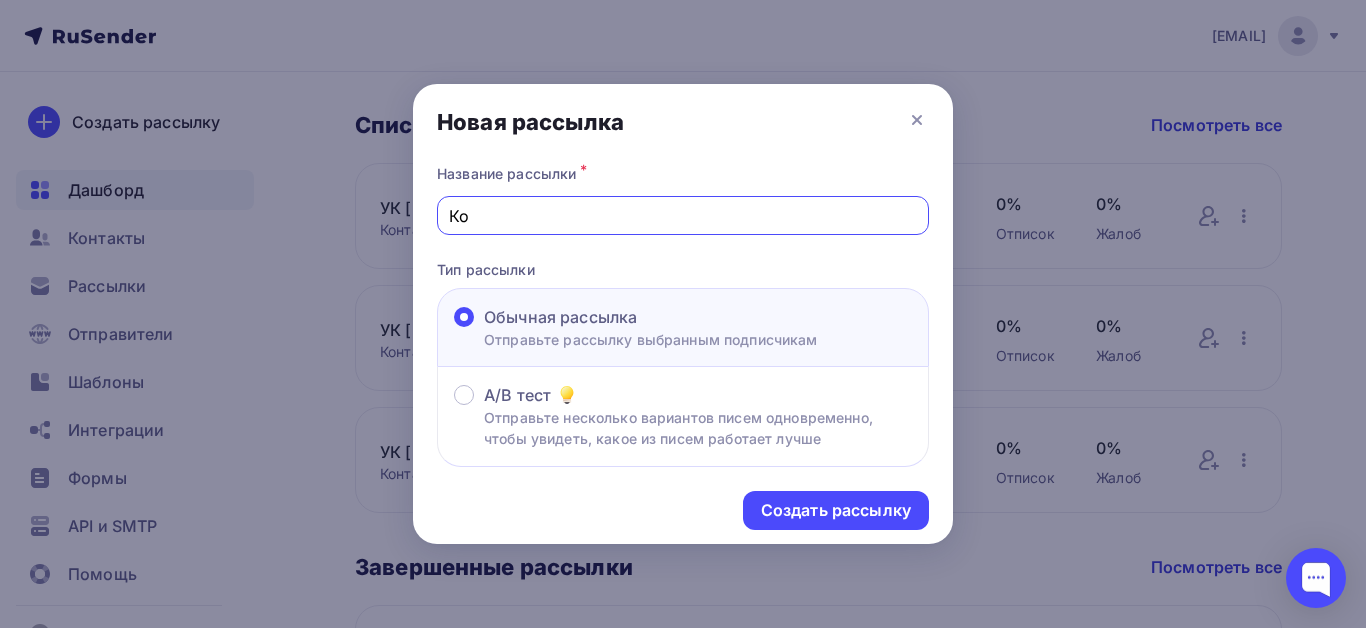 type on "К" 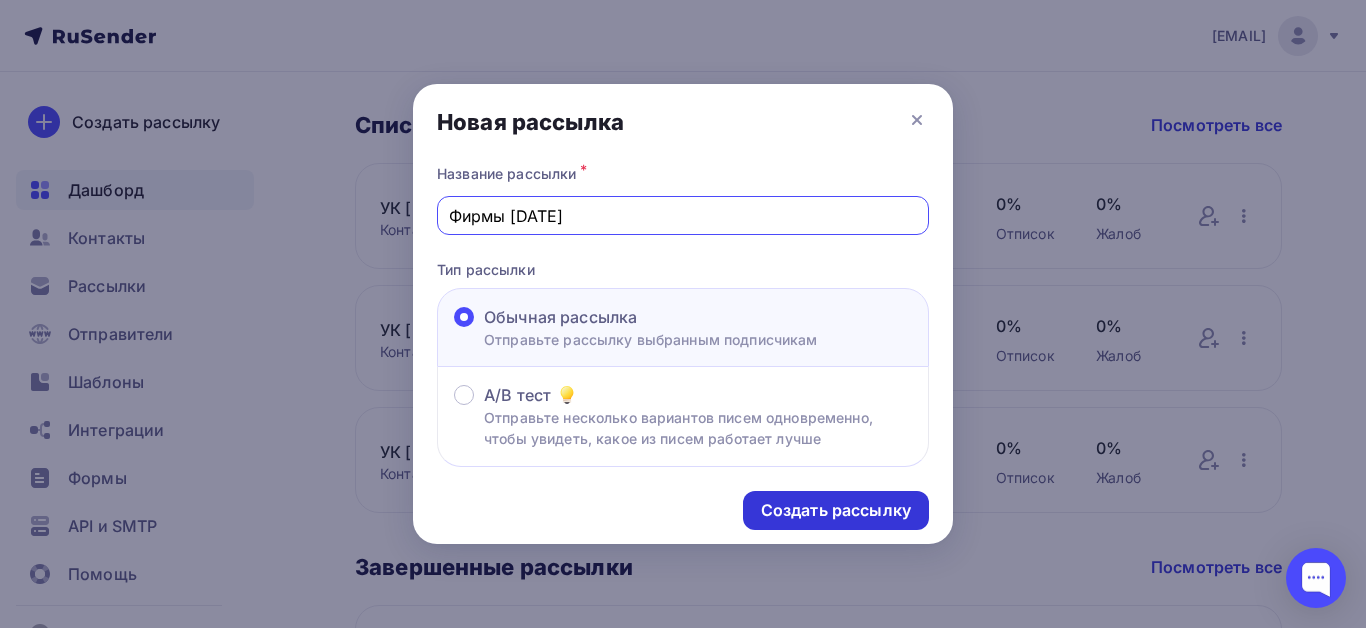 type on "Фирмы [DATE]" 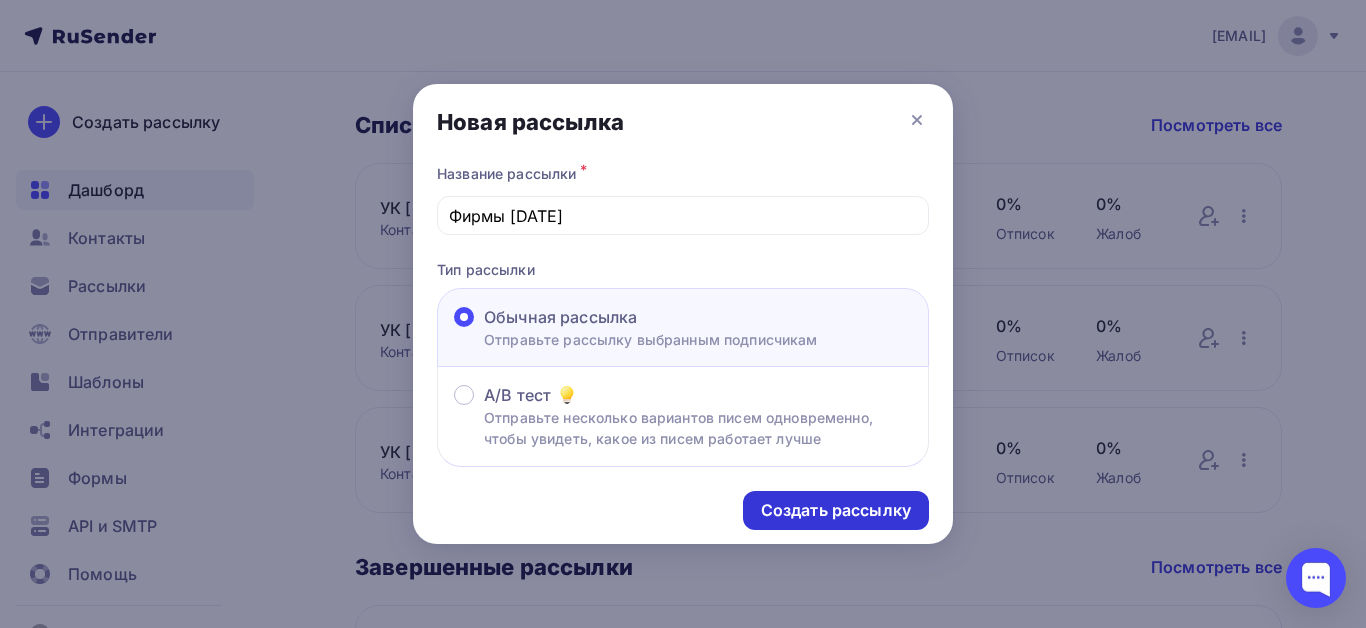 click on "Создать рассылку" at bounding box center (836, 510) 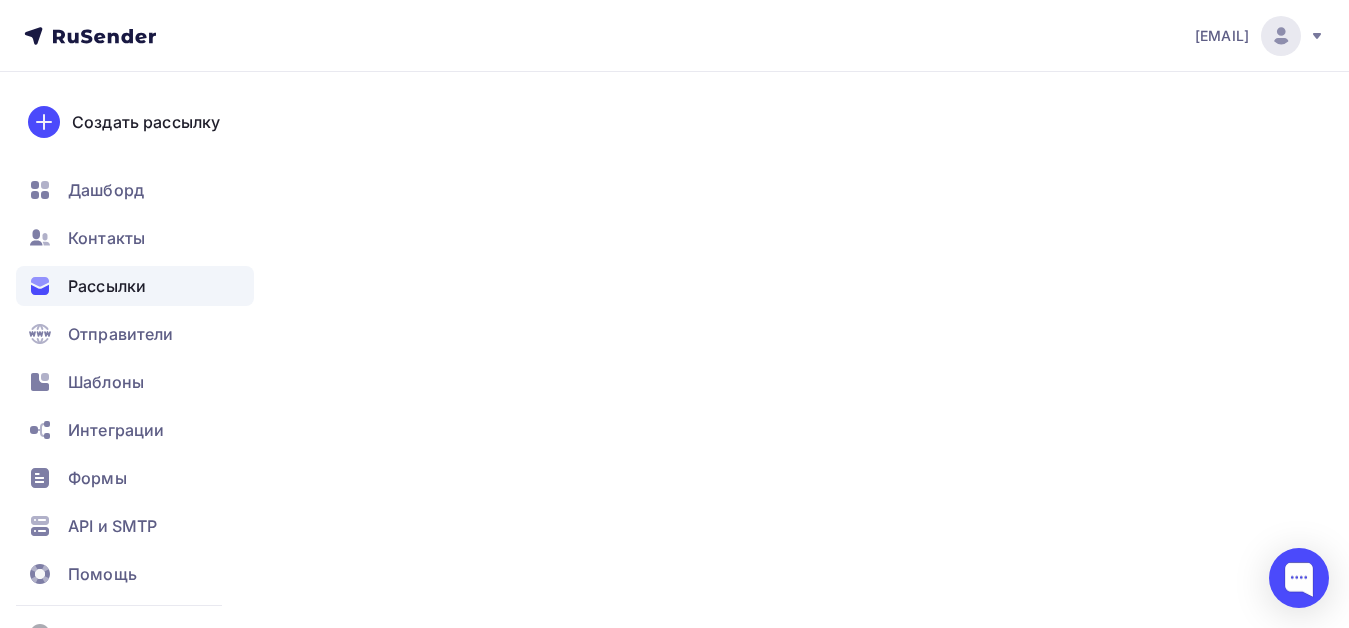 scroll, scrollTop: 70, scrollLeft: 0, axis: vertical 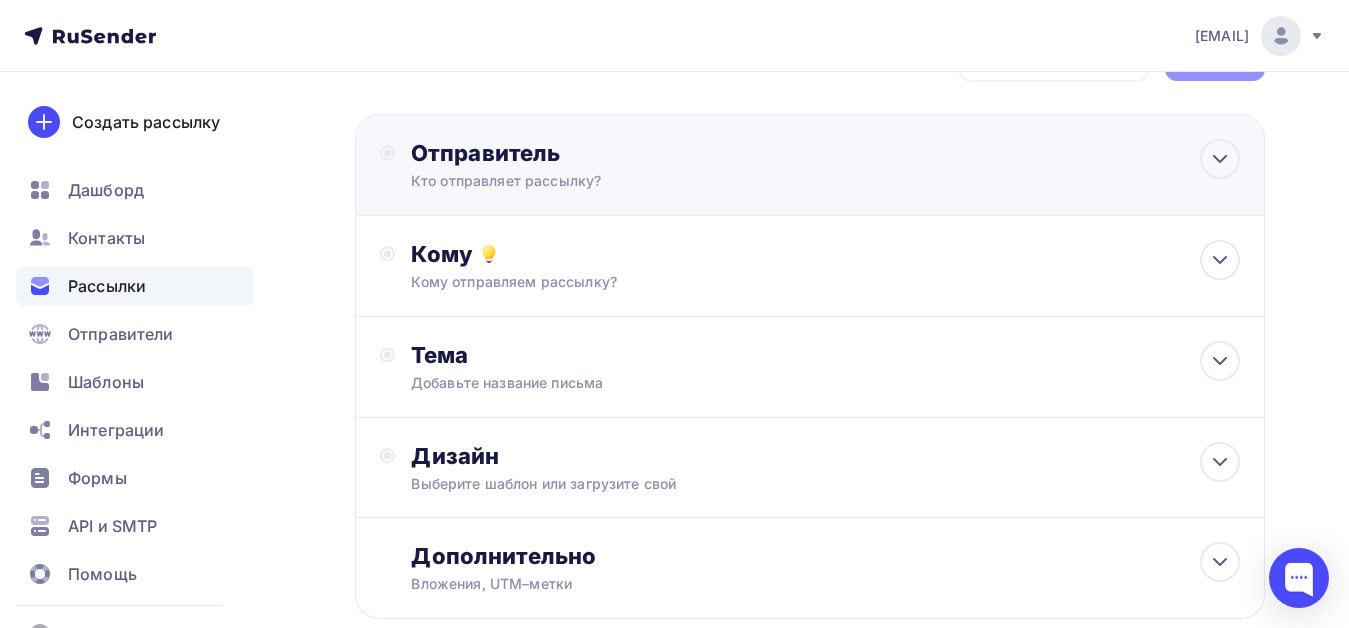 click on "Кто отправляет рассылку?" at bounding box center [606, 181] 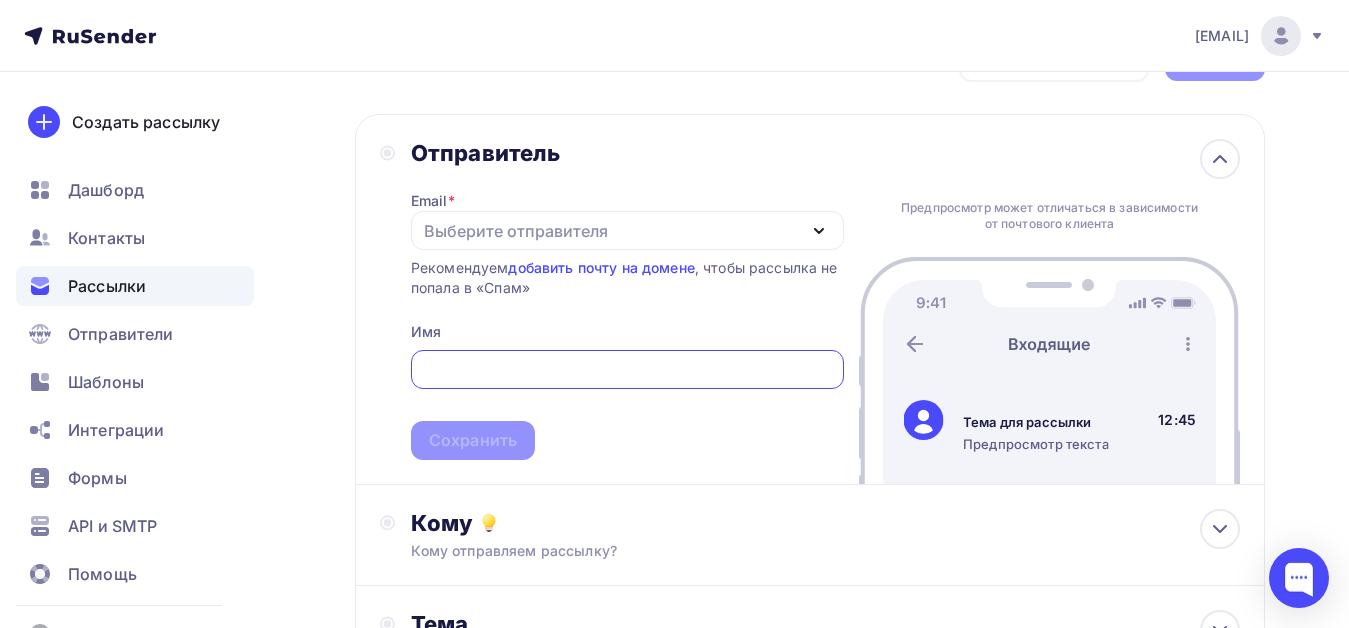 click on "Выберите отправителя" at bounding box center [627, 230] 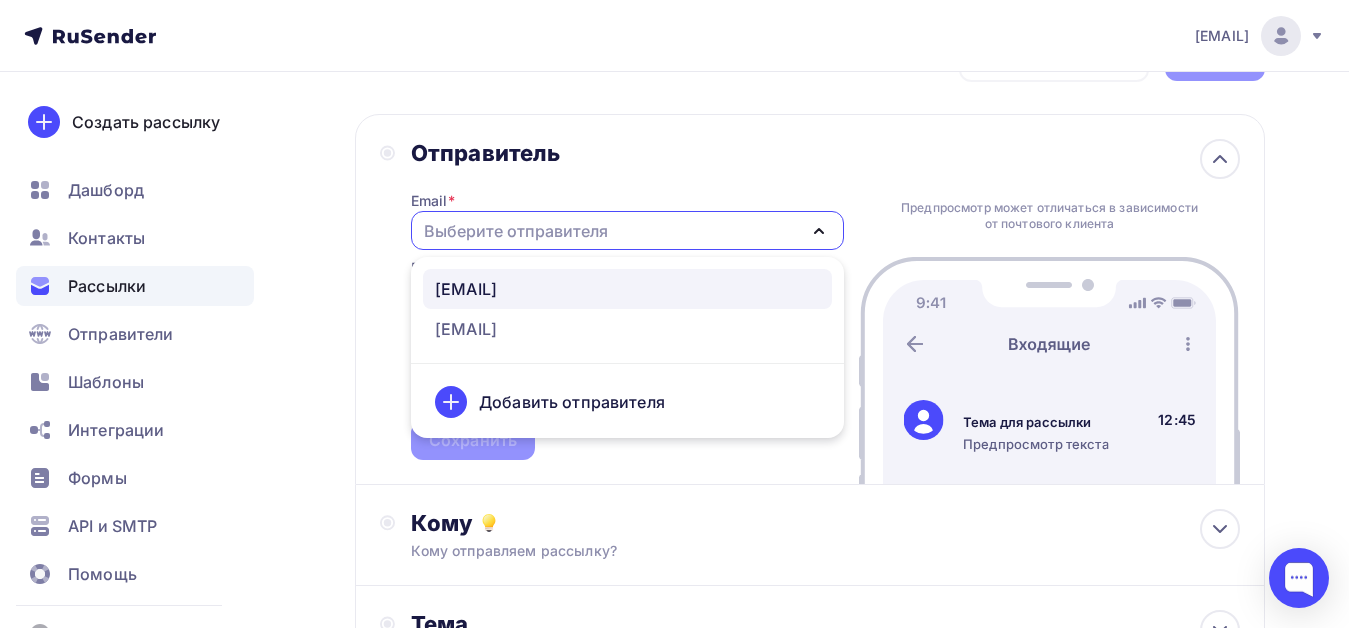 click on "[EMAIL]" at bounding box center [466, 289] 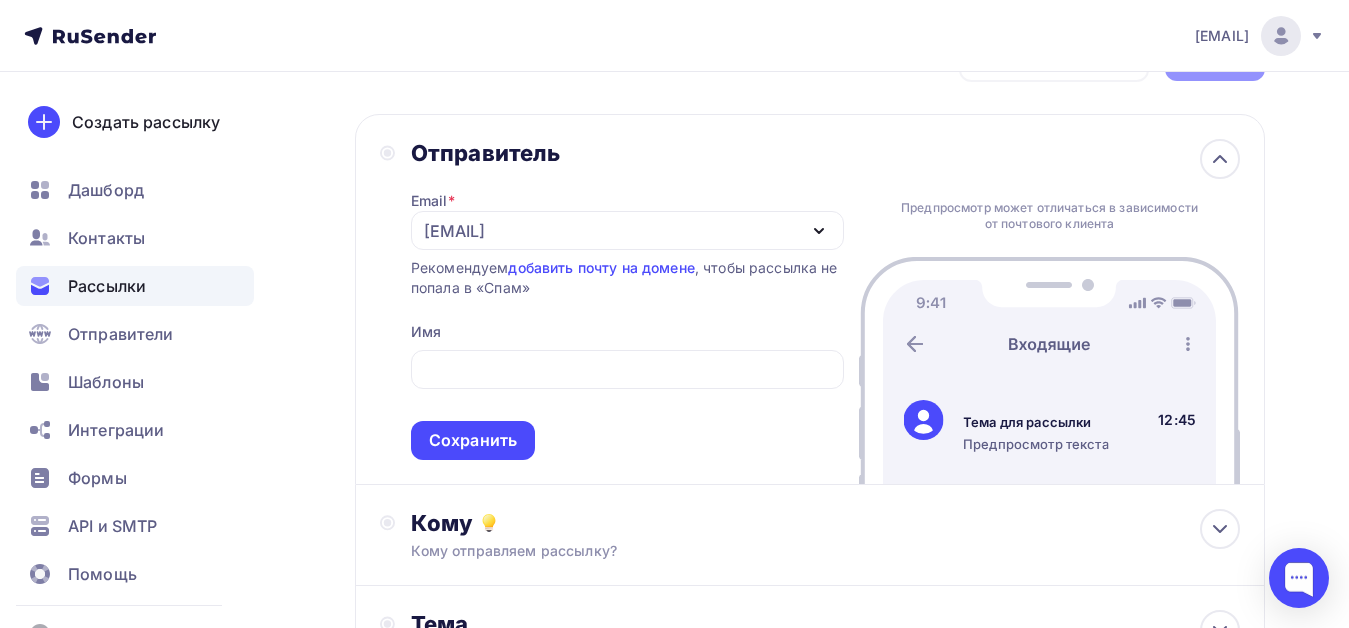 scroll, scrollTop: 170, scrollLeft: 0, axis: vertical 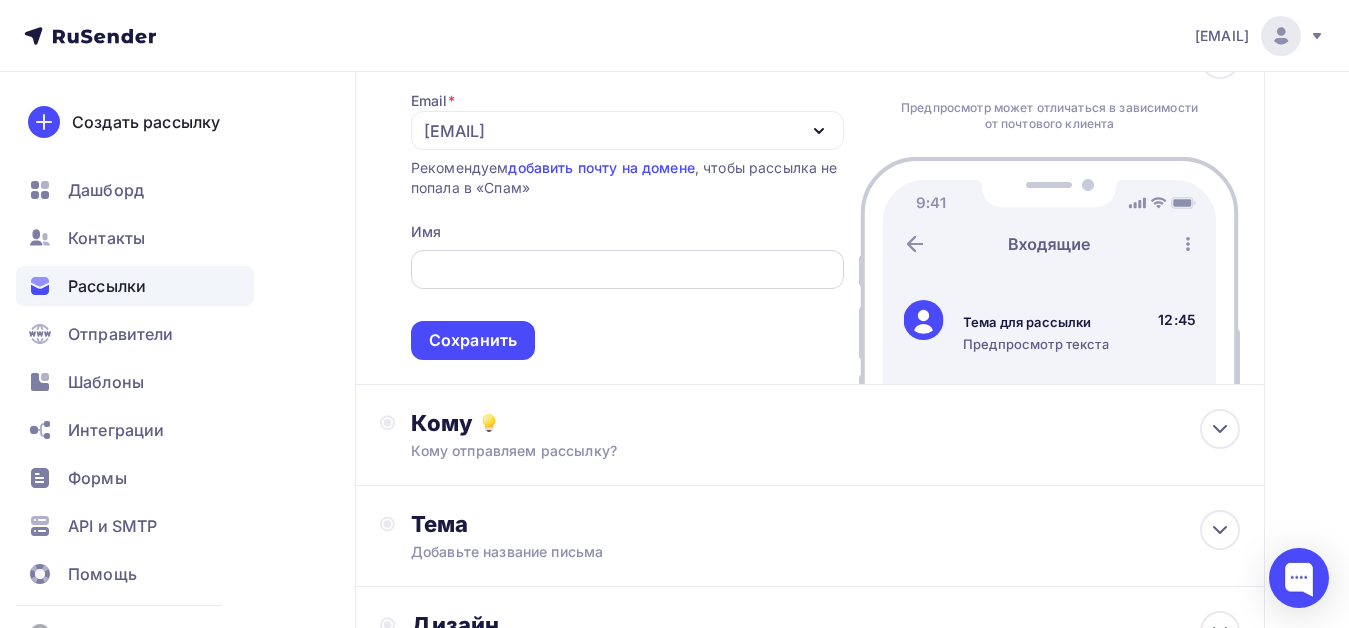 click at bounding box center (627, 270) 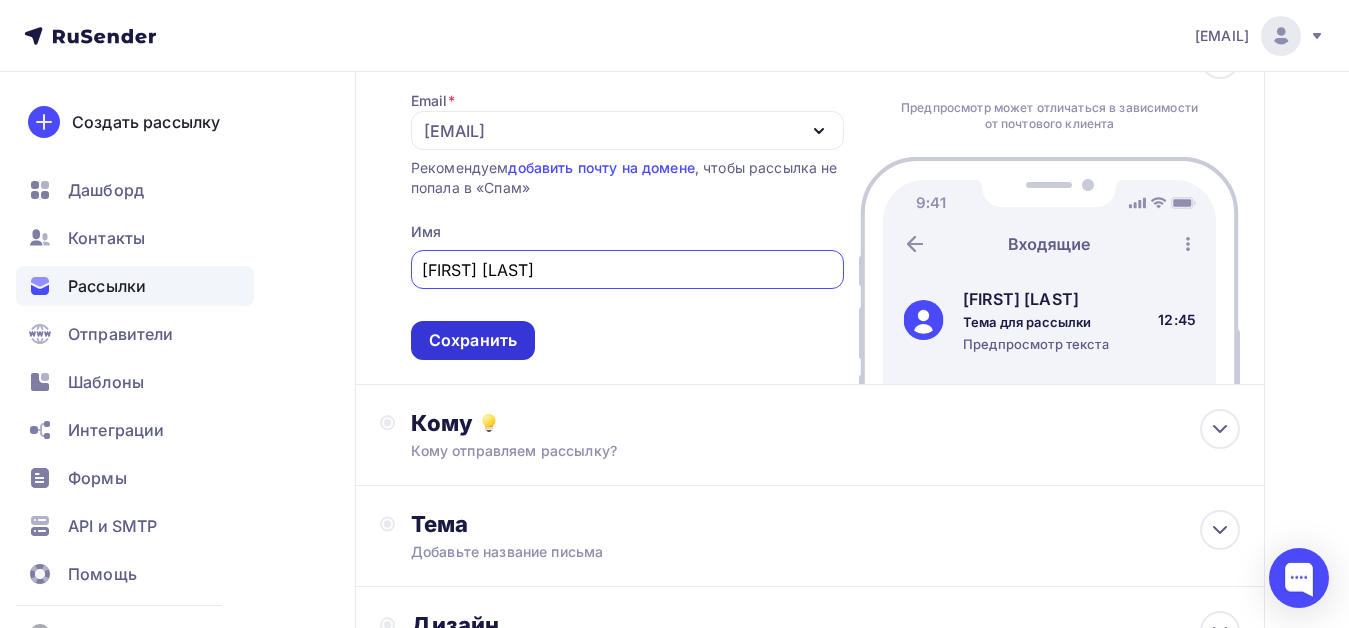 type on "[FIRST] [LAST]" 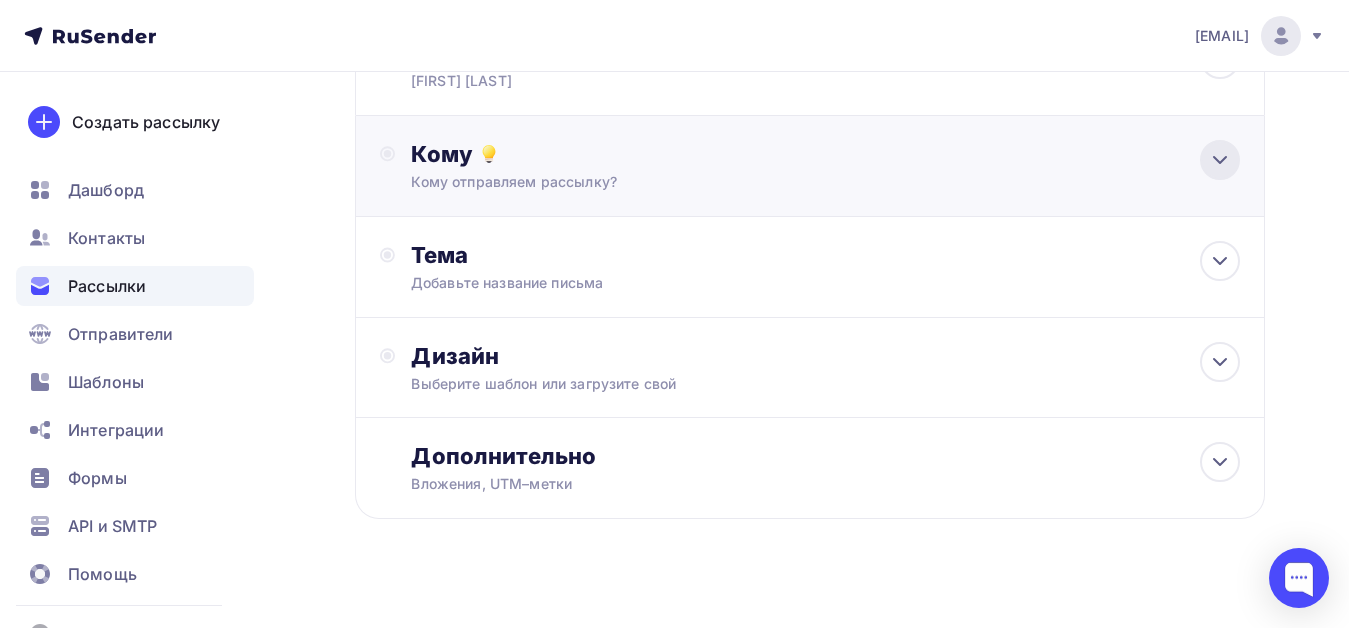 click 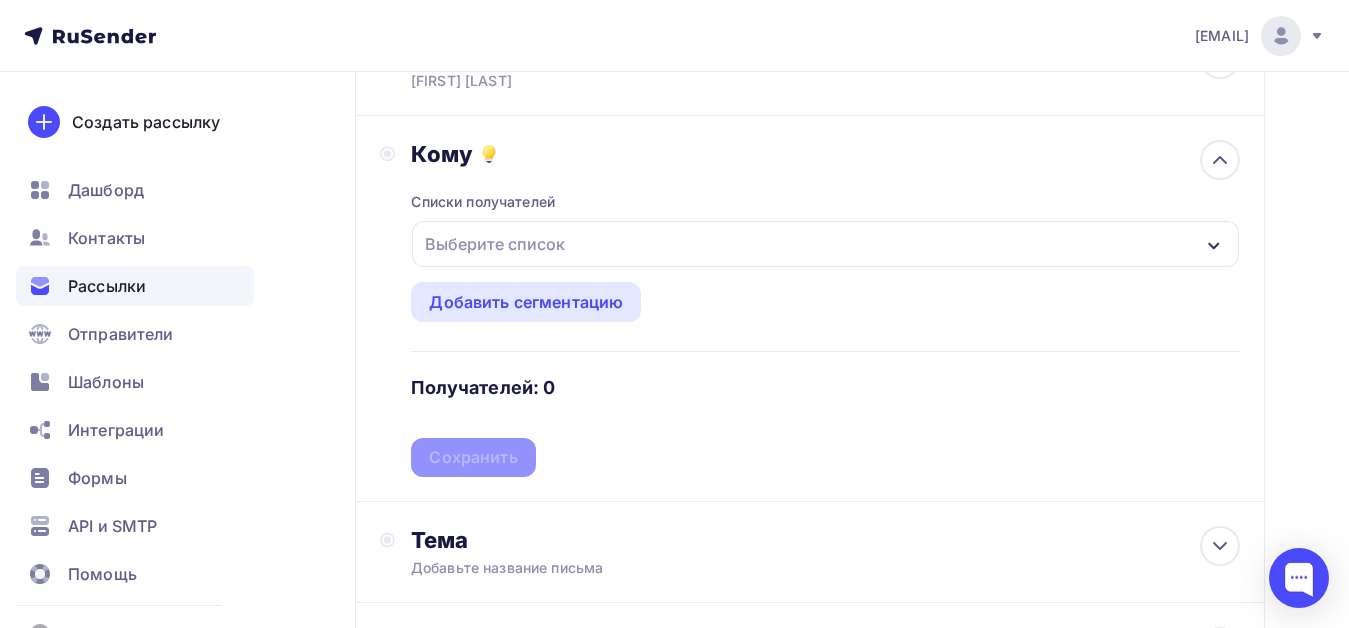 click on "Выберите список" at bounding box center [495, 244] 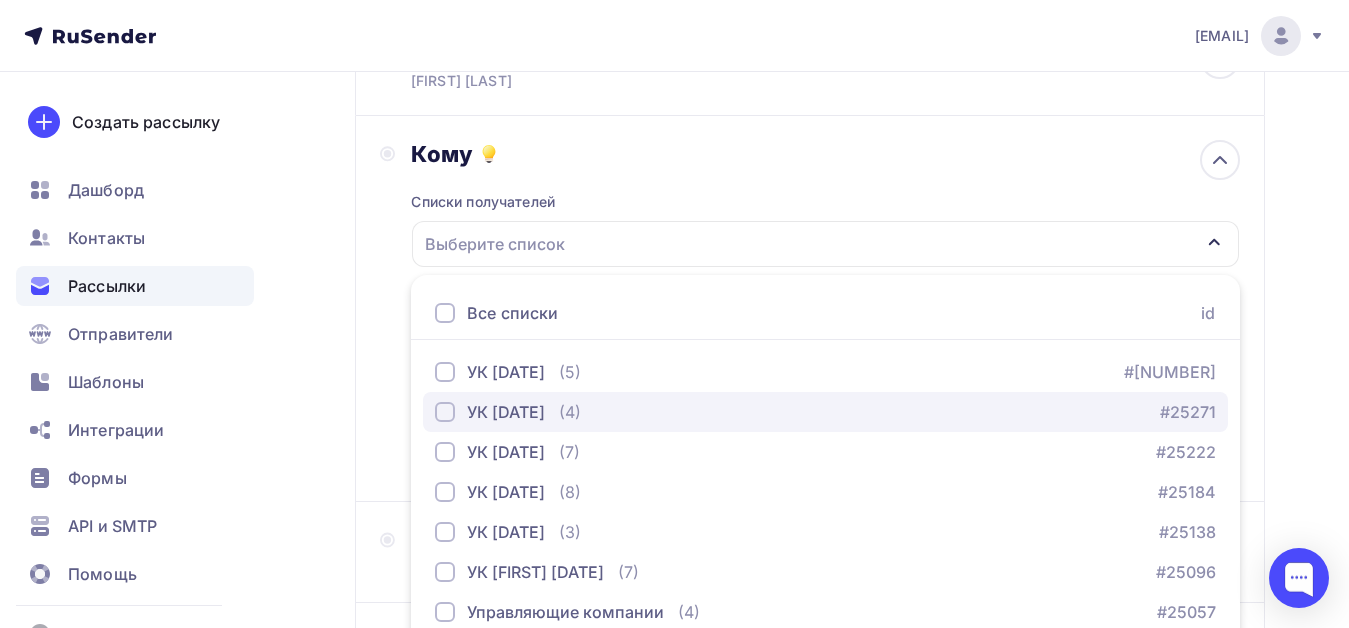 scroll, scrollTop: 335, scrollLeft: 0, axis: vertical 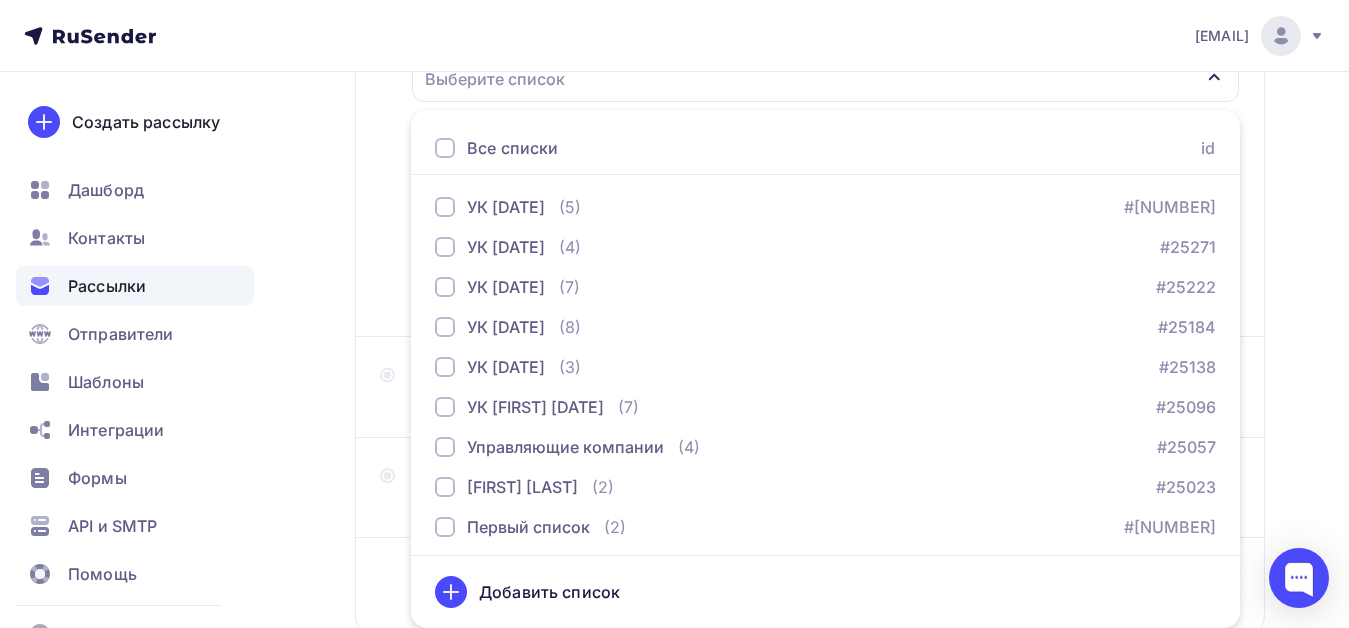 click on "Добавить список" at bounding box center [549, 592] 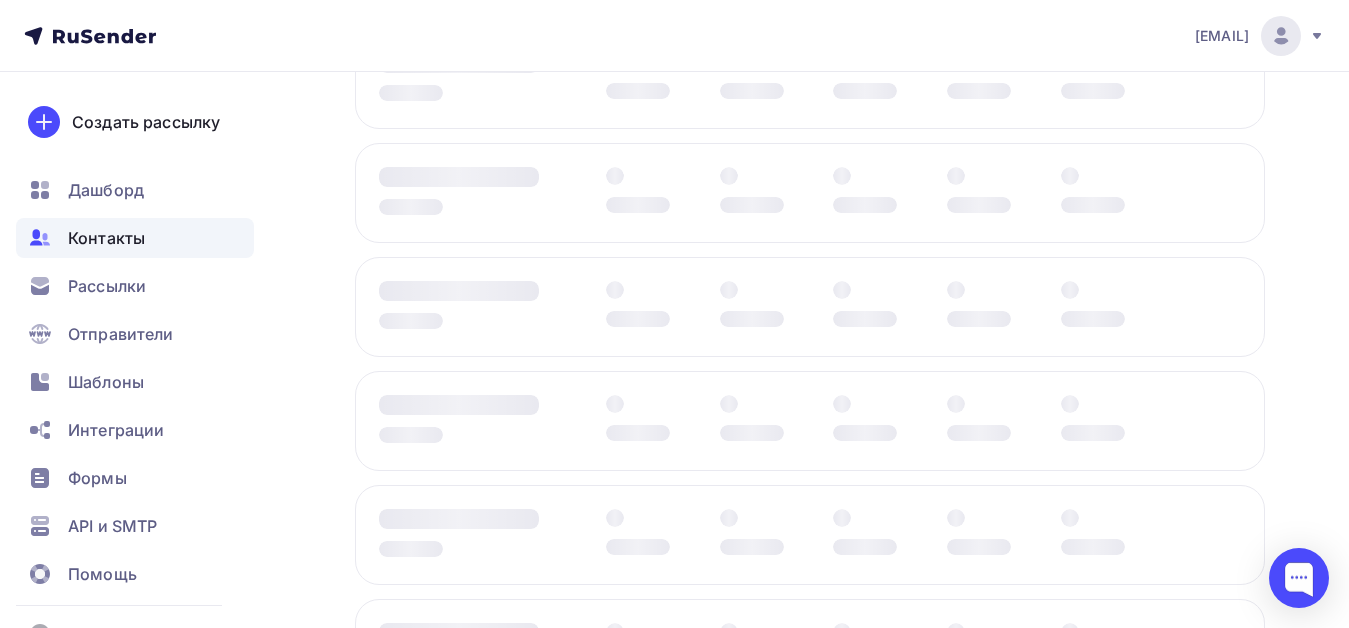 scroll, scrollTop: 0, scrollLeft: 0, axis: both 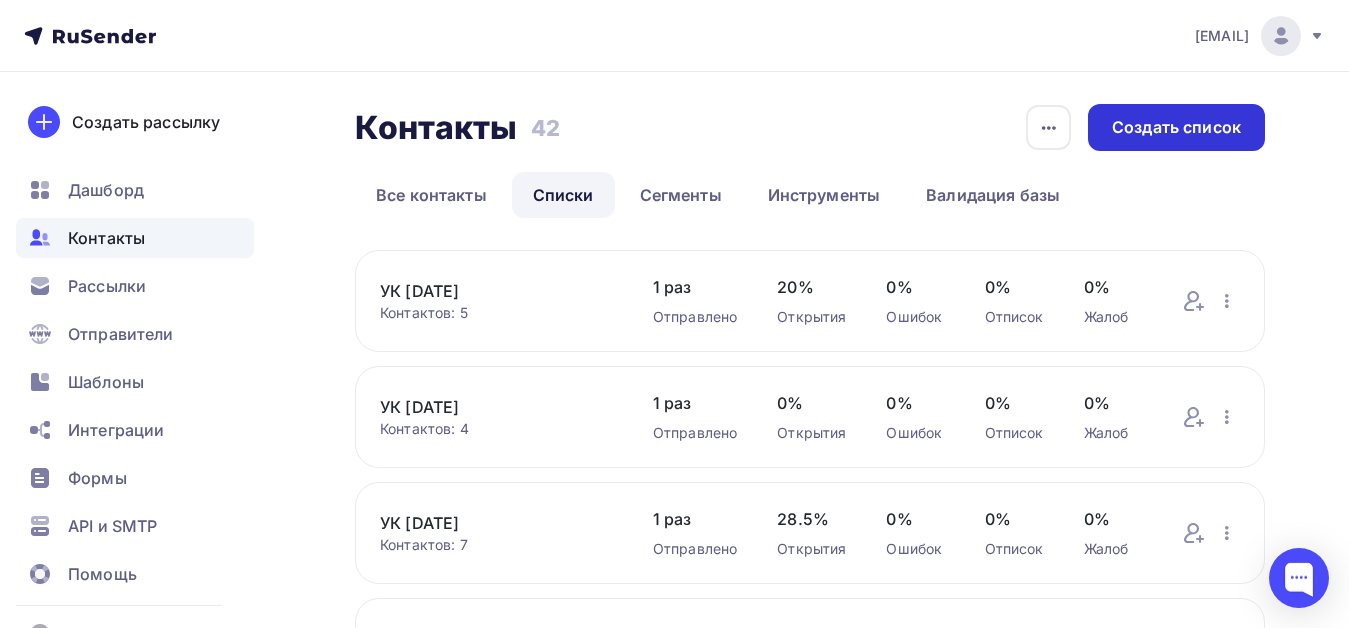 click on "Создать список" at bounding box center [1176, 127] 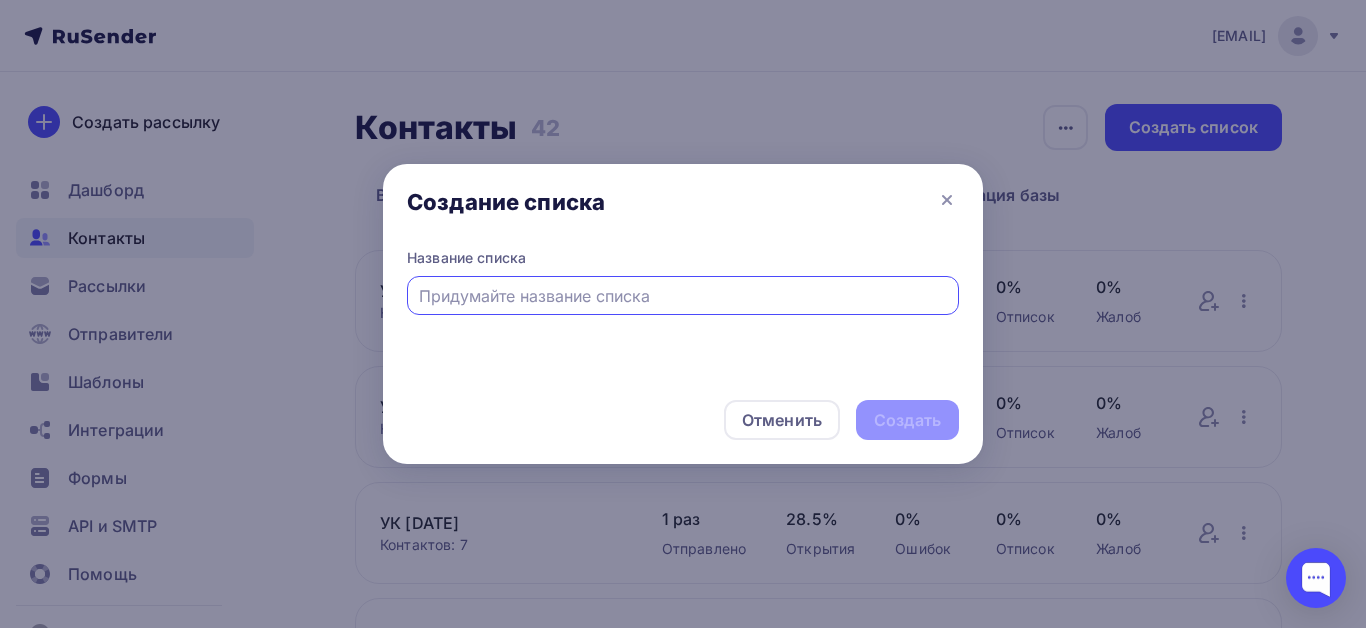 click at bounding box center (683, 296) 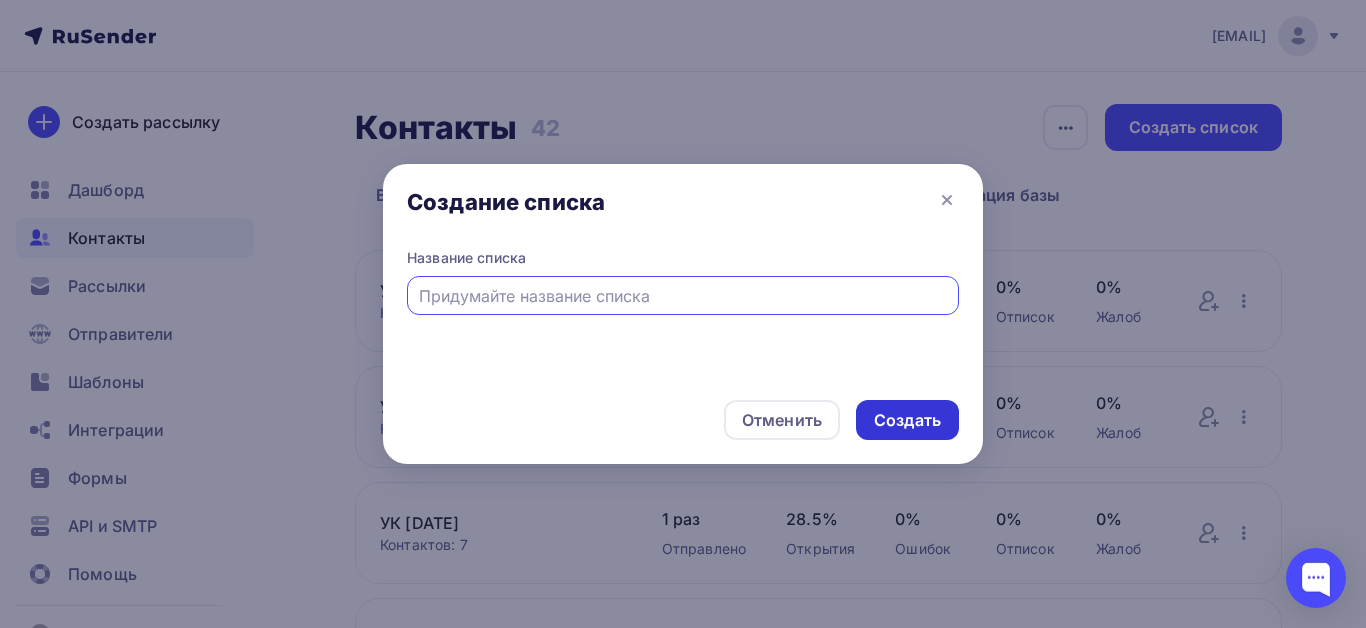 type on "Фирма [DATE]
(3)
#[NUMBER]" 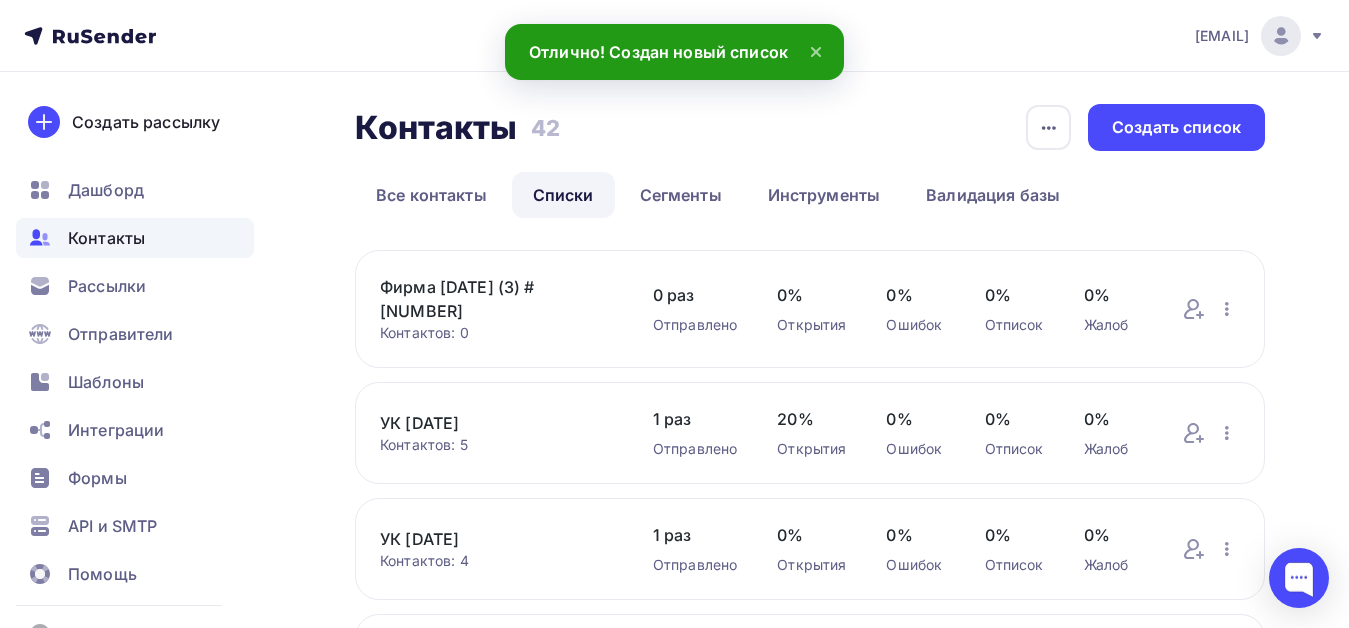 click on "Фирма [DATE]
(3)
#[NUMBER]" at bounding box center (496, 299) 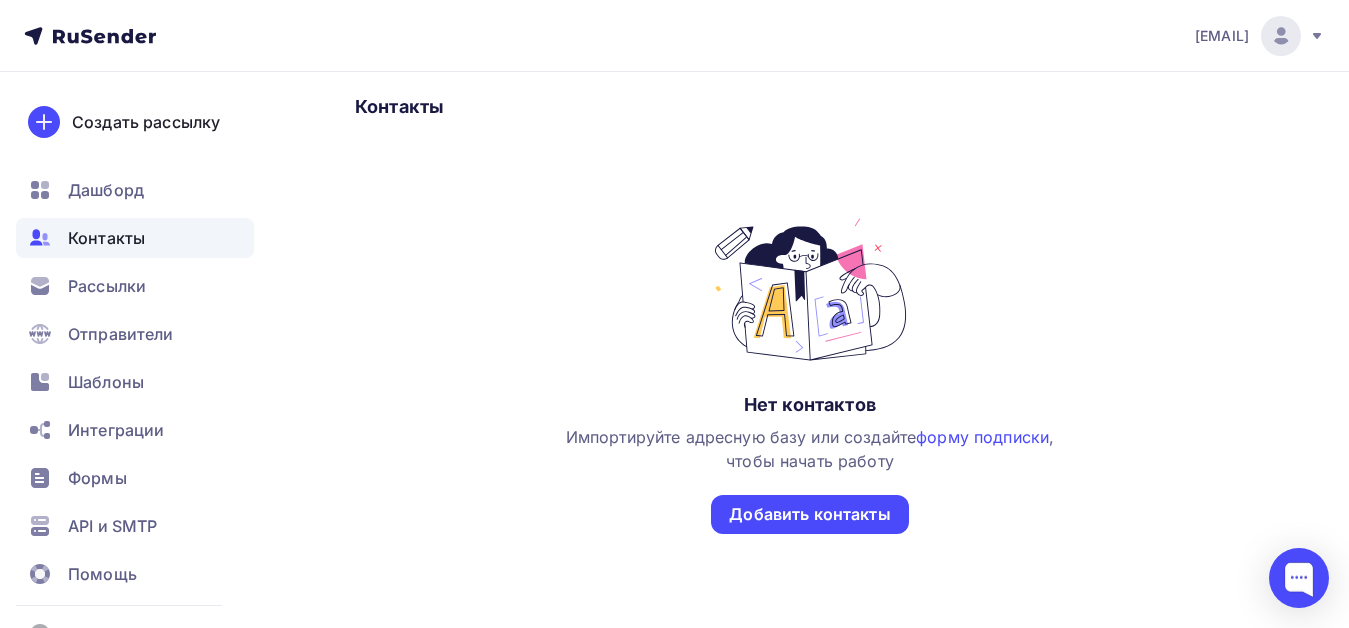 scroll, scrollTop: 375, scrollLeft: 0, axis: vertical 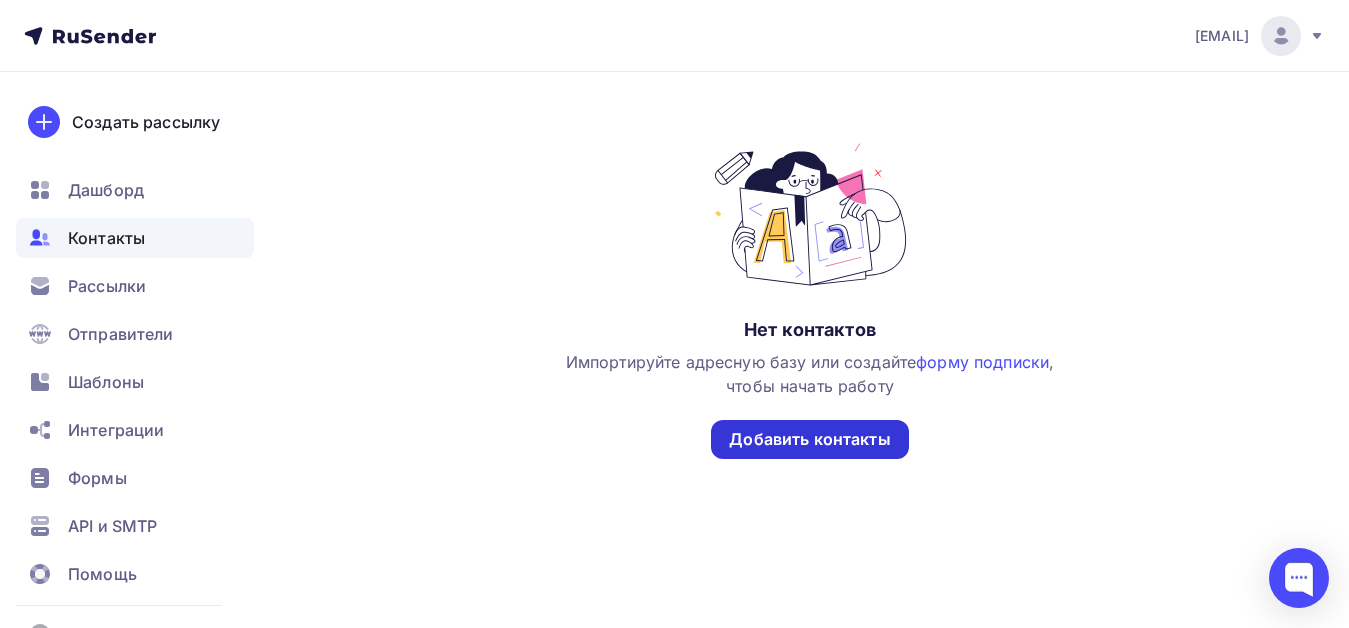 click on "Добавить контакты" at bounding box center [809, 439] 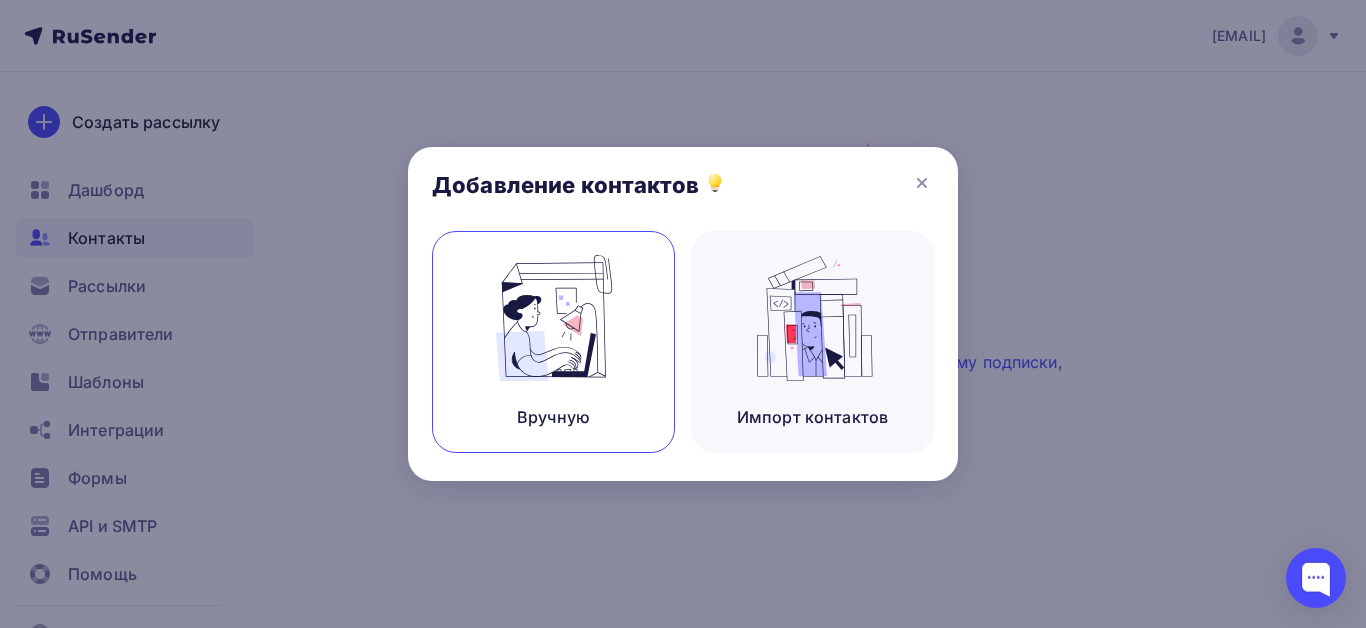 click at bounding box center [554, 318] 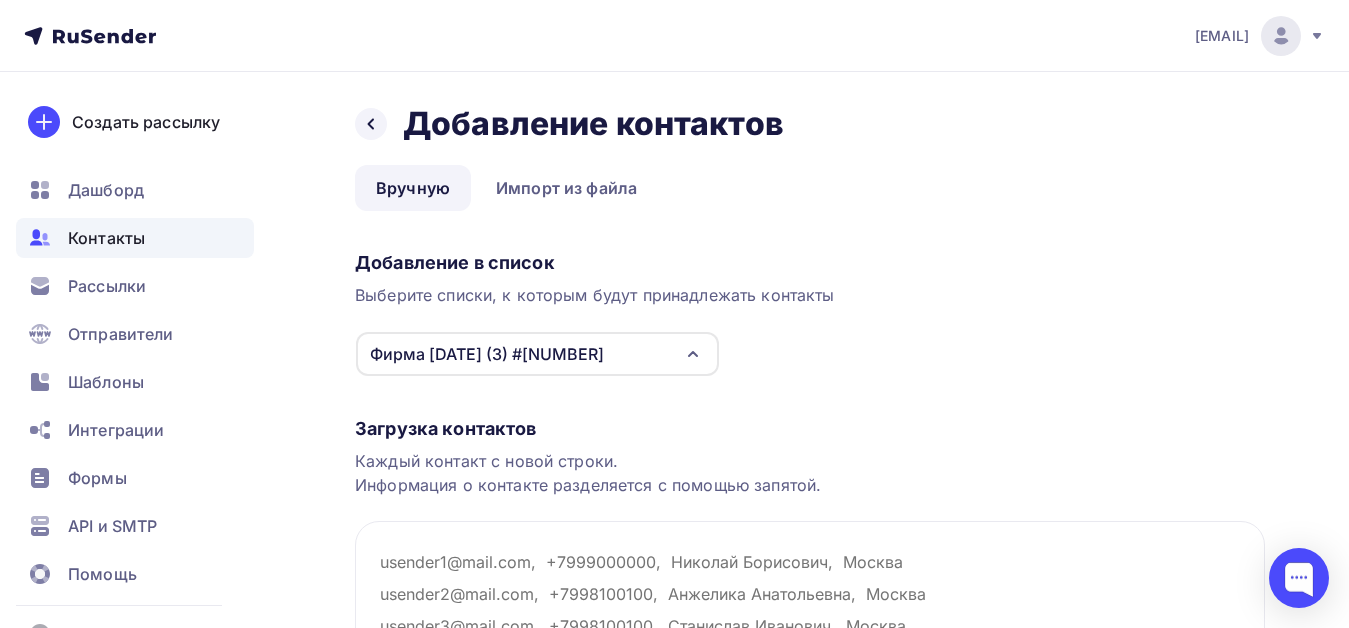scroll, scrollTop: 200, scrollLeft: 0, axis: vertical 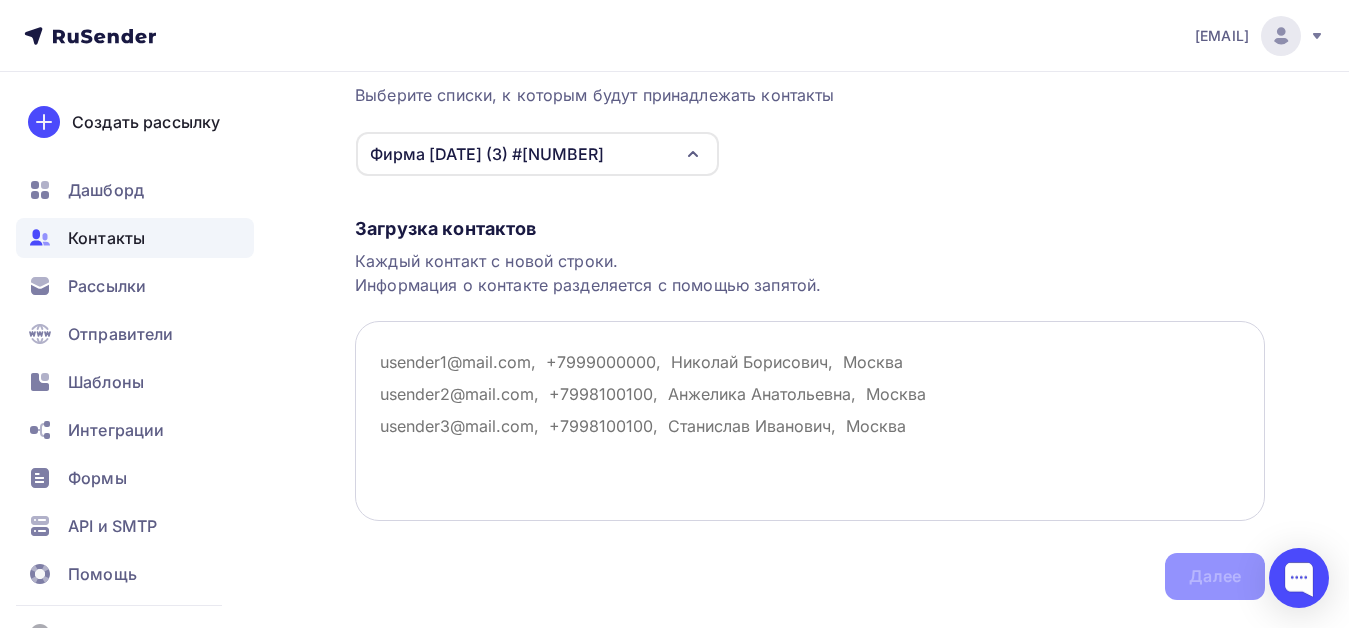 click at bounding box center (810, 421) 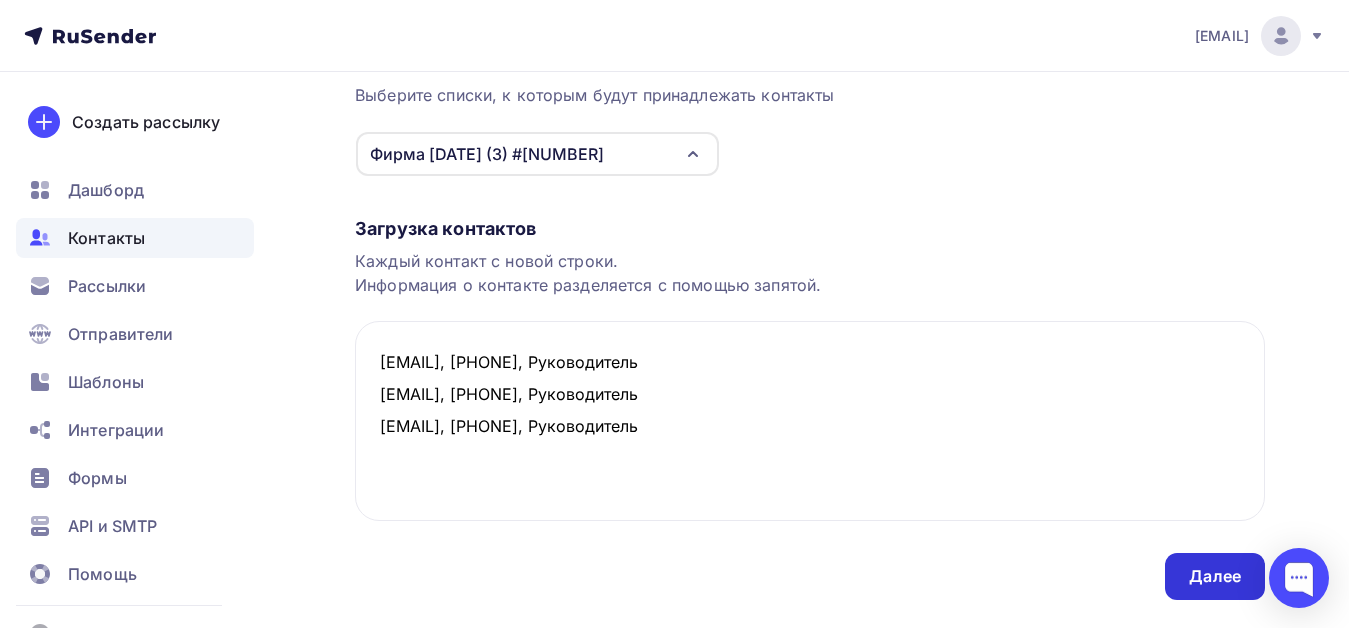 type on "[EMAIL], [PHONE], Руководитель
[EMAIL], [PHONE], Руководитель
[EMAIL], [PHONE], Руководитель" 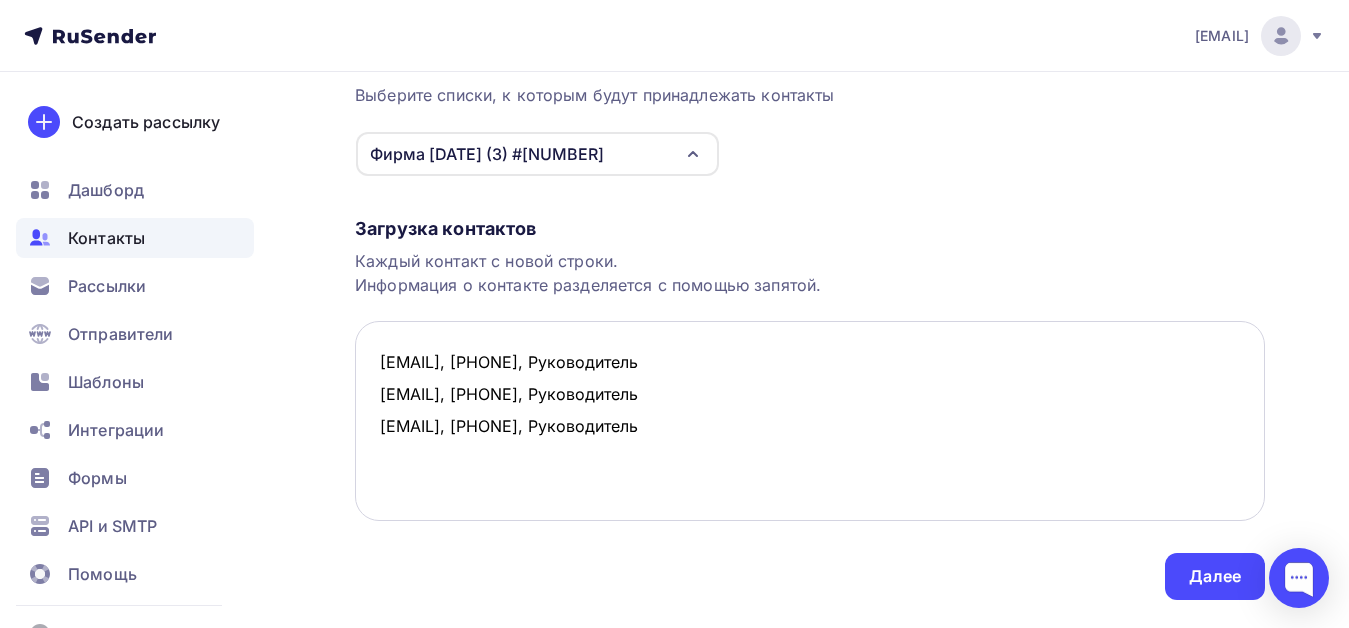 scroll, scrollTop: 0, scrollLeft: 0, axis: both 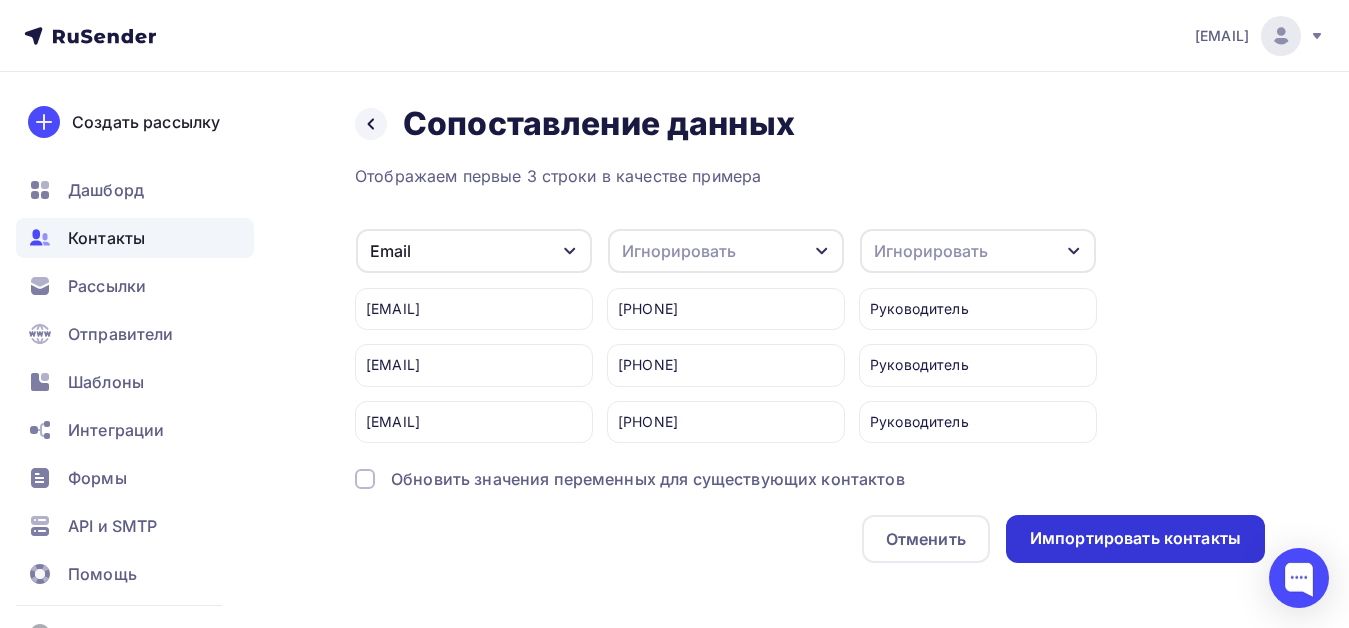 click on "Импортировать контакты" at bounding box center (1135, 538) 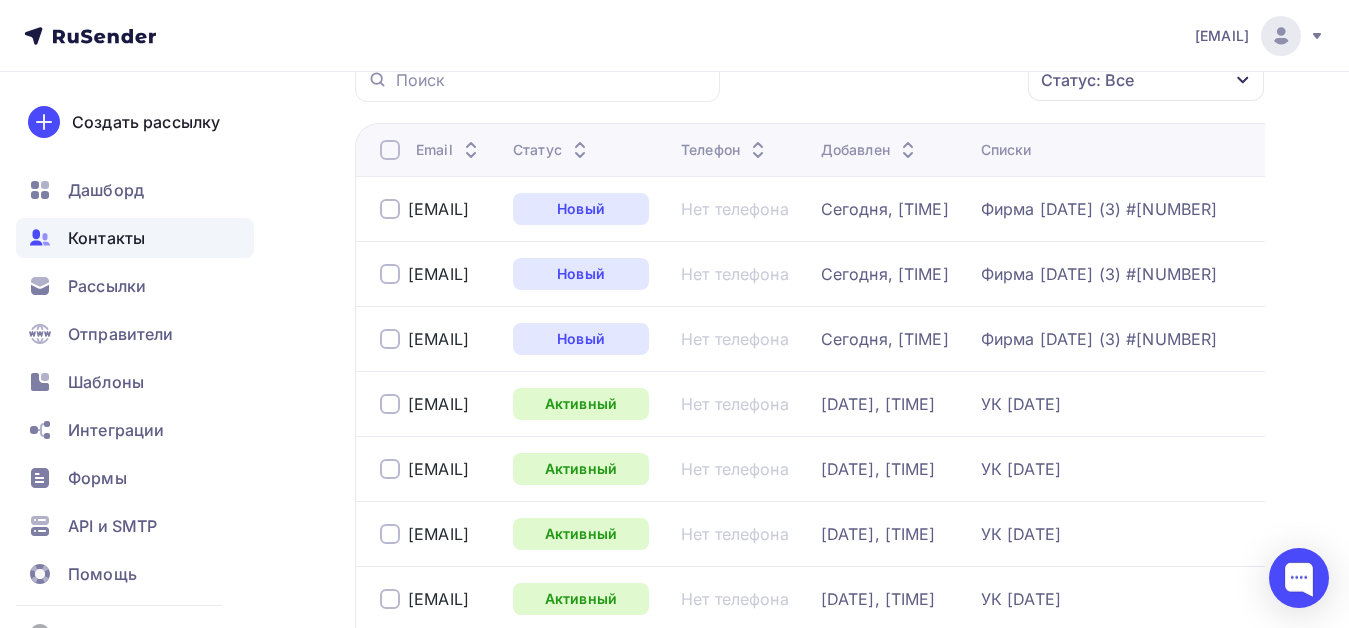 scroll, scrollTop: 300, scrollLeft: 0, axis: vertical 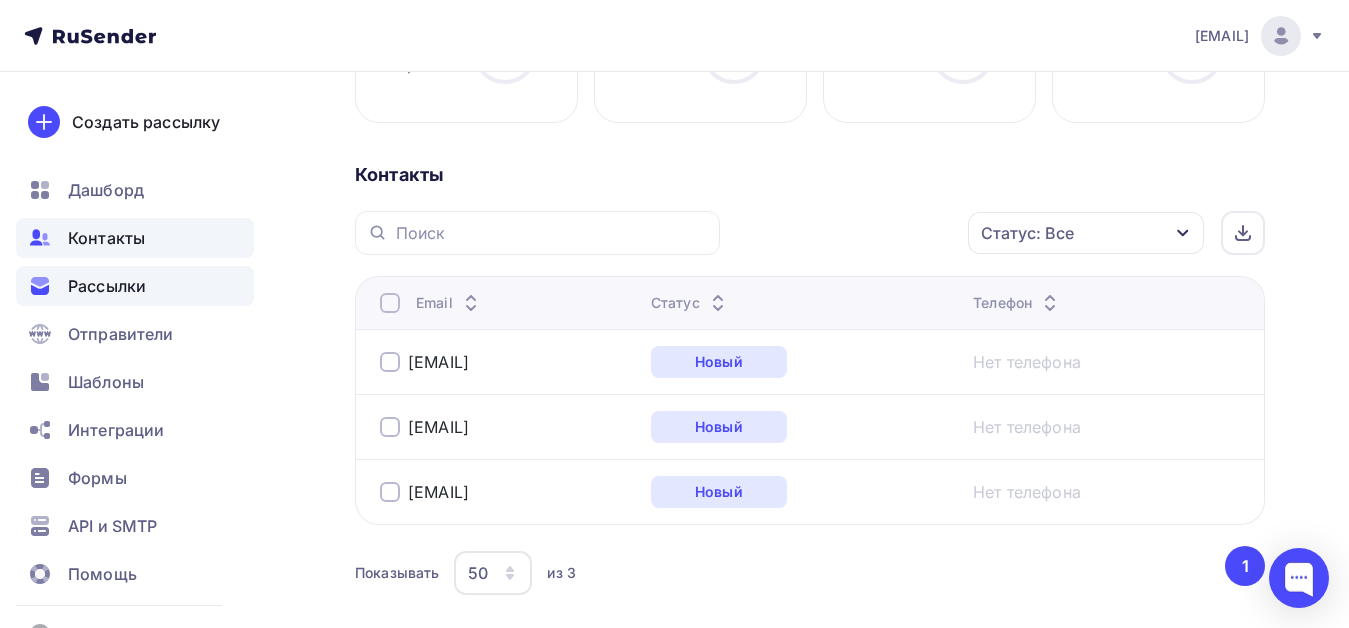 click on "Рассылки" at bounding box center [107, 286] 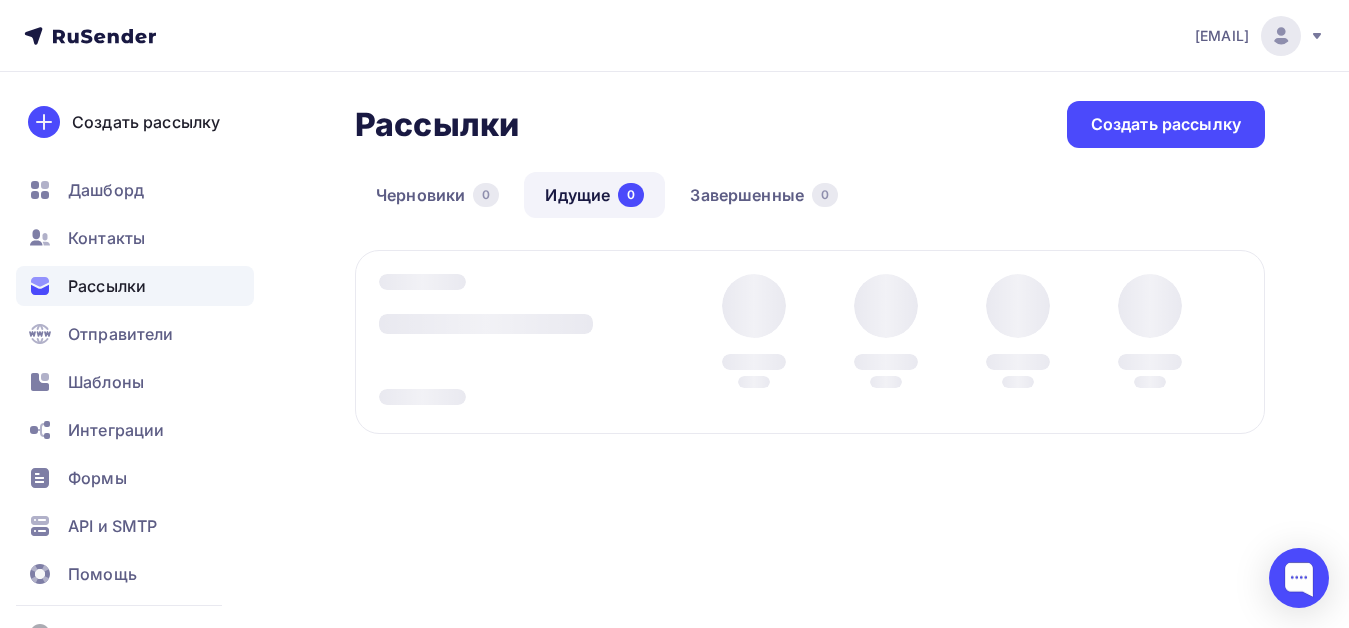 scroll, scrollTop: 0, scrollLeft: 0, axis: both 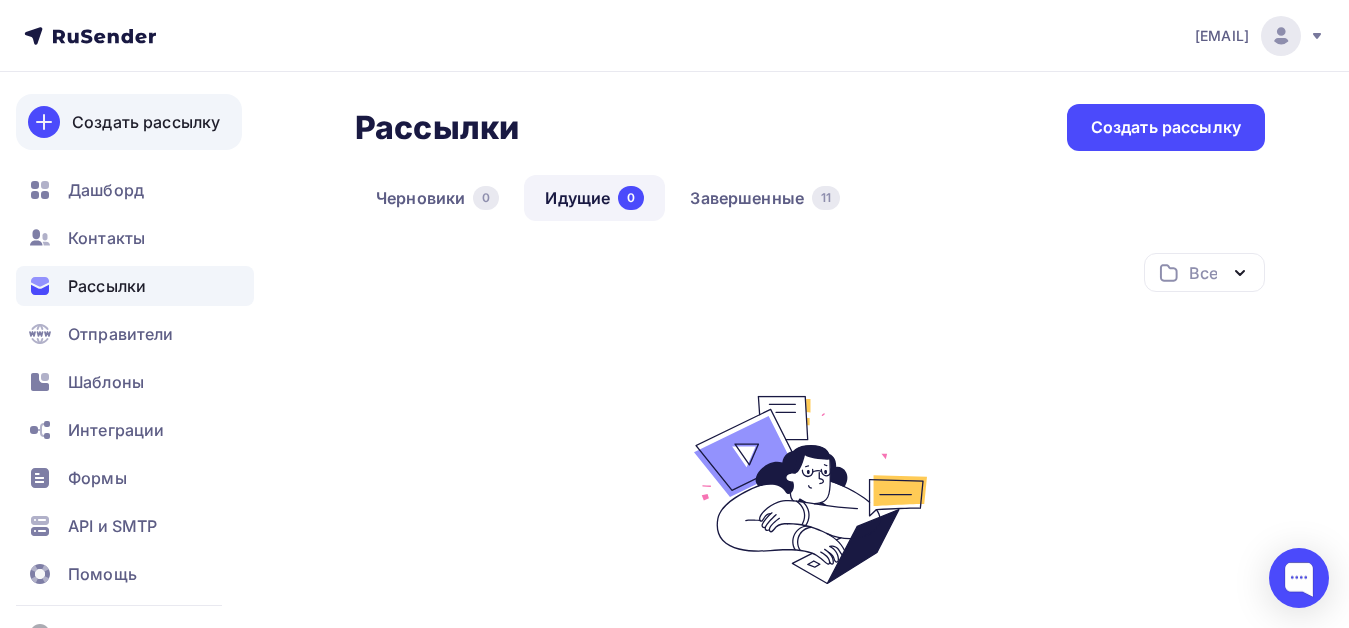 click on "Создать рассылку" at bounding box center [146, 122] 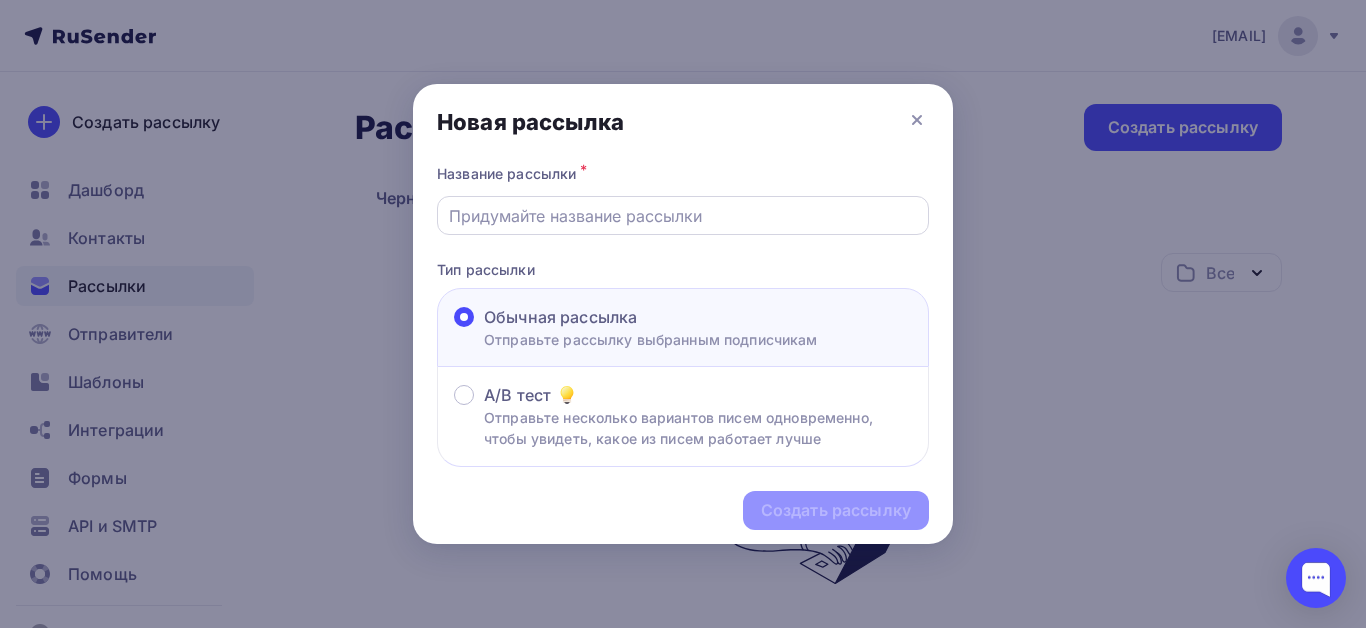 click at bounding box center [683, 216] 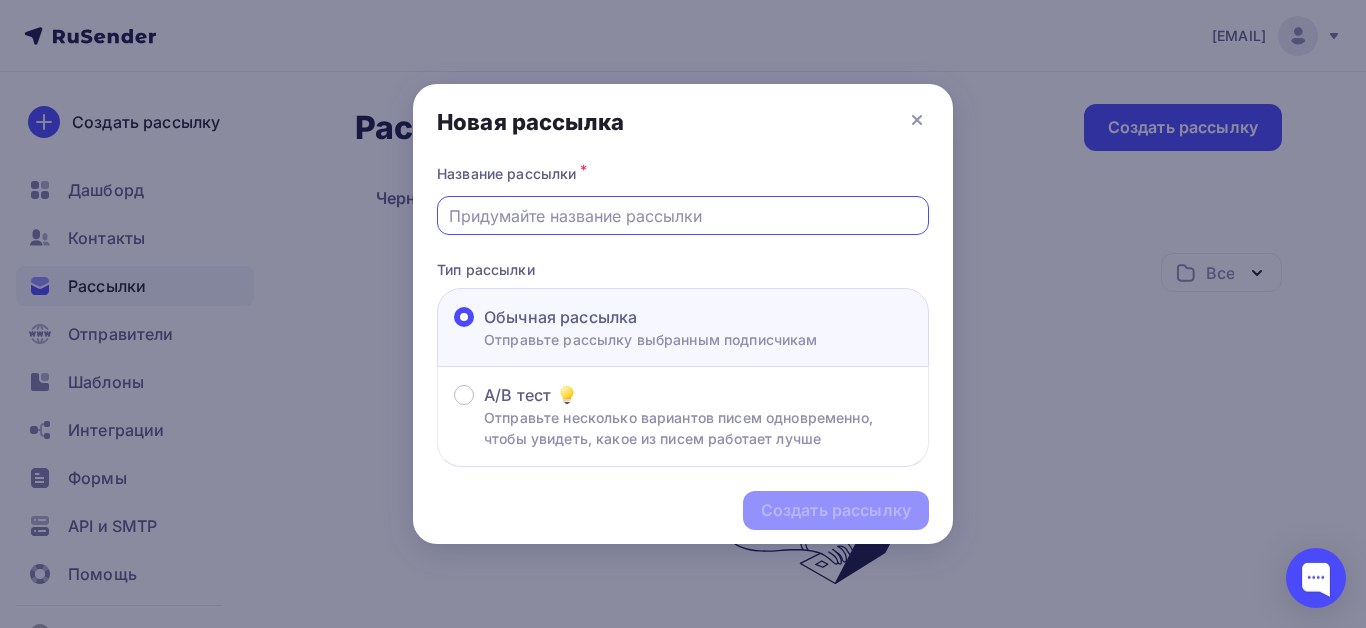 click at bounding box center (683, 216) 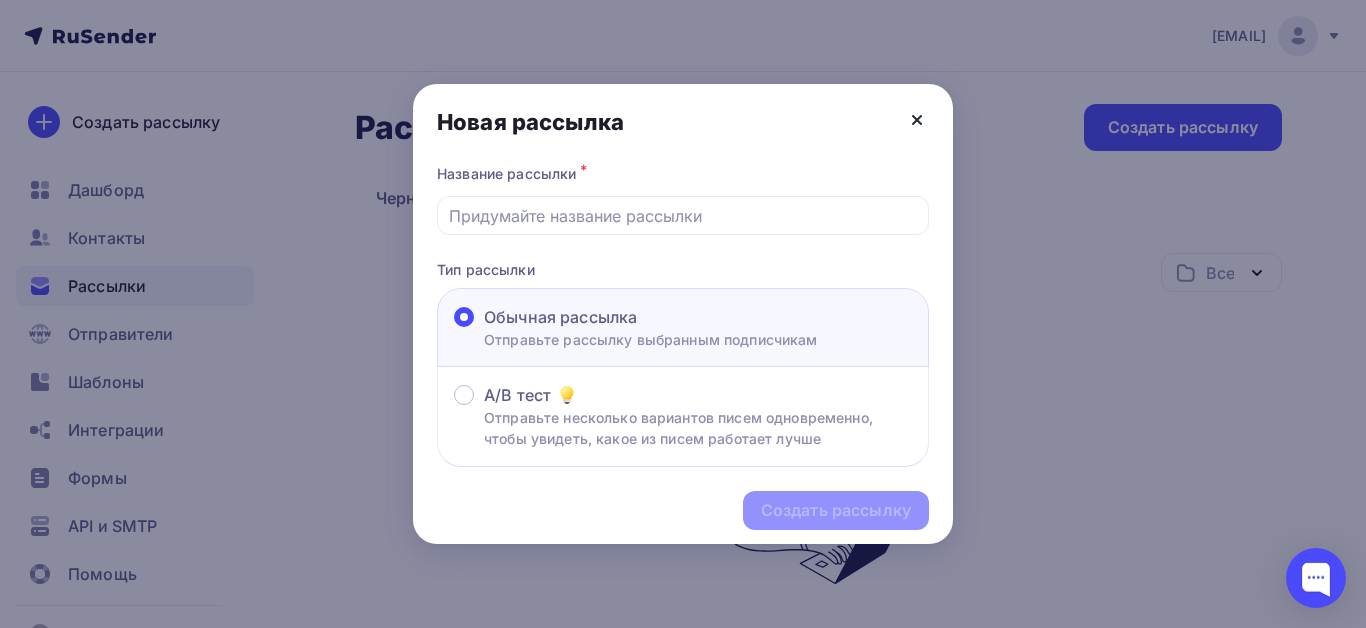 click 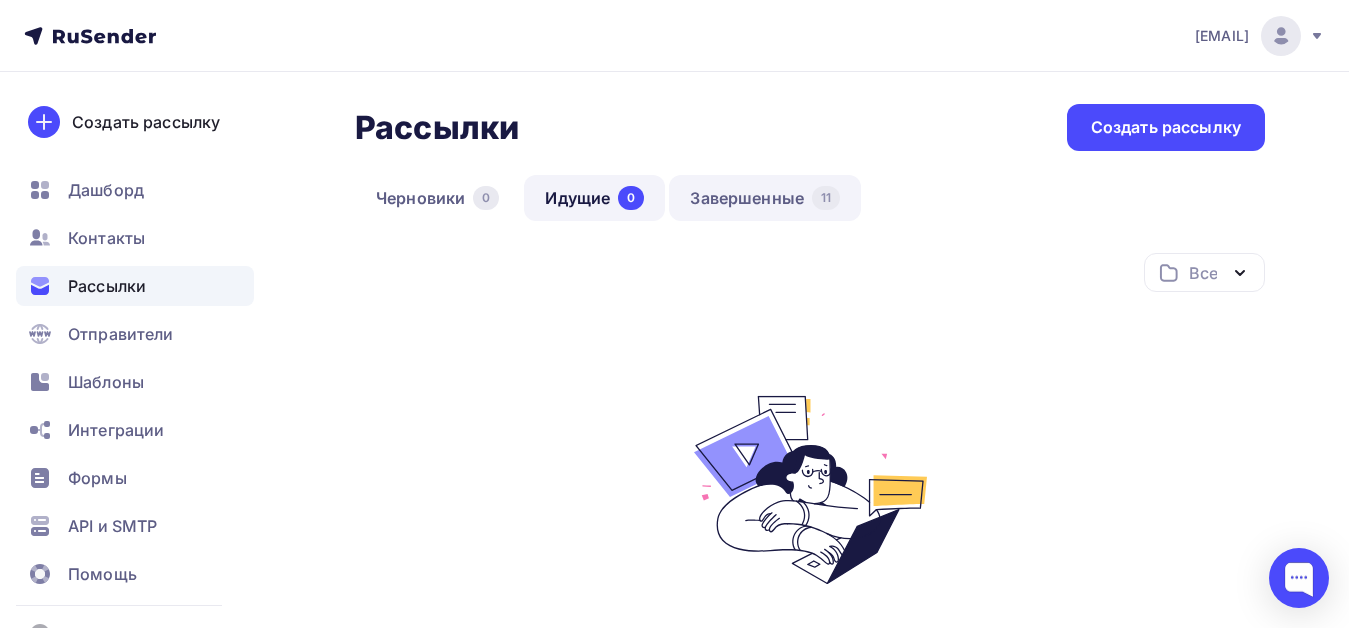 click on "Завершенные
11" at bounding box center [765, 198] 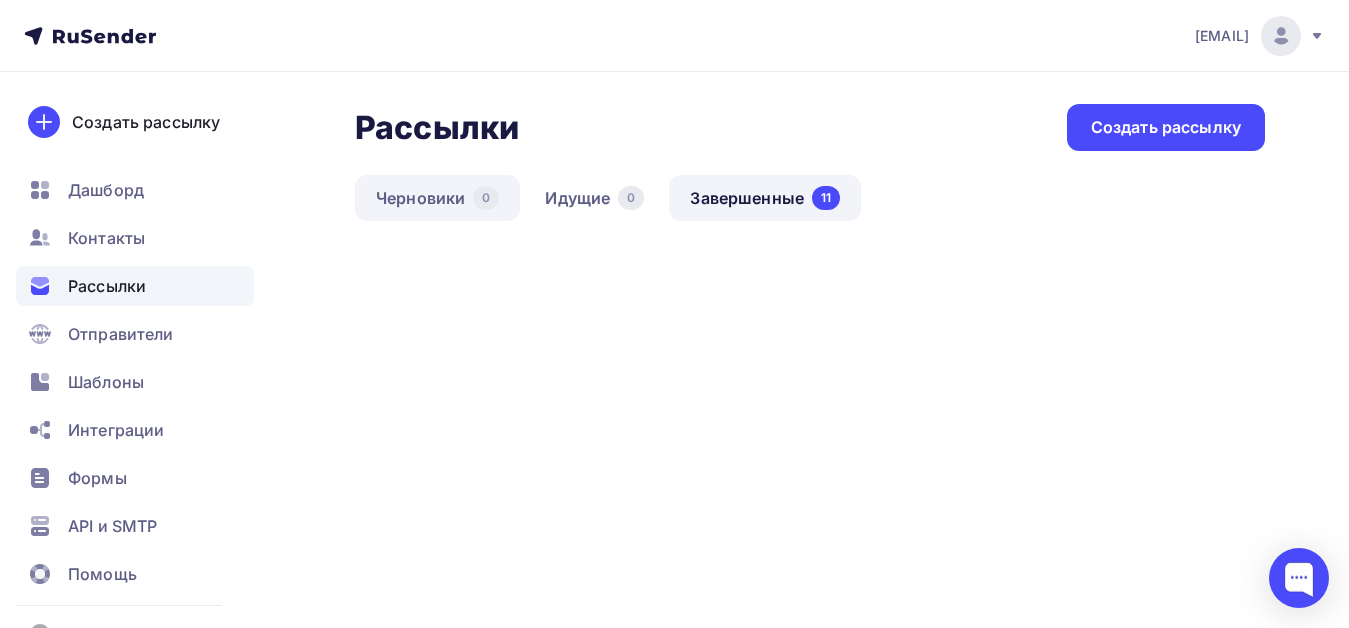 click on "Черновики
0" at bounding box center (437, 198) 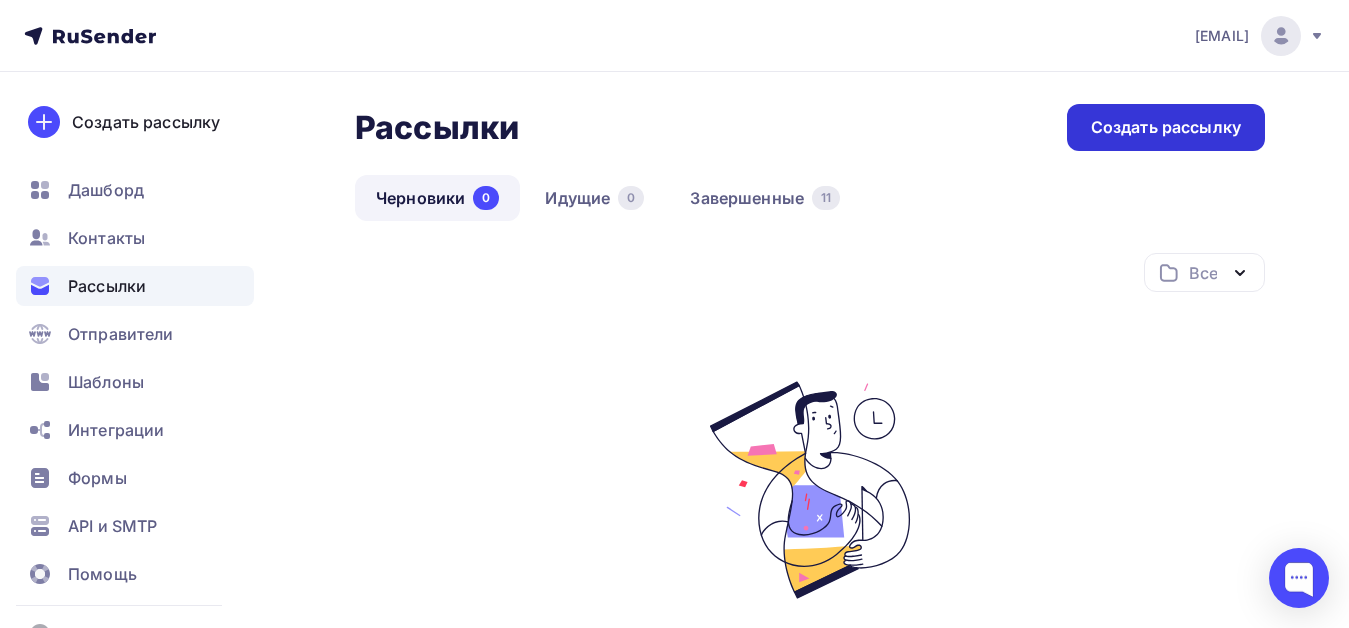 click on "Создать рассылку" at bounding box center (1166, 127) 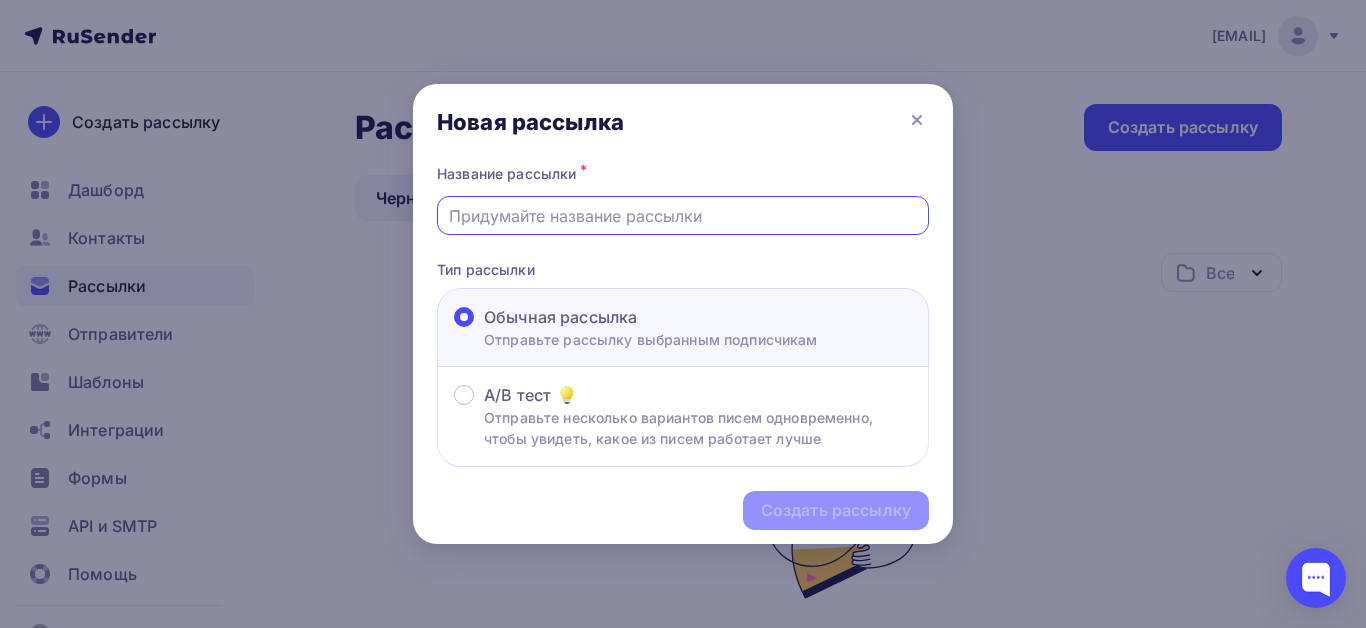click at bounding box center [683, 216] 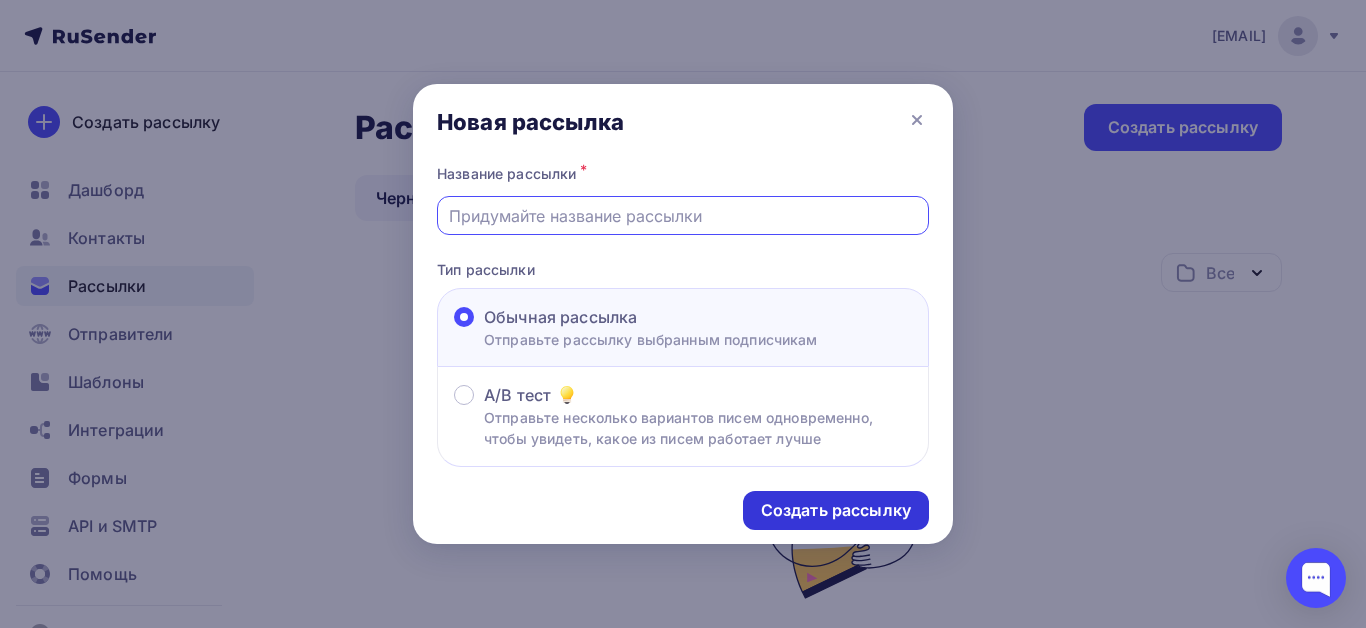 type on "фирма [DATE]
(3)
#[NUMBER]" 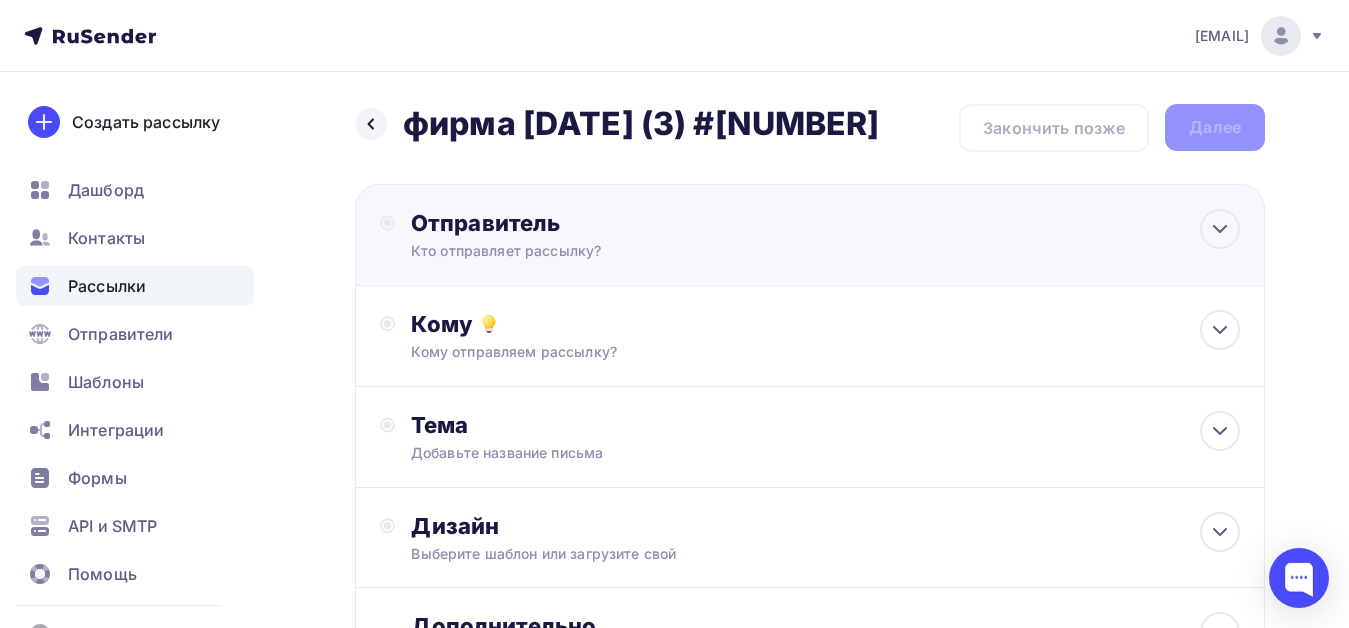click on "Кто отправляет рассылку?" at bounding box center (606, 251) 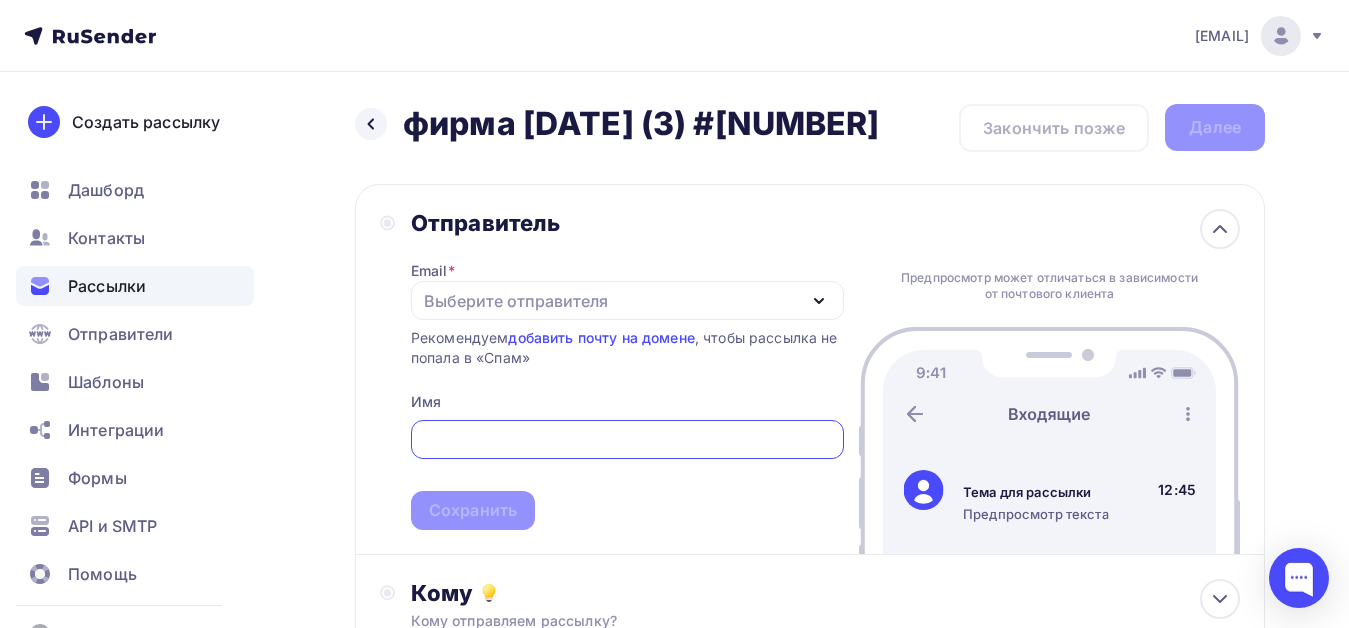 click on "Выберите отправителя" at bounding box center (627, 300) 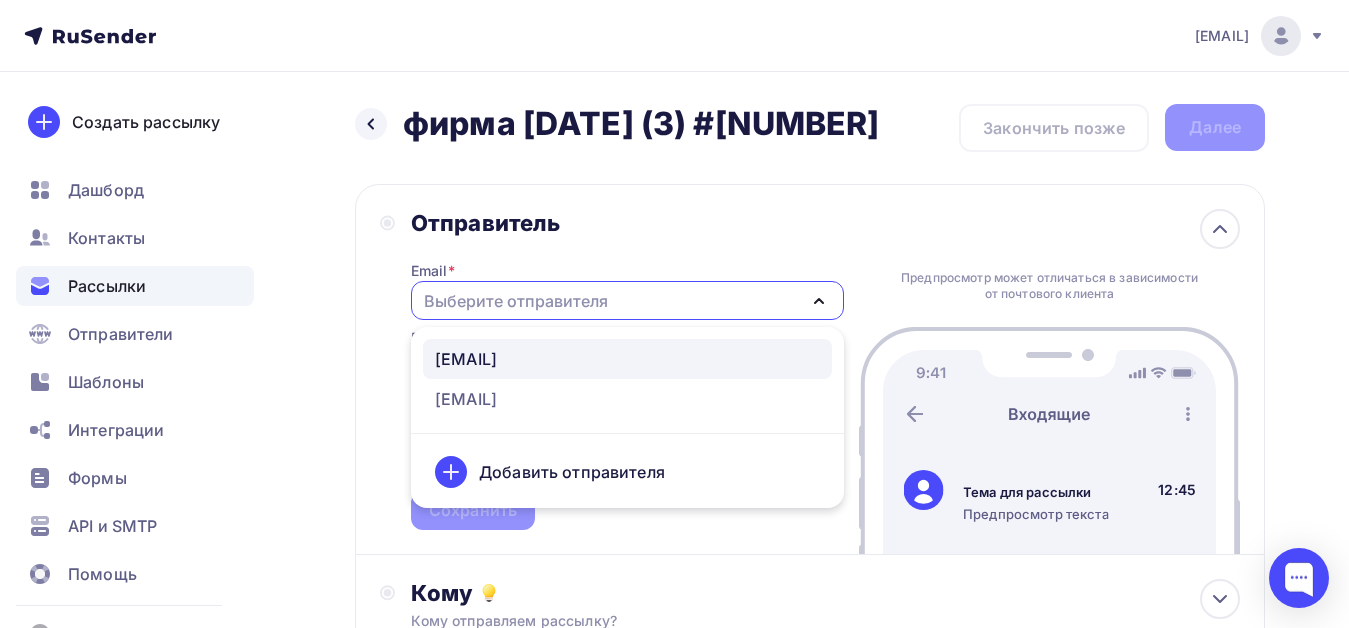 click on "[EMAIL]" at bounding box center [466, 359] 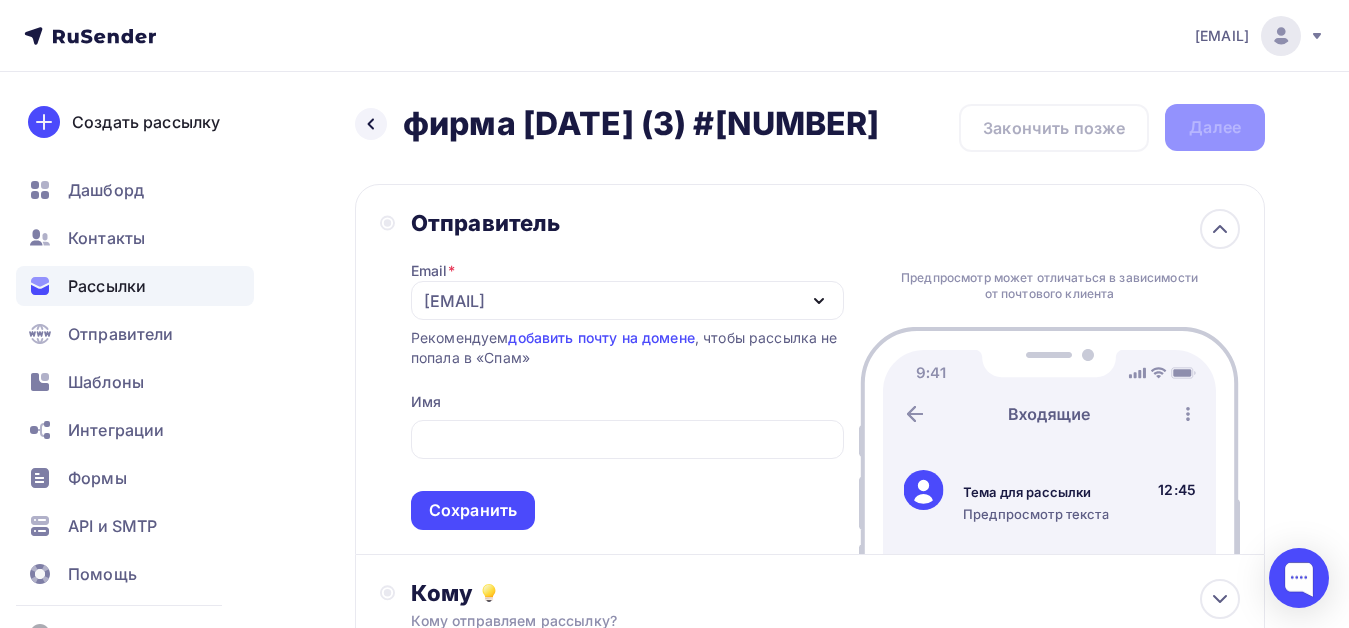 scroll, scrollTop: 100, scrollLeft: 0, axis: vertical 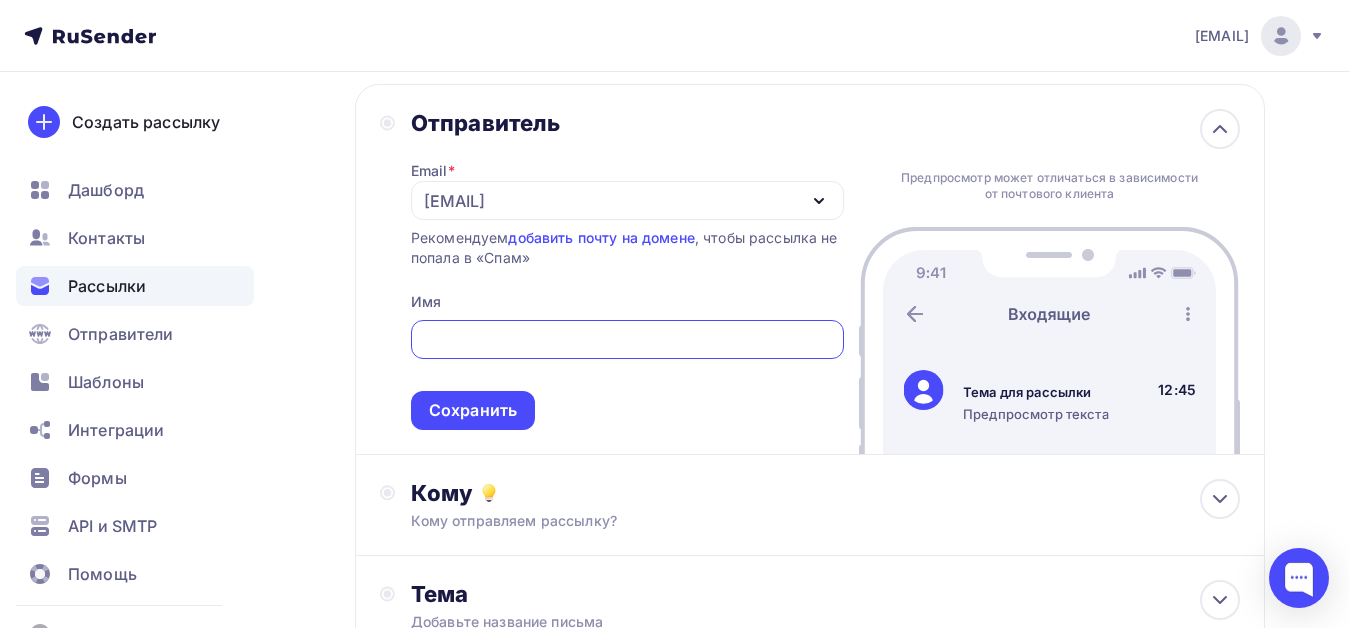 click at bounding box center [627, 340] 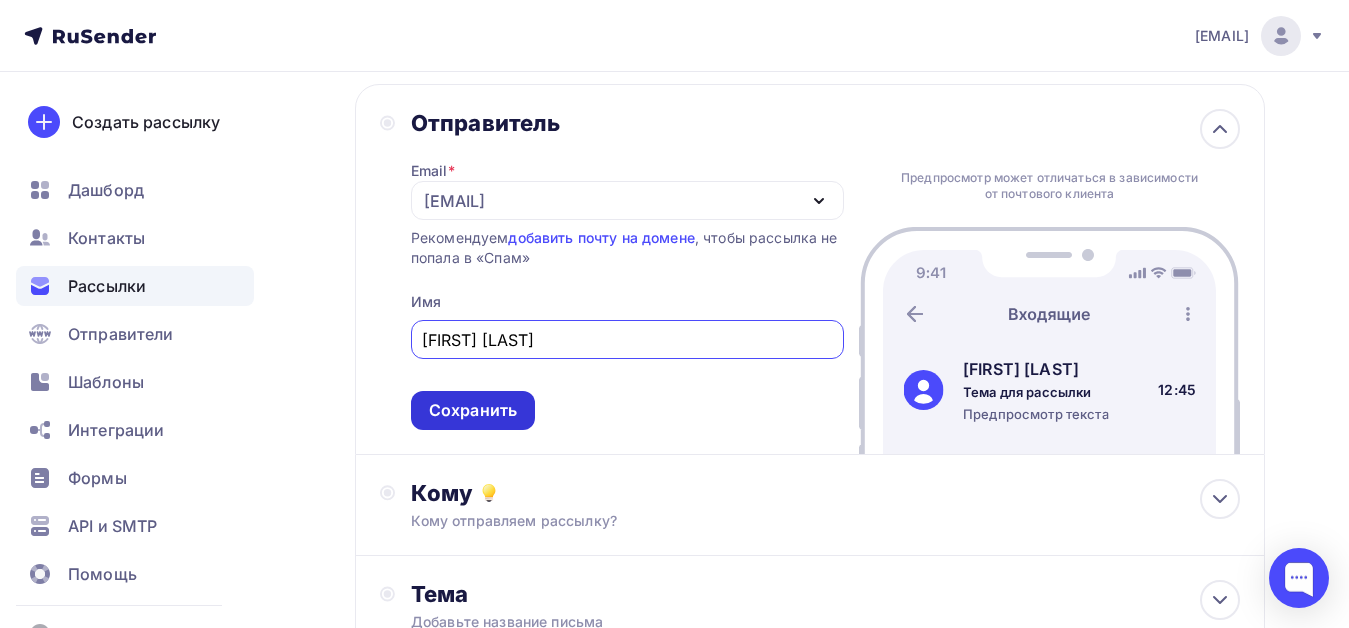 type on "[FIRST] [LAST]" 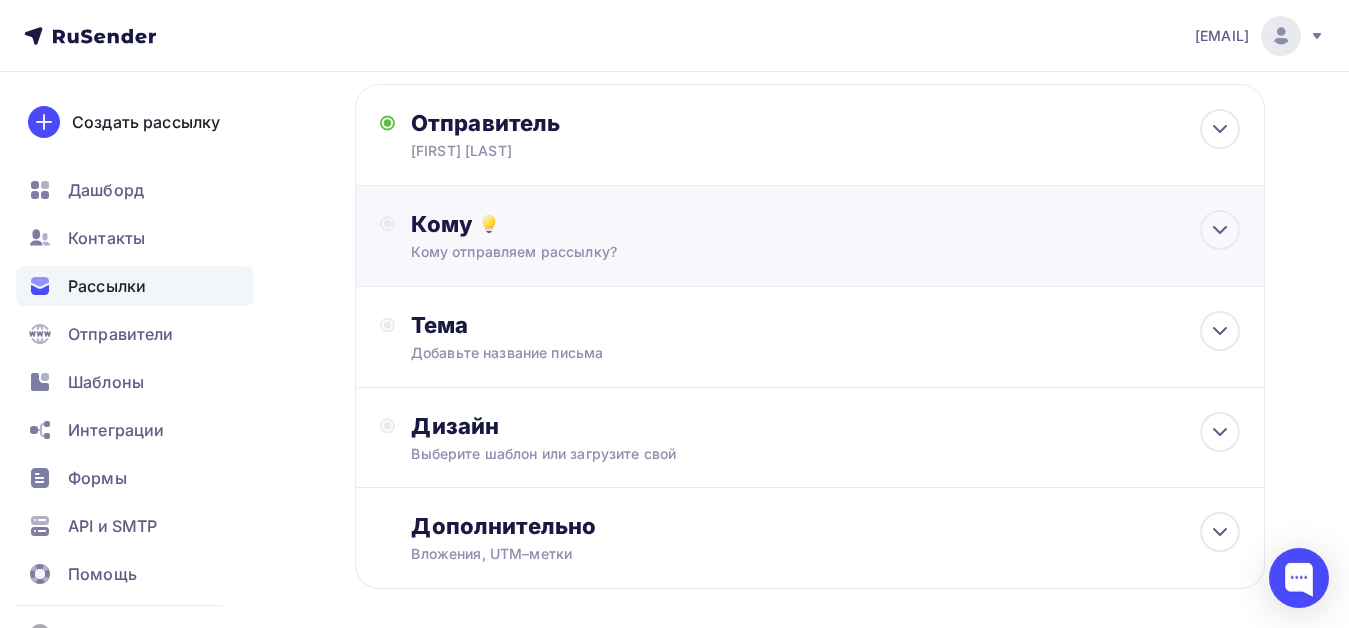 click on "Кому отправляем рассылку?" at bounding box center [784, 252] 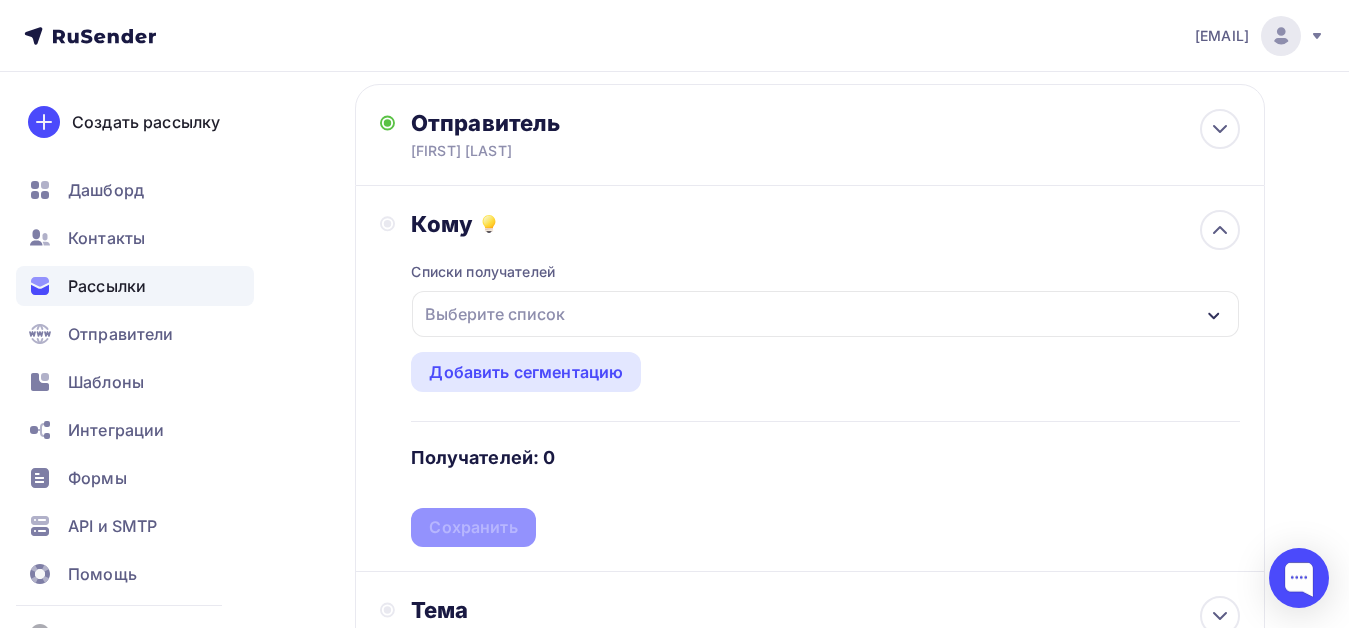 click on "Выберите список" at bounding box center [495, 314] 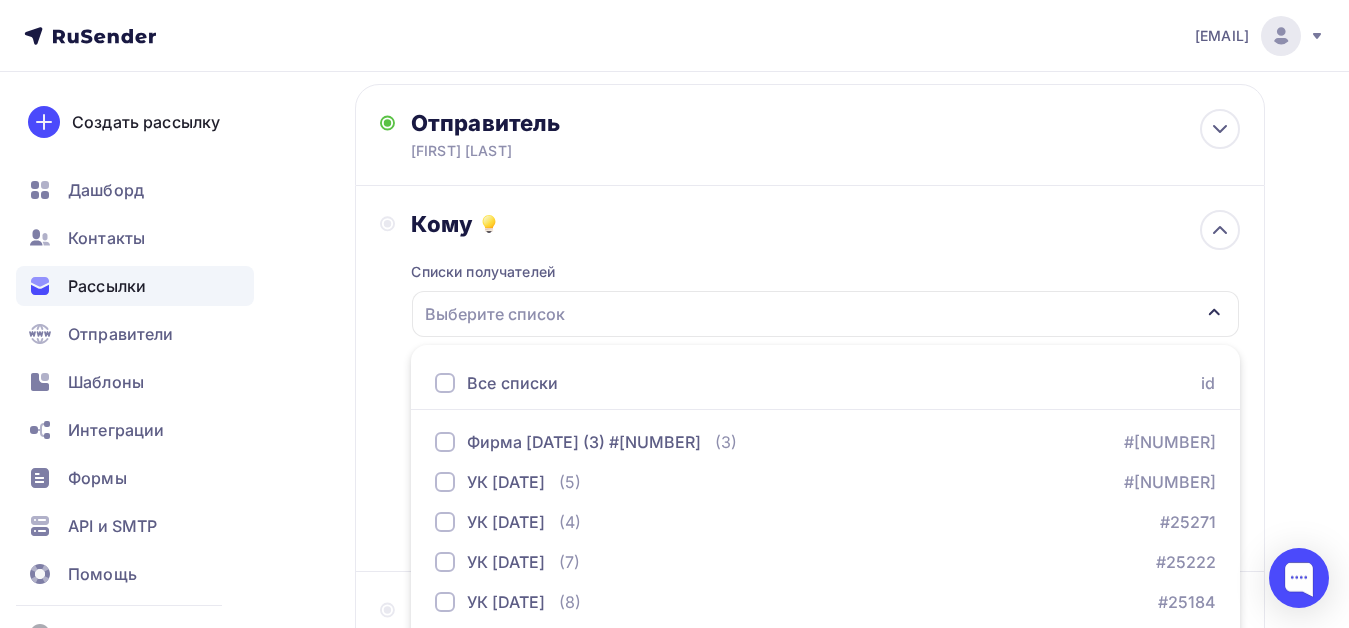 scroll, scrollTop: 335, scrollLeft: 0, axis: vertical 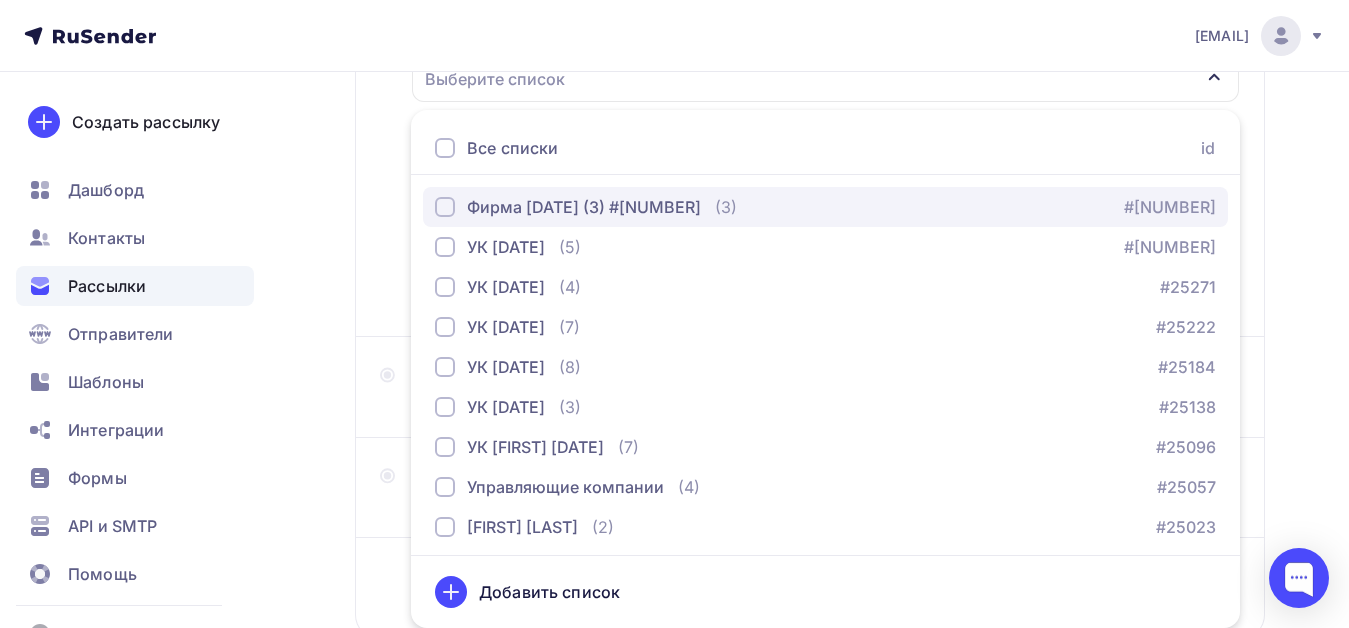 click on "Фирма [DATE]
(3)
#[NUMBER]" at bounding box center (584, 207) 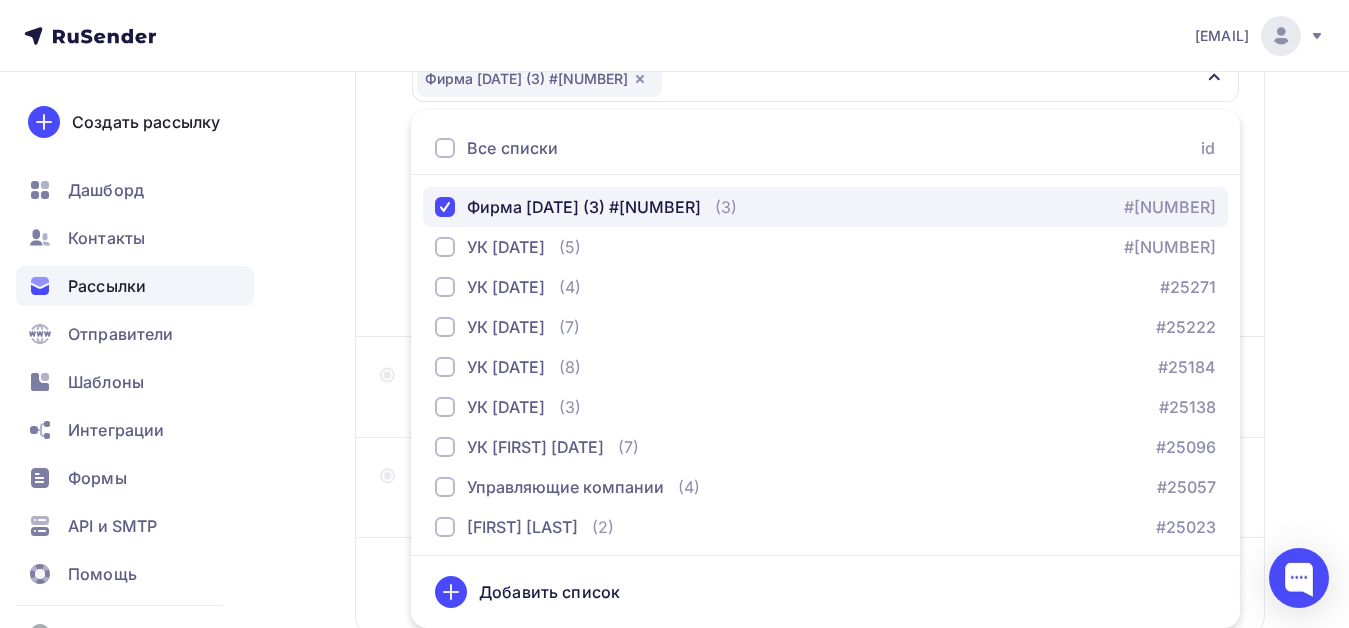 click on "Фирма [DATE]
(3)
#[NUMBER]" at bounding box center [584, 207] 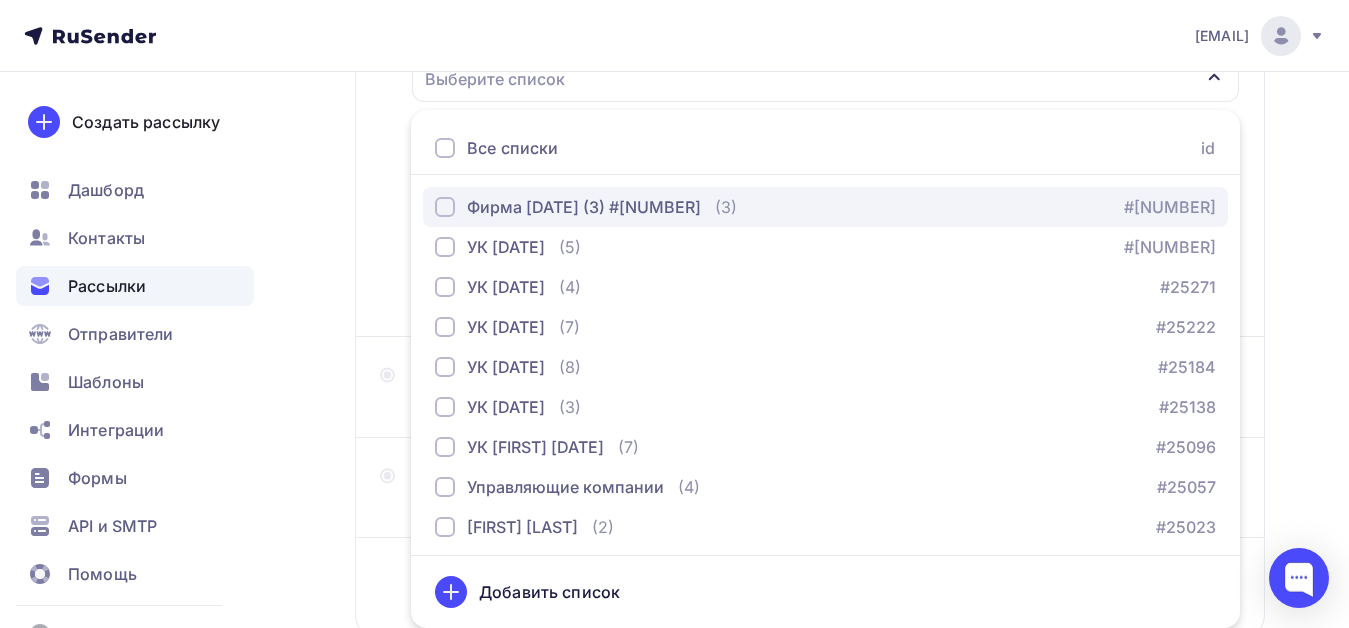 click on "Фирма [DATE]
(3)
#[NUMBER]" at bounding box center [584, 207] 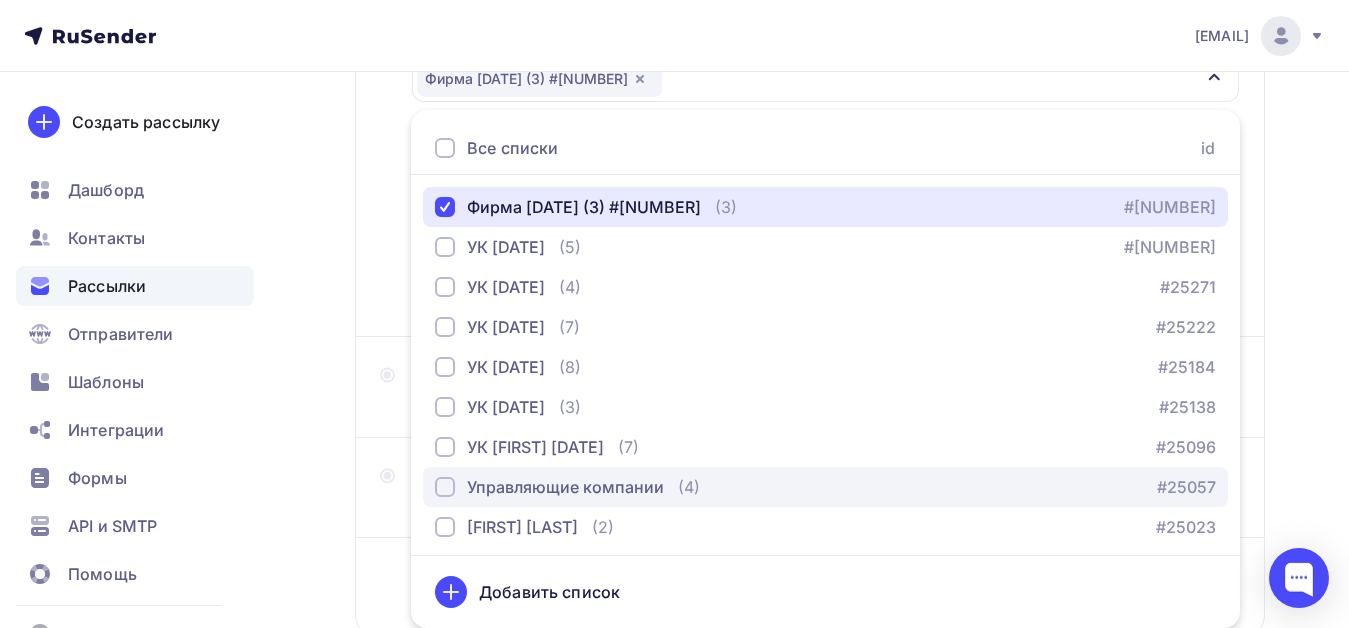 scroll, scrollTop: 44, scrollLeft: 0, axis: vertical 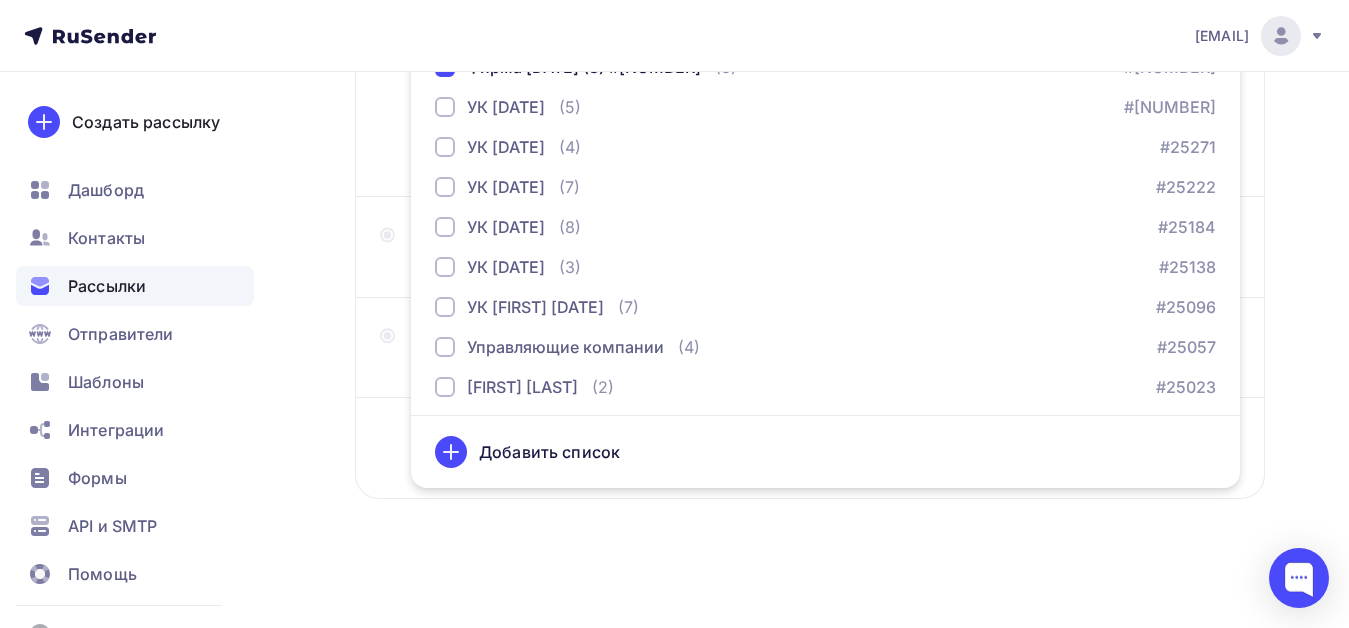 drag, startPoint x: 604, startPoint y: 458, endPoint x: 620, endPoint y: 449, distance: 18.35756 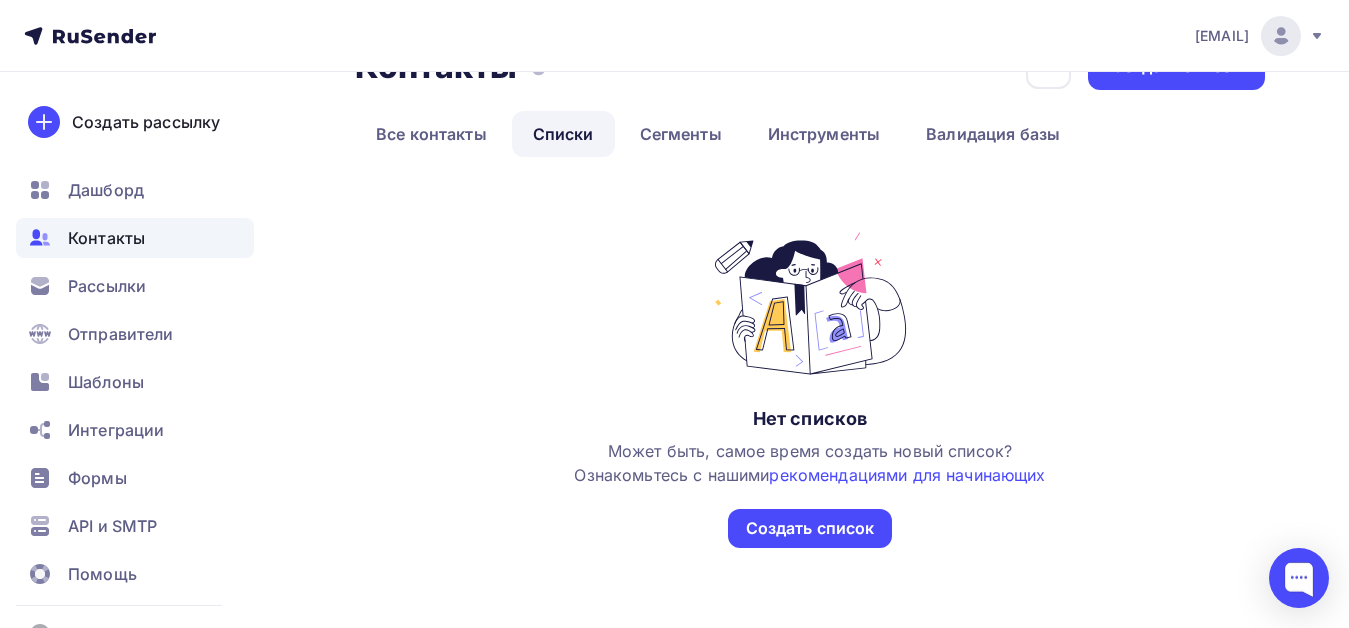 scroll, scrollTop: 0, scrollLeft: 0, axis: both 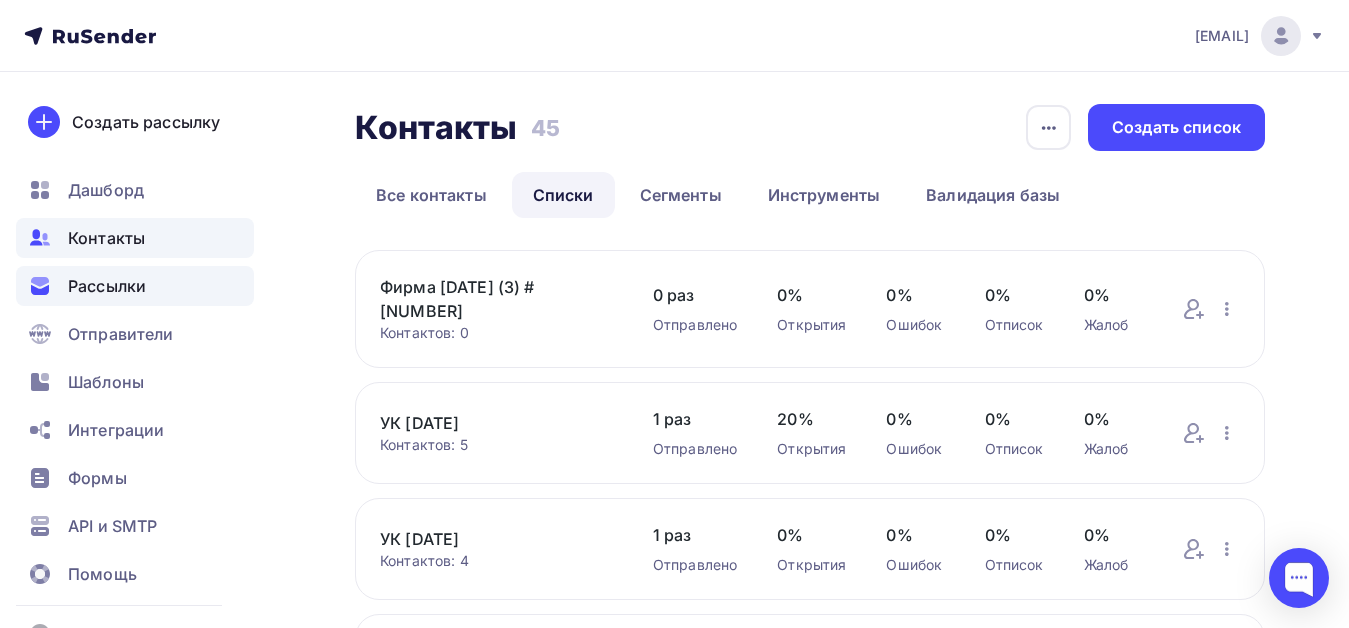 click on "Рассылки" at bounding box center (107, 286) 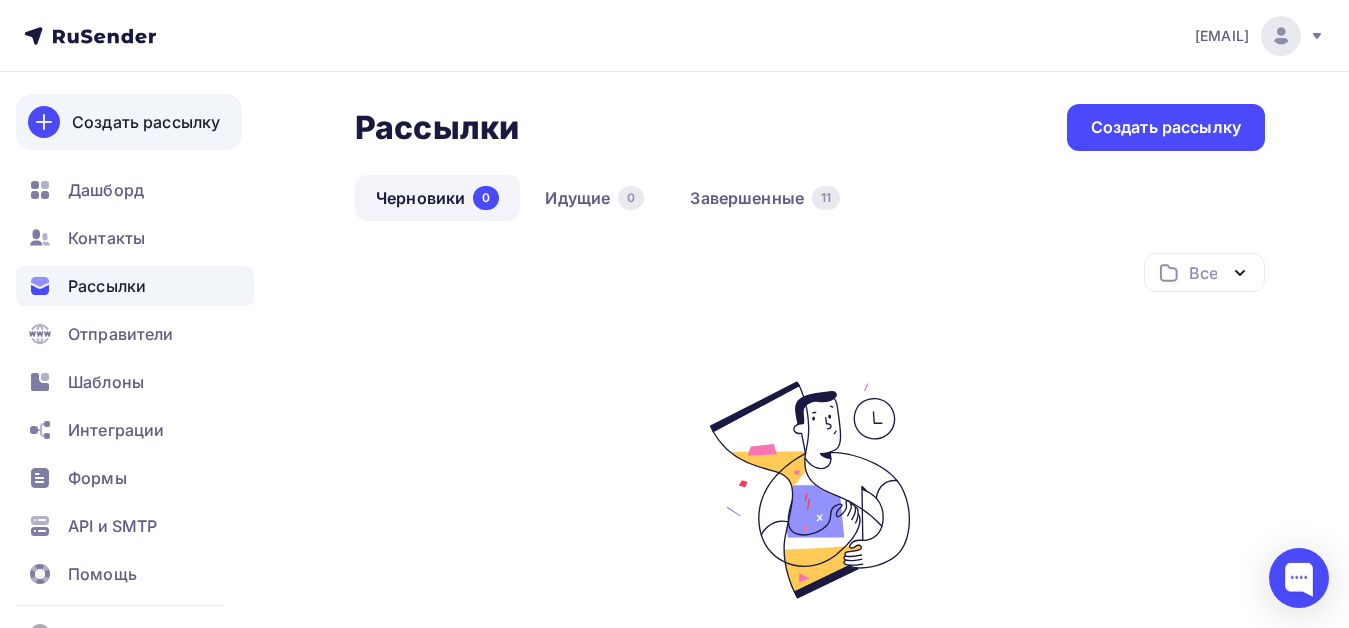 click on "Создать рассылку" at bounding box center (146, 122) 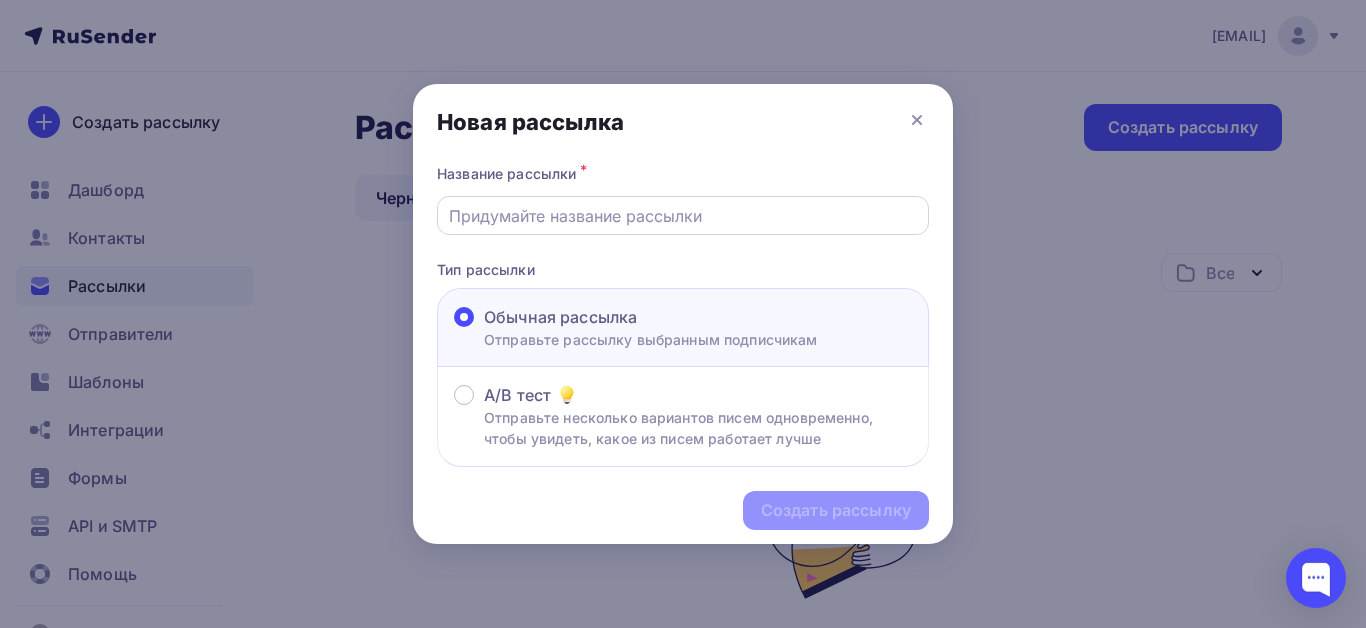 click at bounding box center (683, 216) 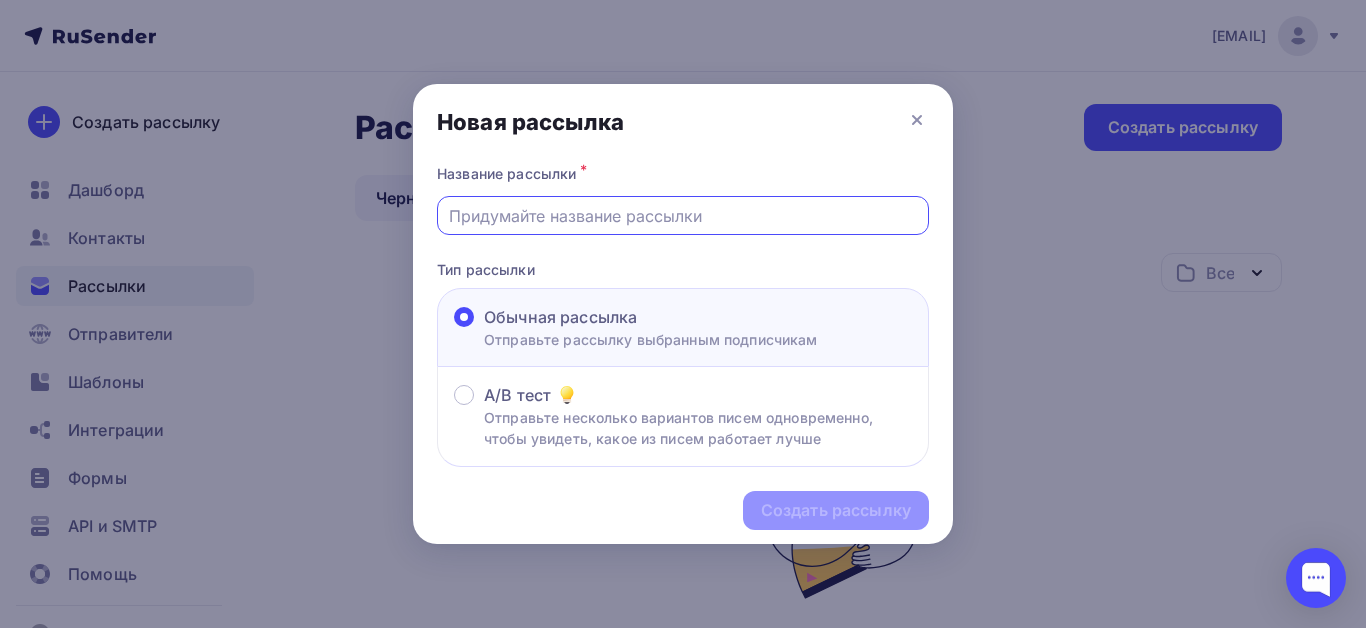type on "ф" 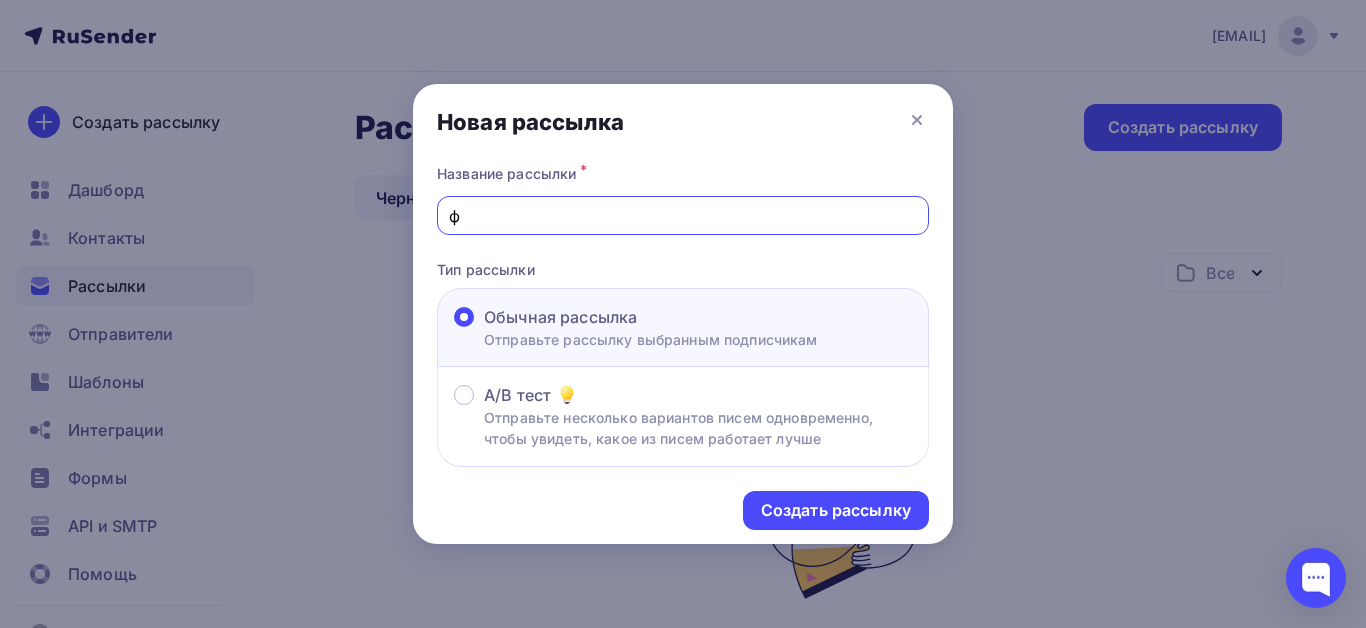 type 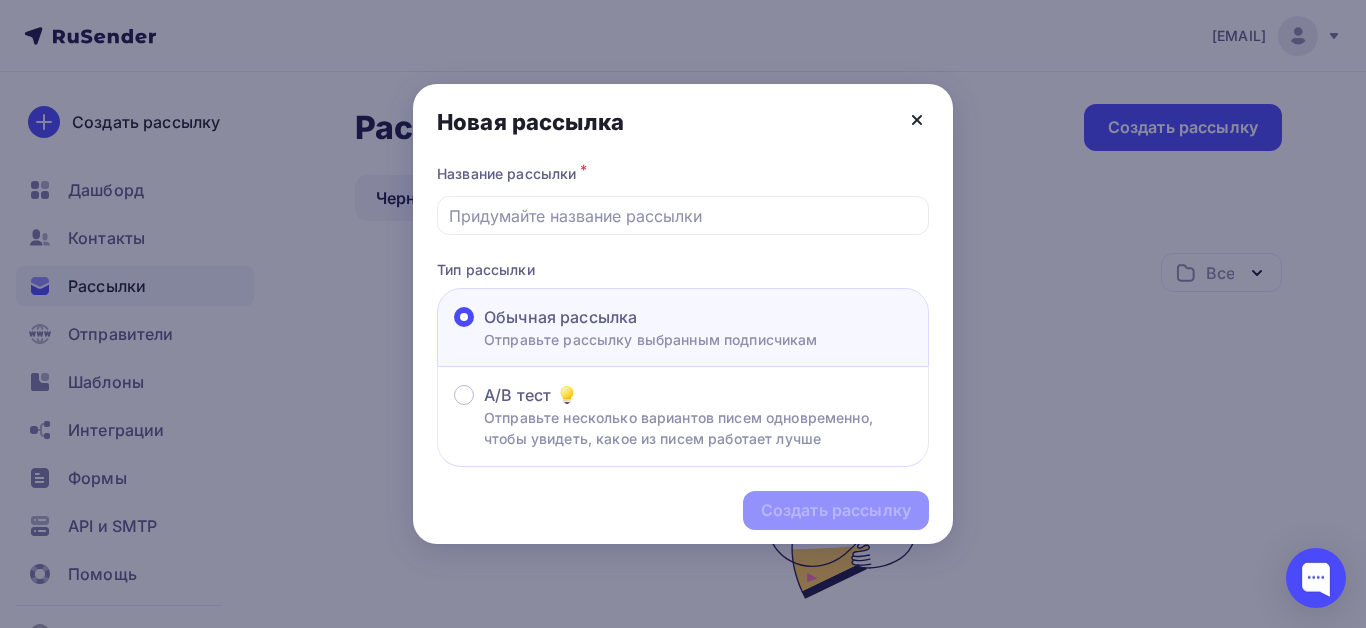 click 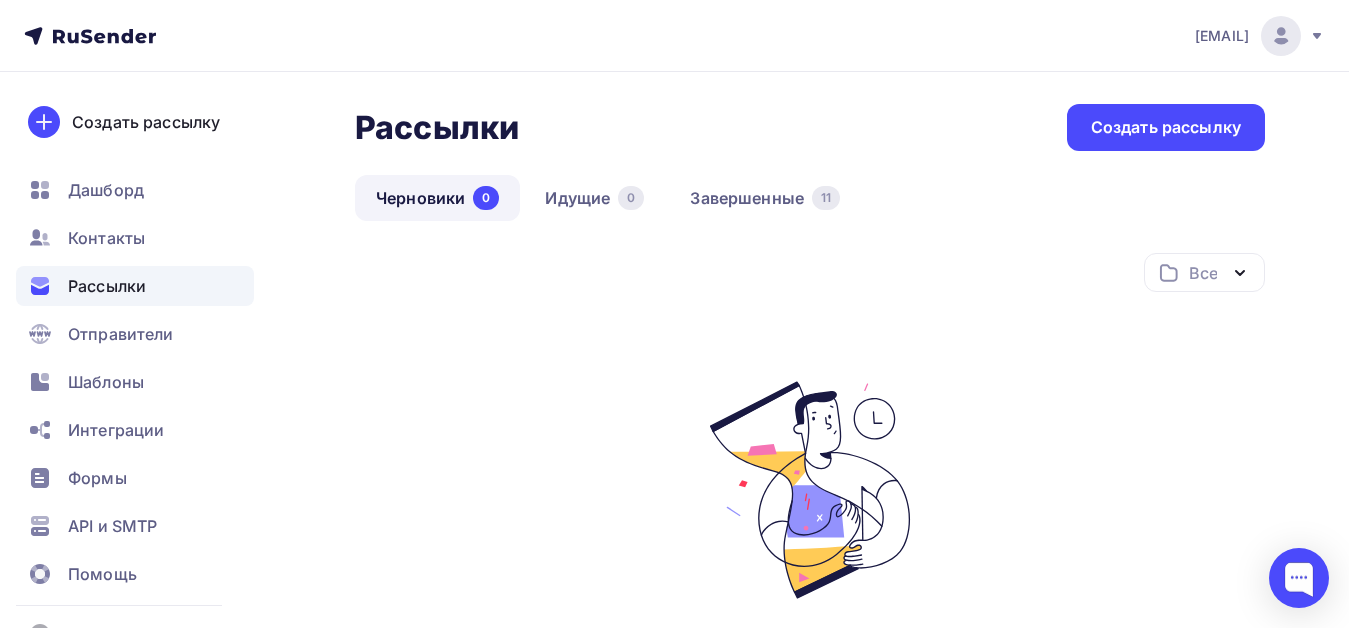 click on "Рассылки" at bounding box center [107, 286] 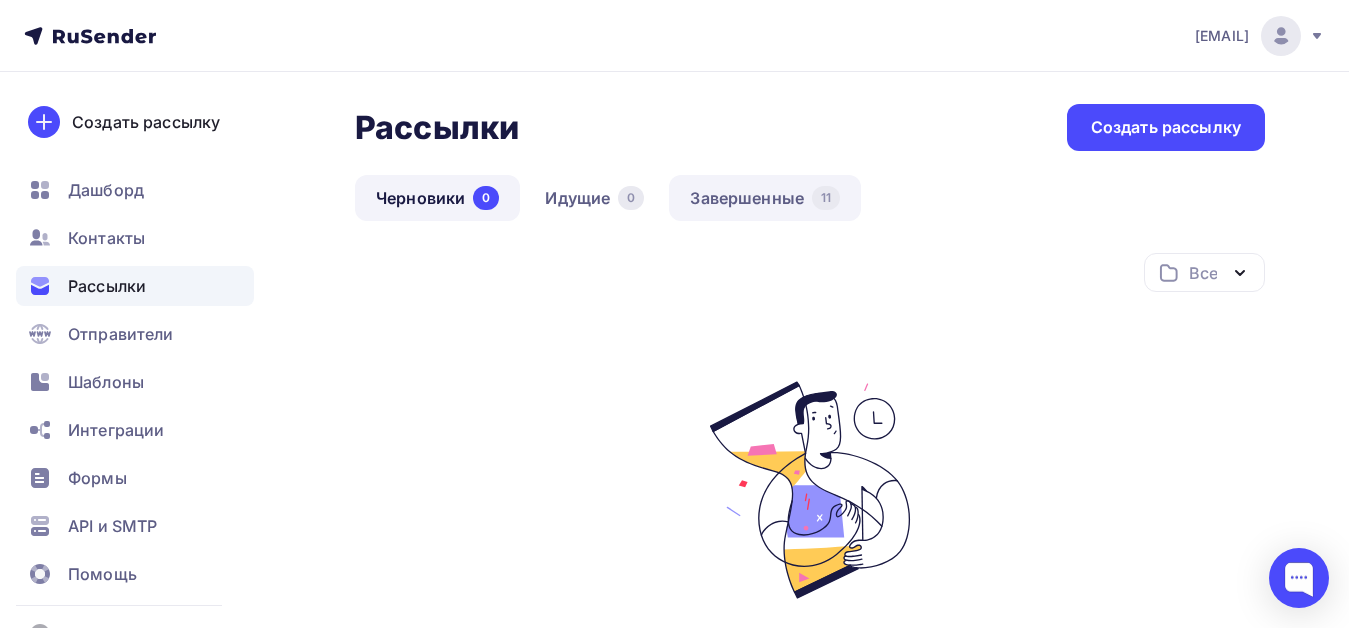 click on "Завершенные
11" at bounding box center (765, 198) 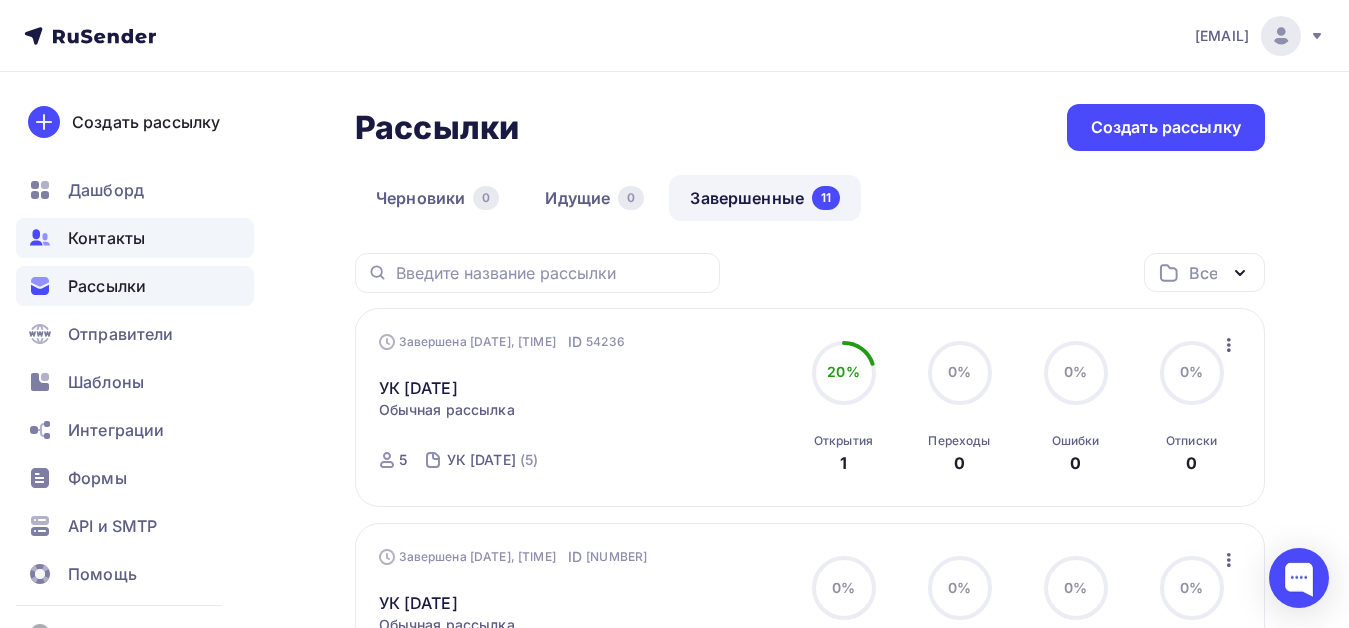 click on "Контакты" at bounding box center (106, 238) 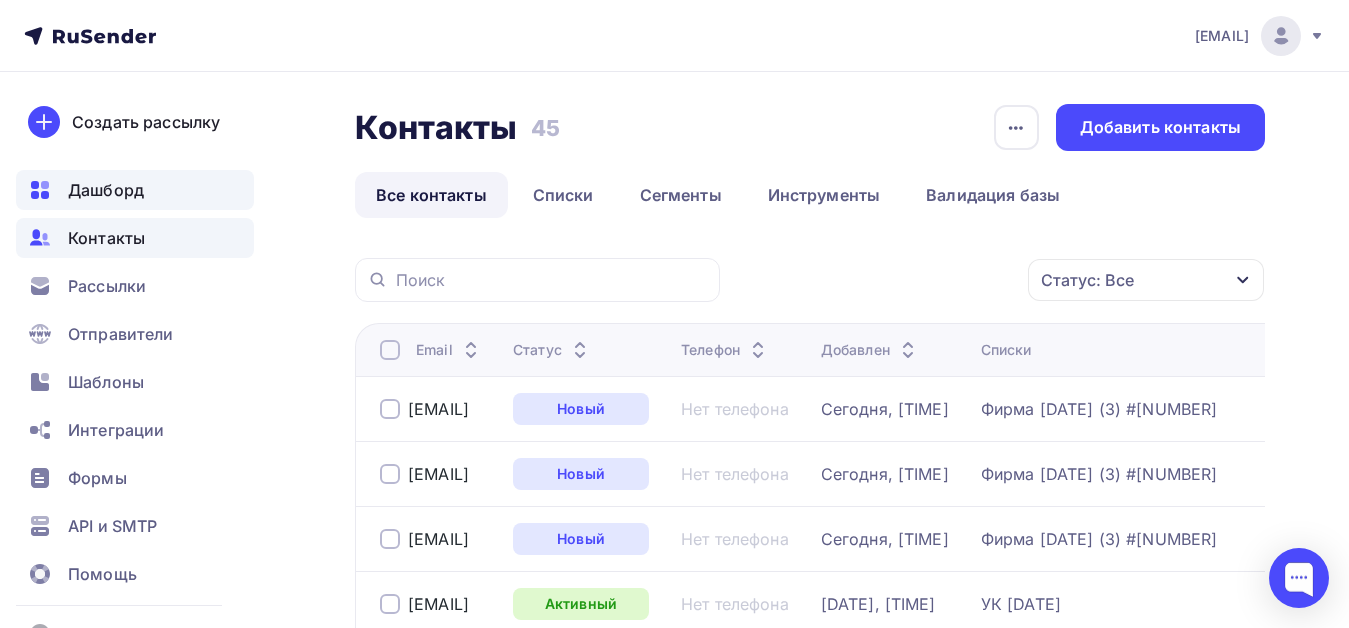 click on "Дашборд" at bounding box center (106, 190) 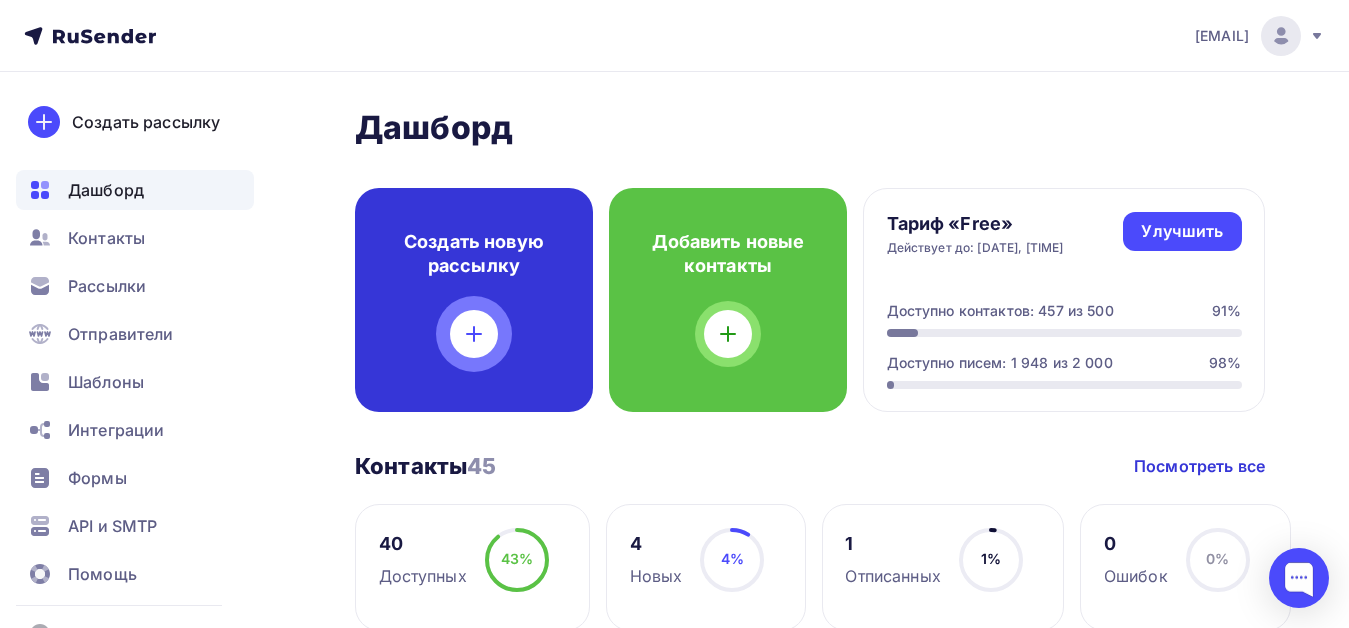 scroll, scrollTop: 300, scrollLeft: 0, axis: vertical 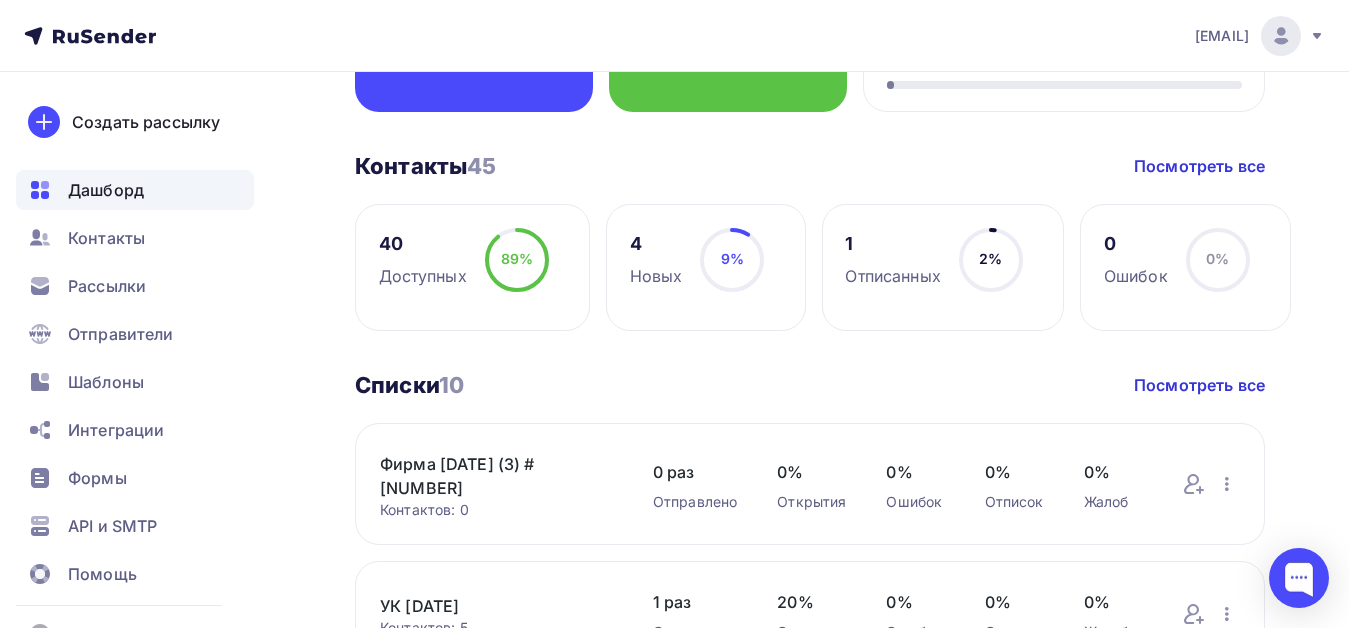 click on "Фирма [DATE]
(3)
#[NUMBER]" at bounding box center (496, 476) 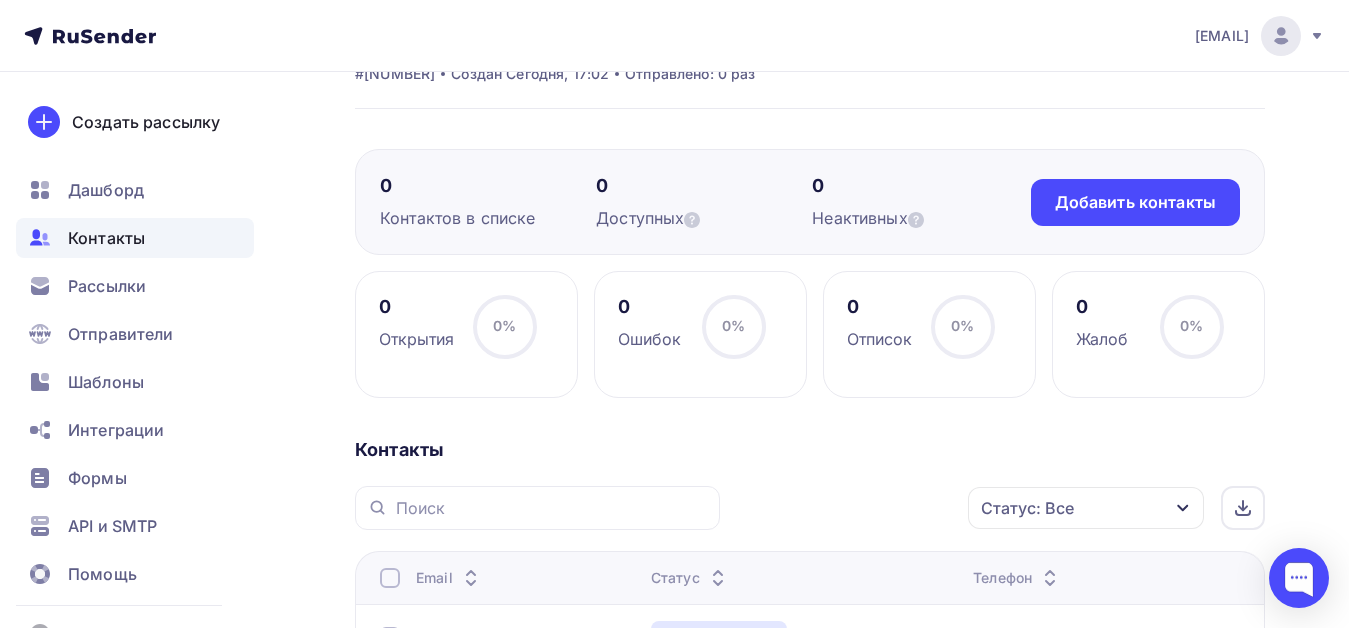 scroll, scrollTop: 0, scrollLeft: 0, axis: both 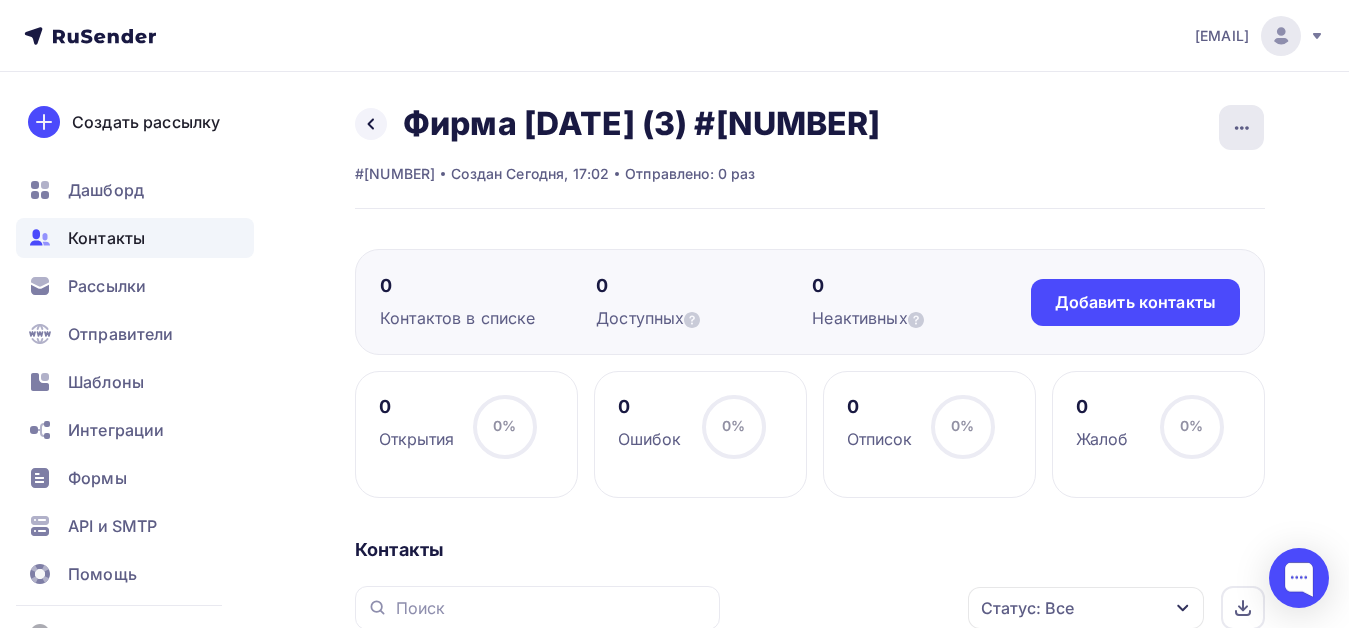 click 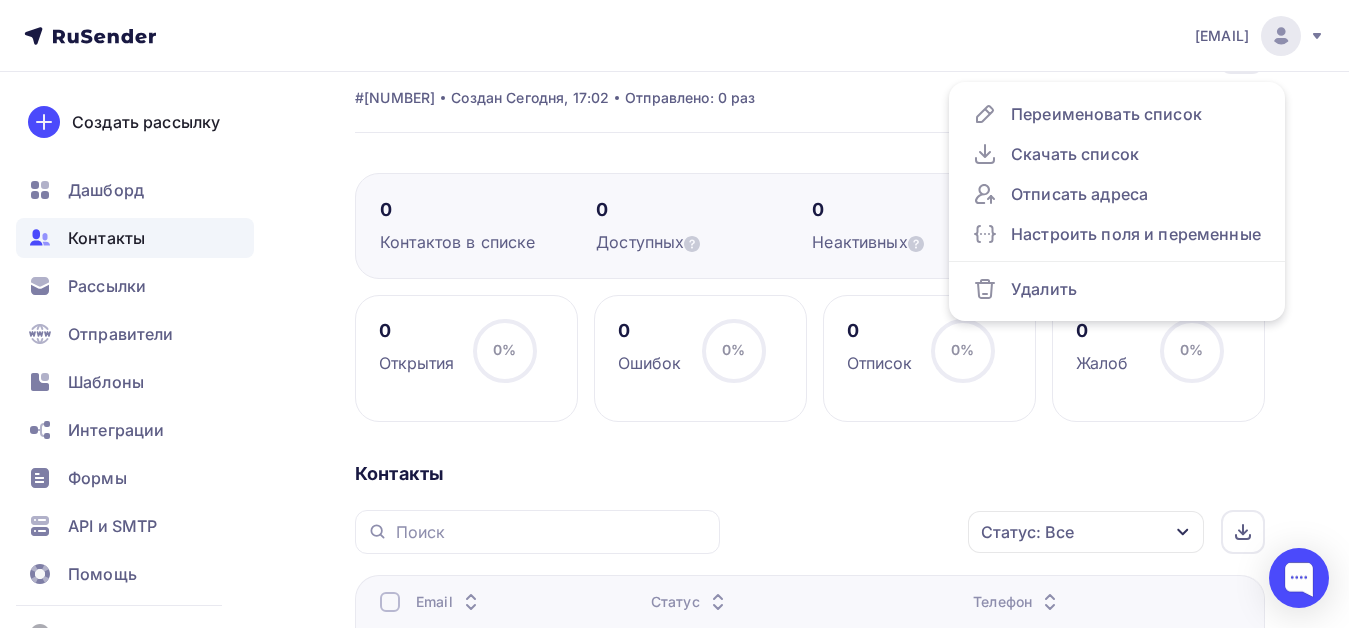 scroll, scrollTop: 0, scrollLeft: 0, axis: both 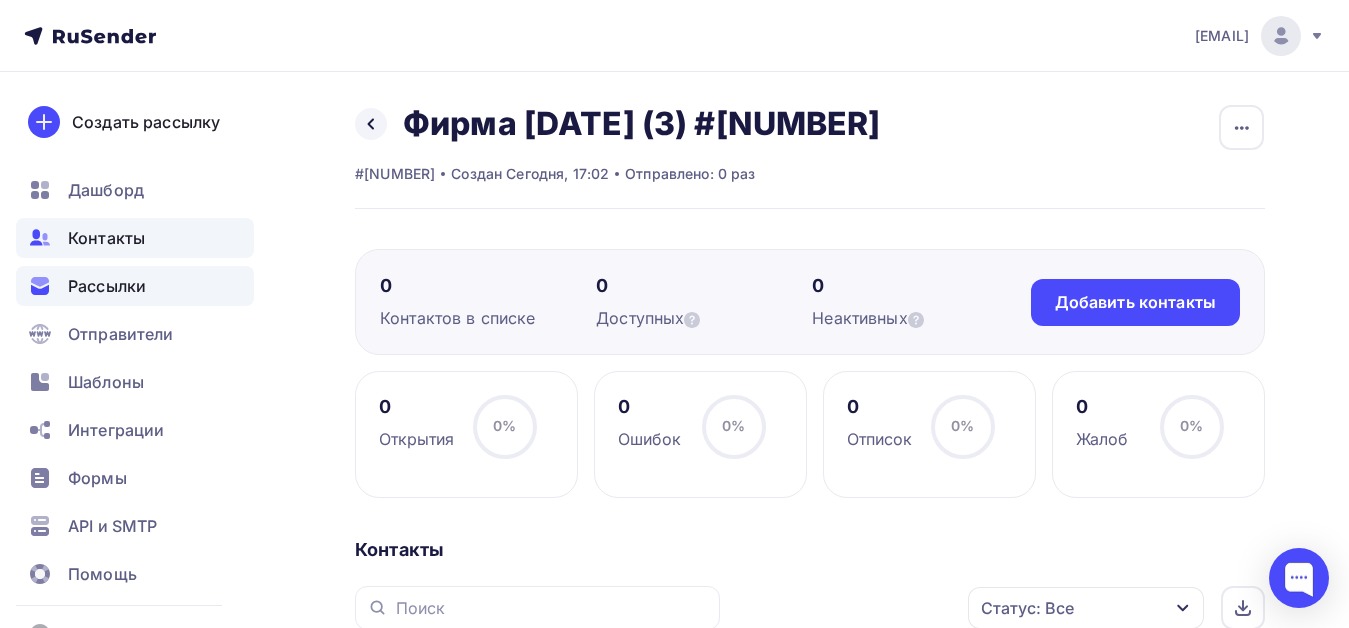 click on "Рассылки" at bounding box center (135, 286) 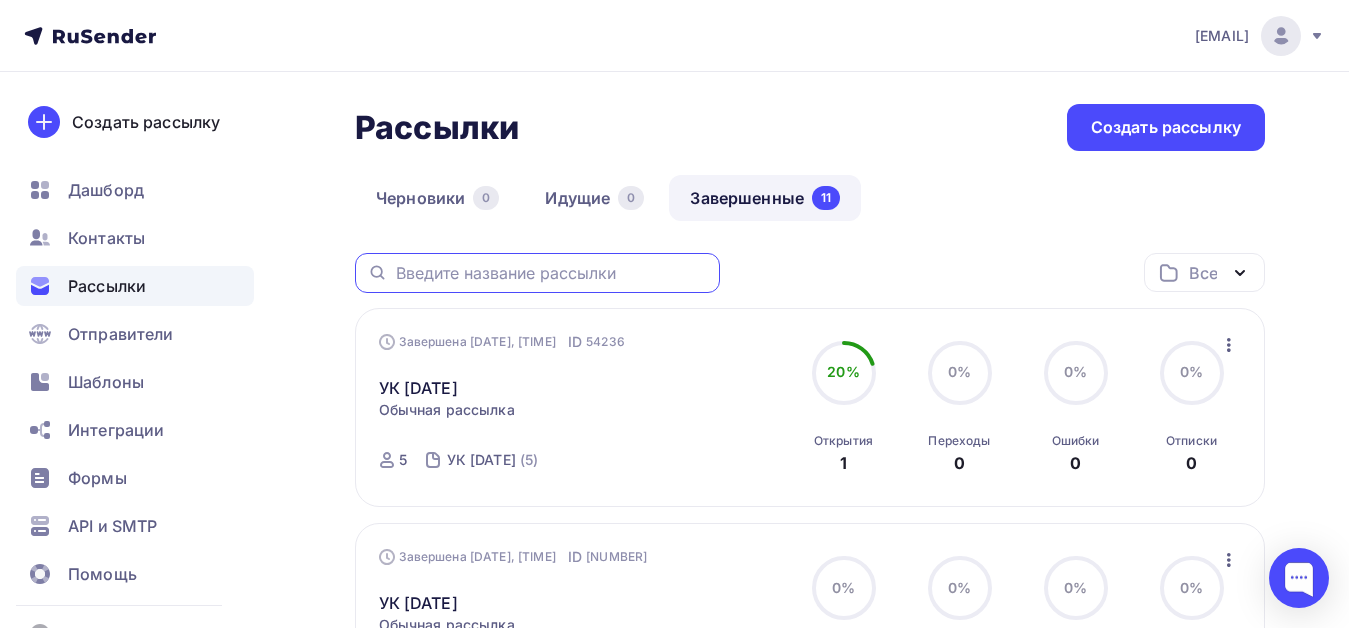 click at bounding box center (552, 273) 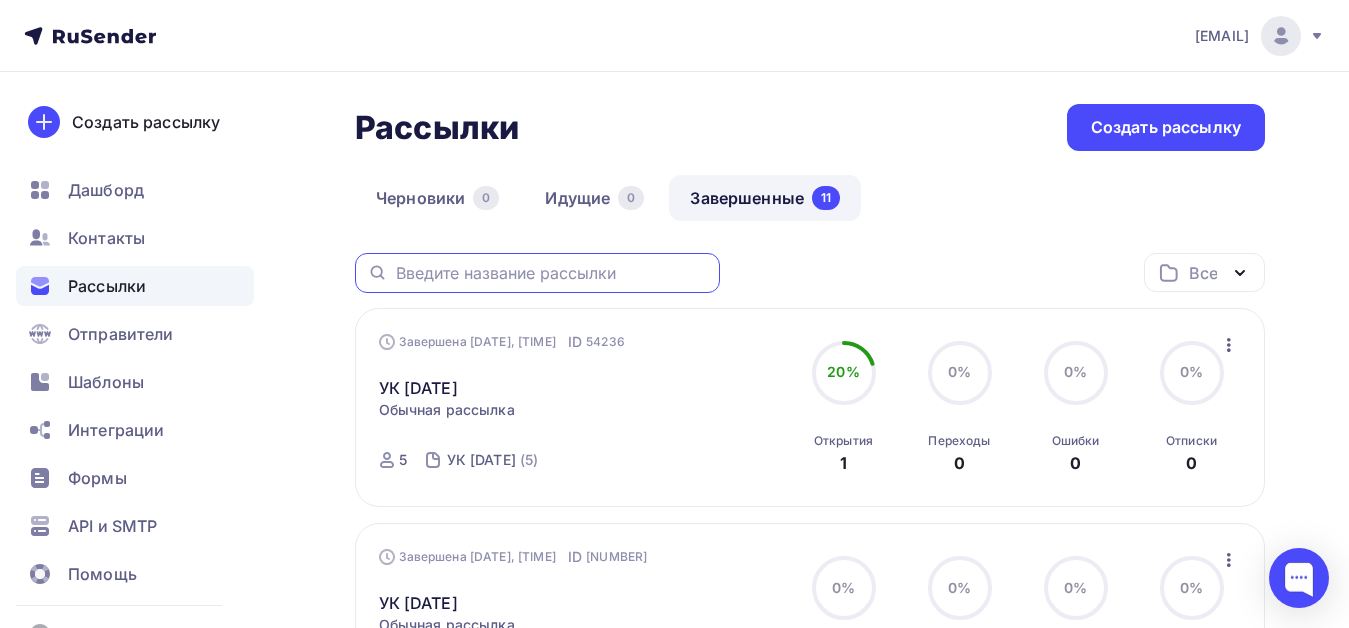 type on "ф" 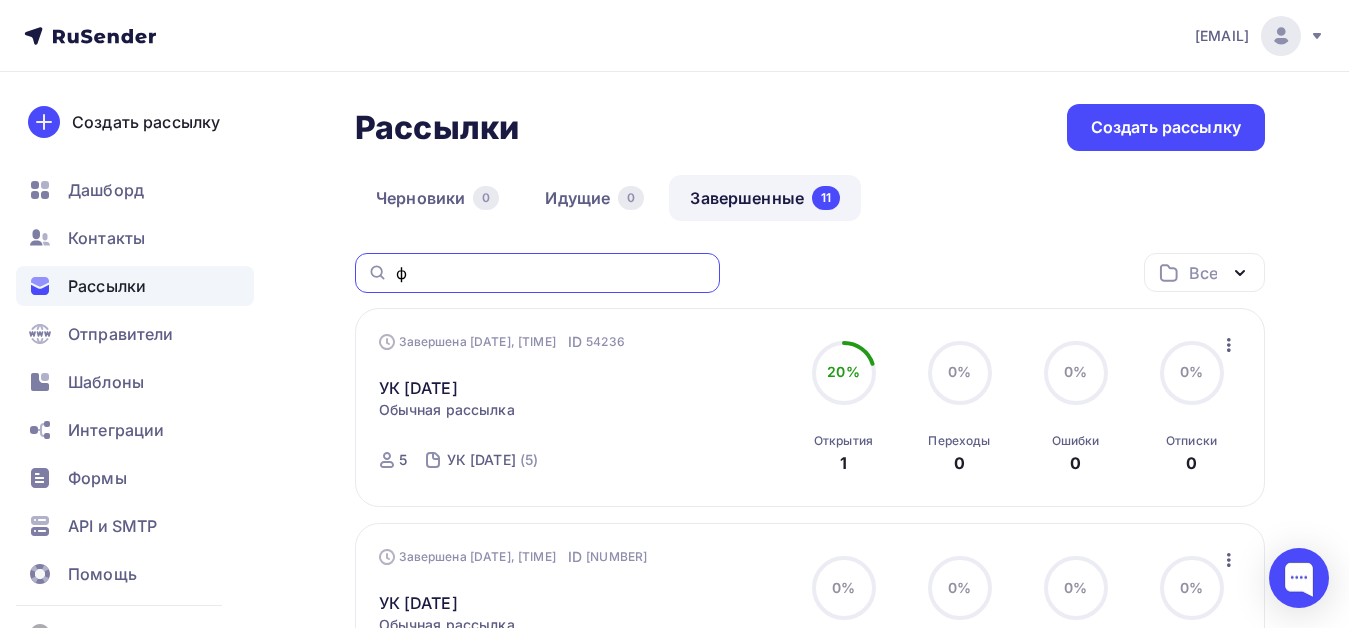type 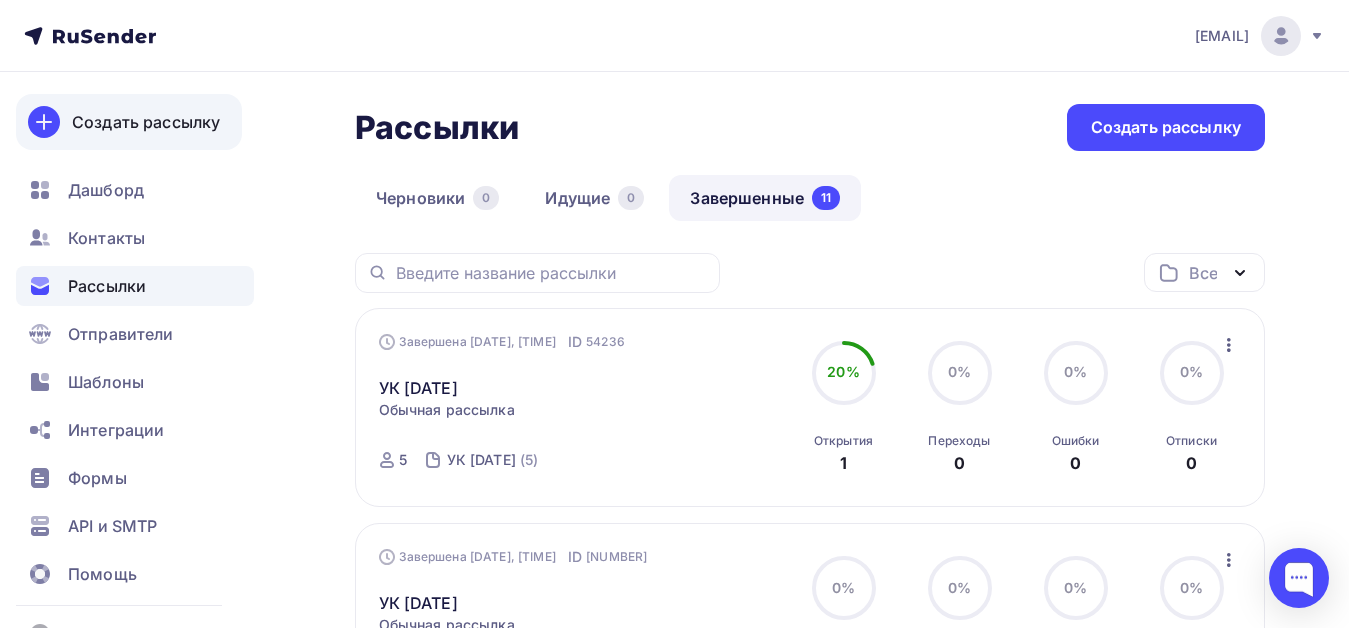 click on "Создать рассылку" at bounding box center [146, 122] 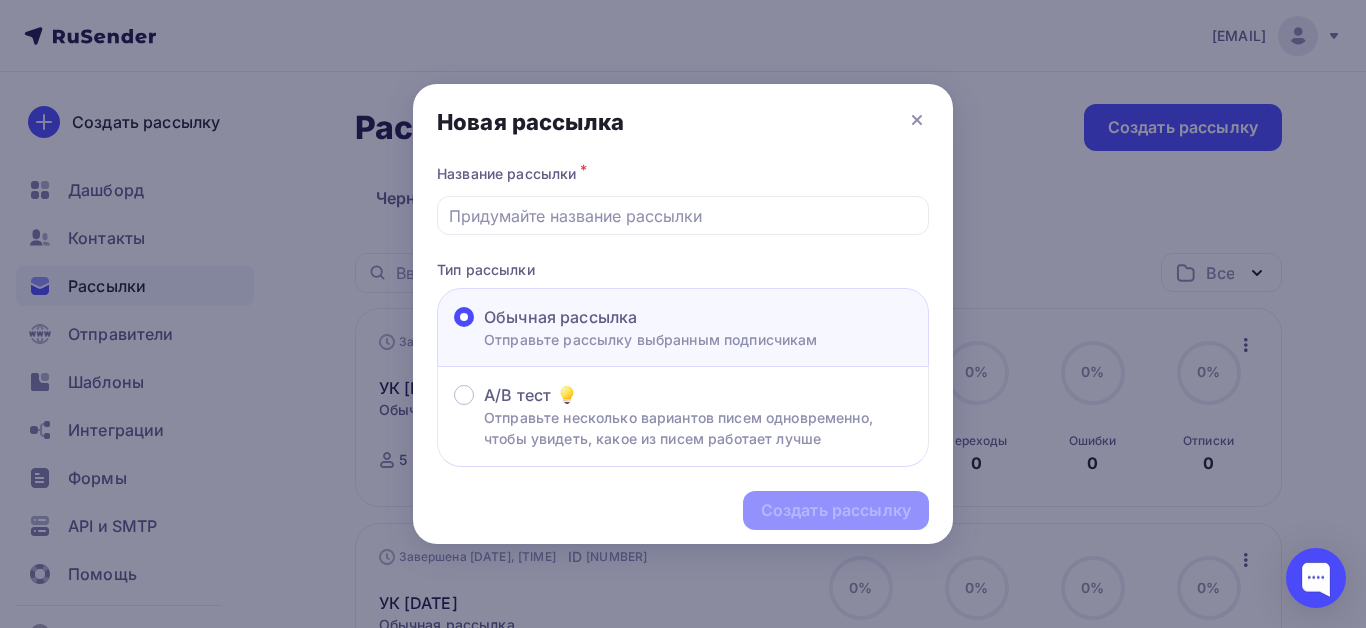 click on "Название рассылки
*" at bounding box center [683, 197] 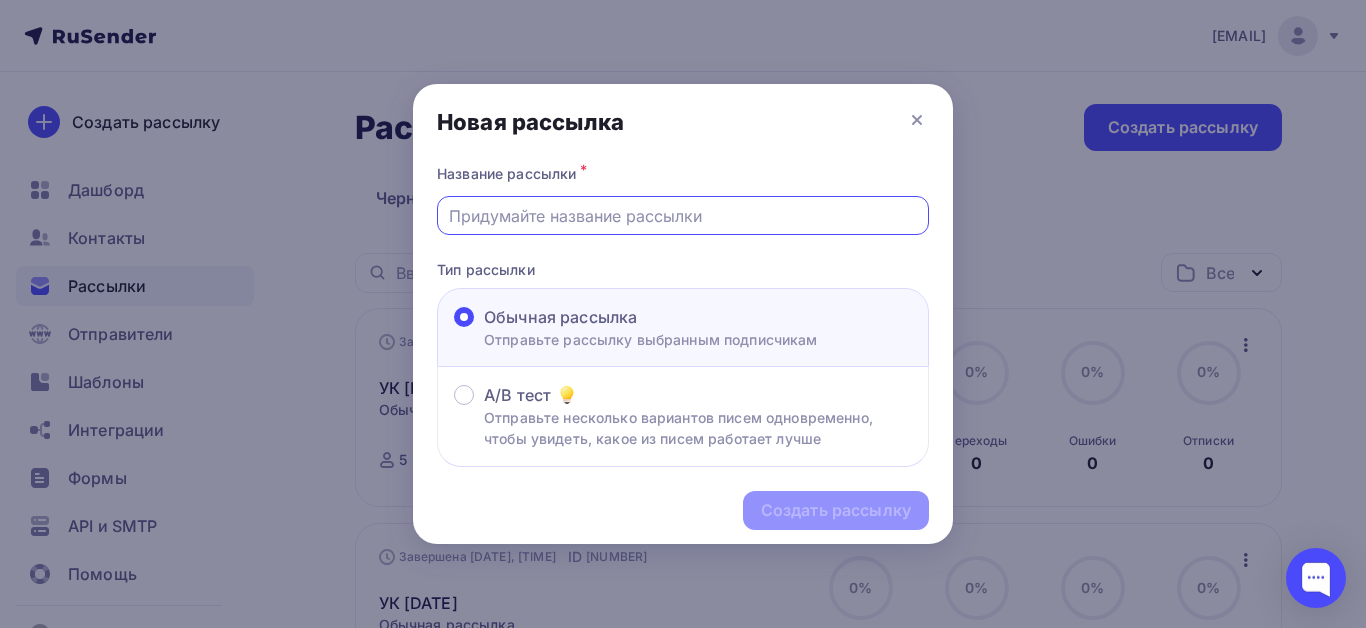 click at bounding box center (683, 216) 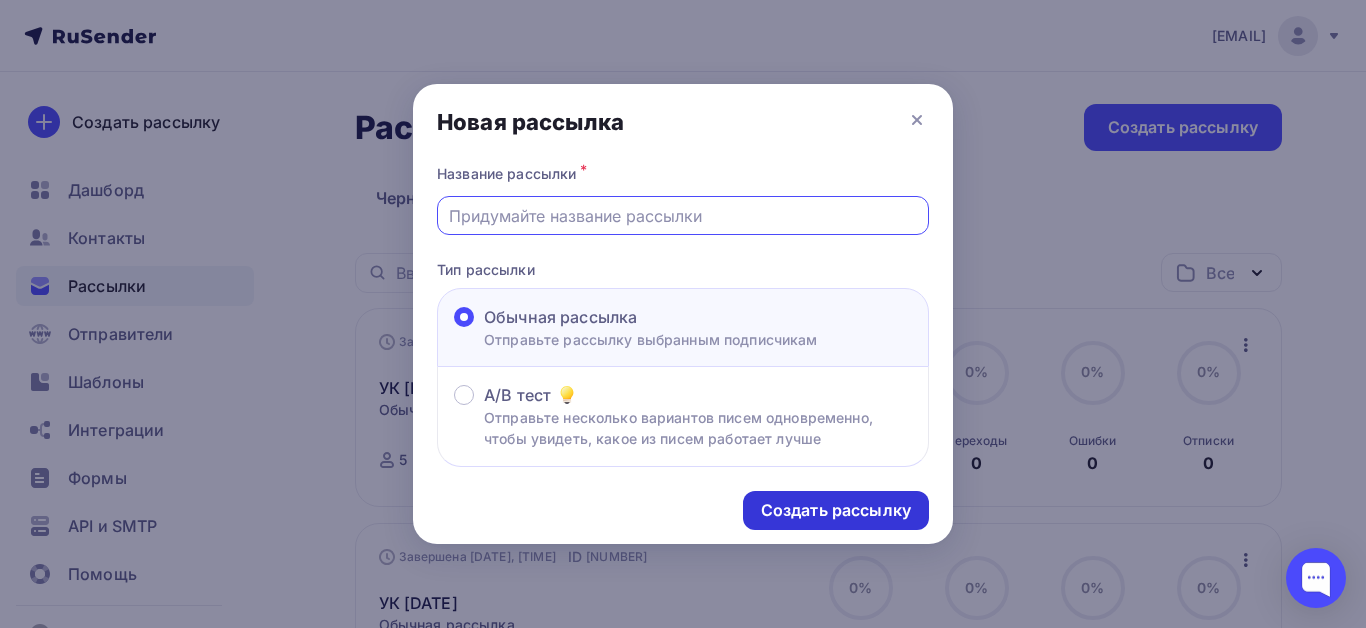 type on "фирма [DATE]
(3)
#[NUMBER]" 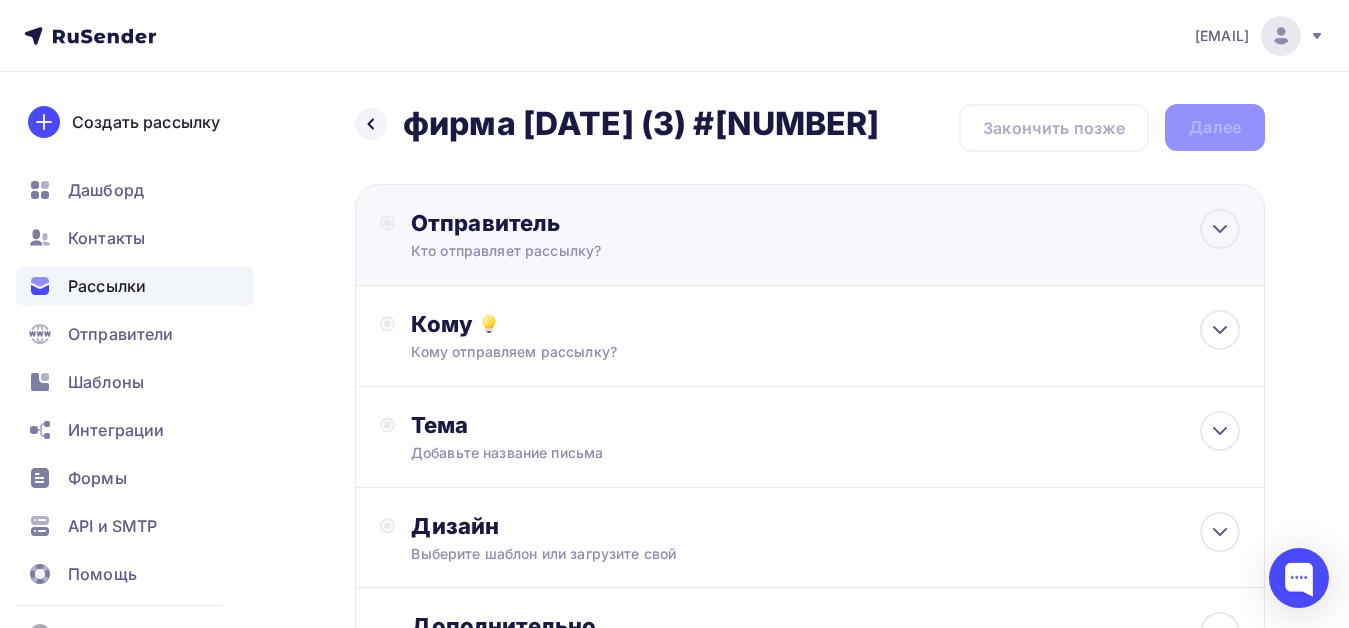 click on "Кто отправляет рассылку?" at bounding box center (606, 251) 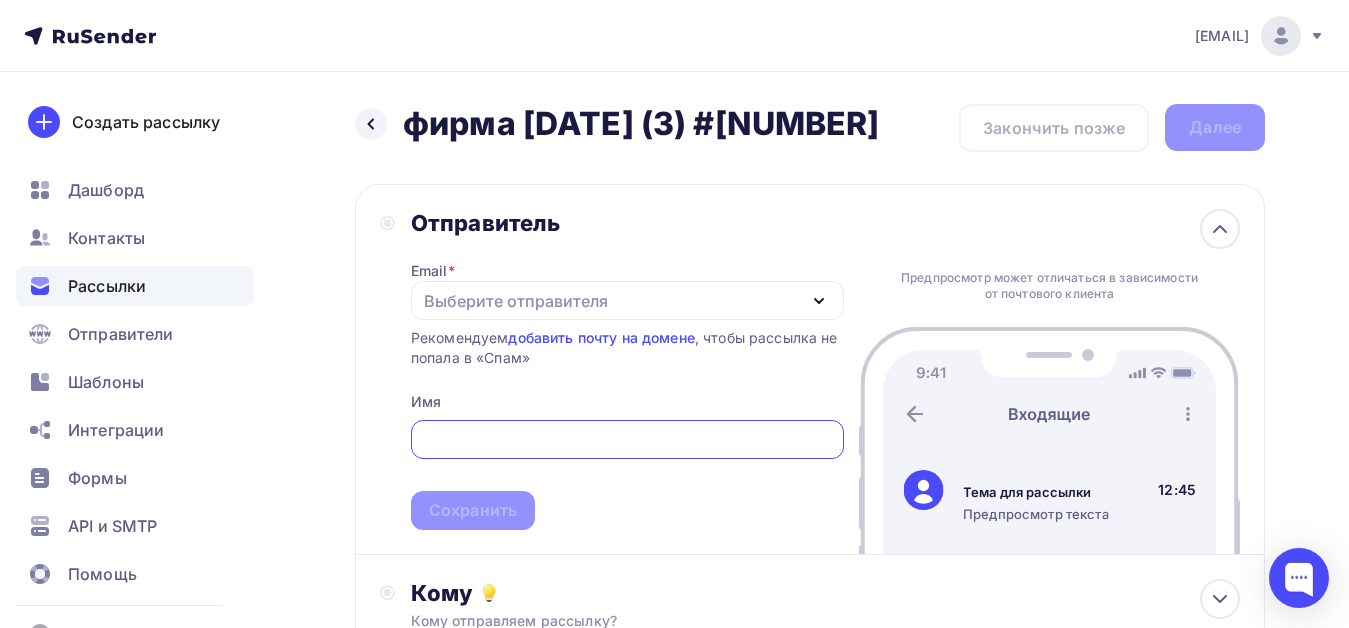 click 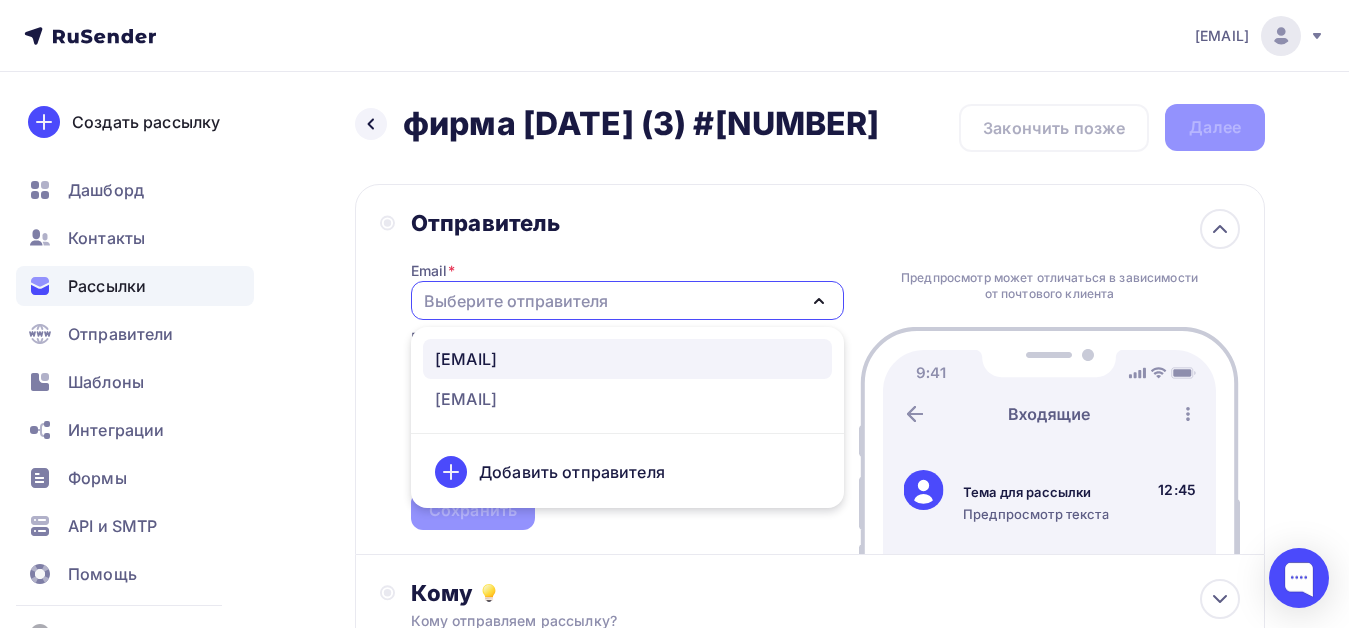 click on "[EMAIL]" at bounding box center [466, 359] 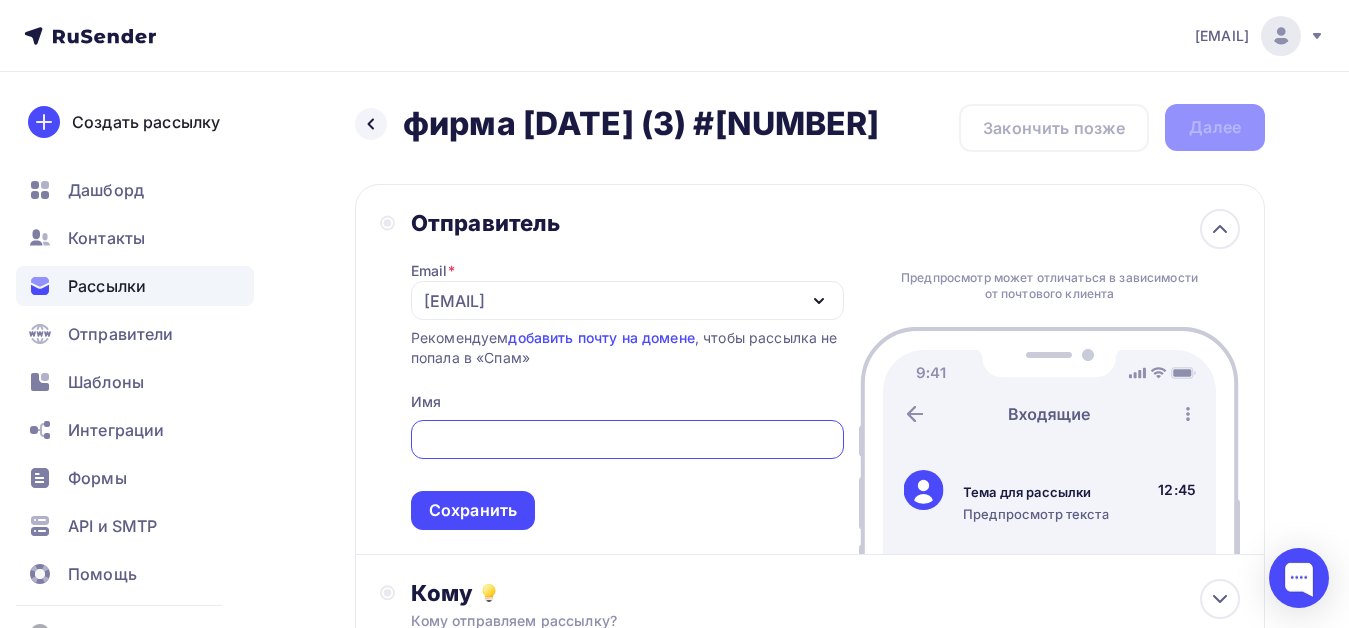click at bounding box center [627, 440] 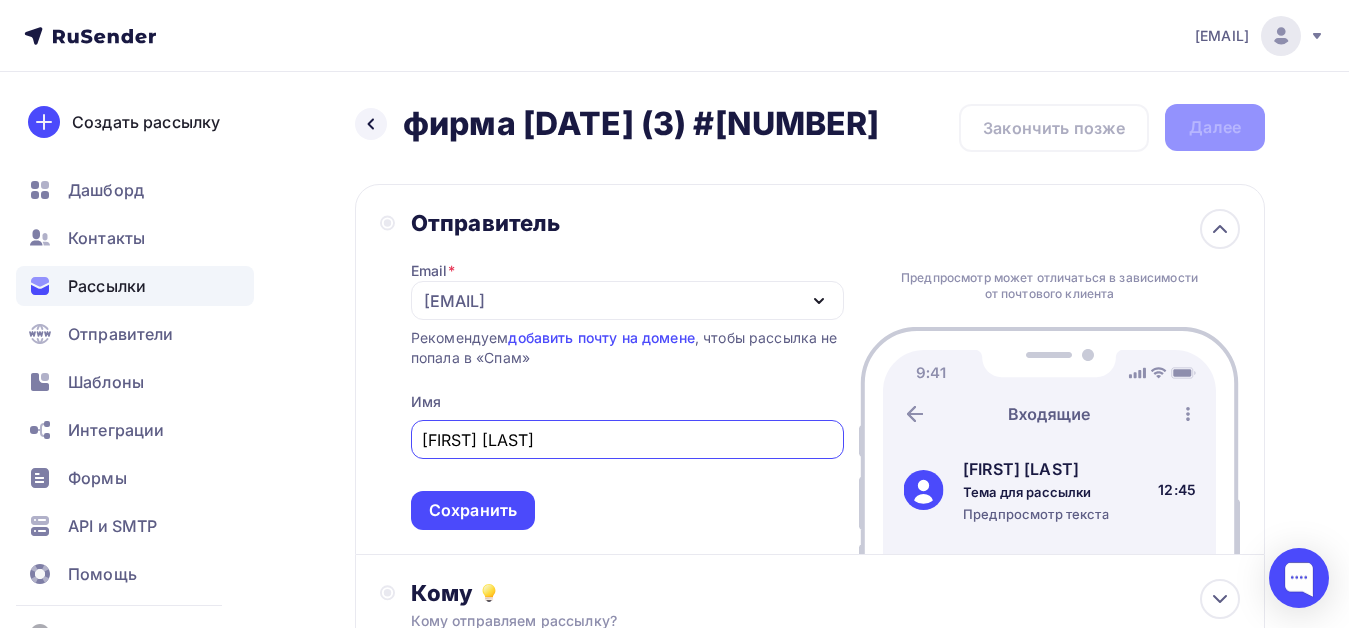 click on "[FIRST] [LAST]" at bounding box center (627, 440) 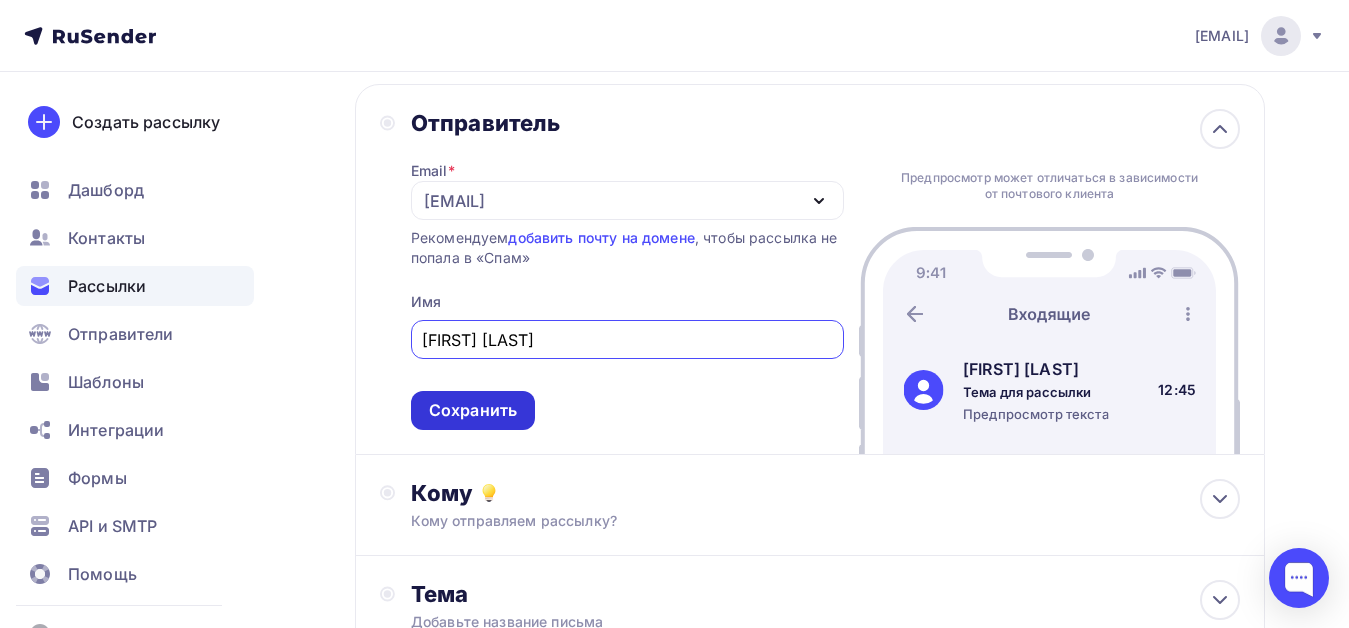 type on "[FIRST] [LAST]" 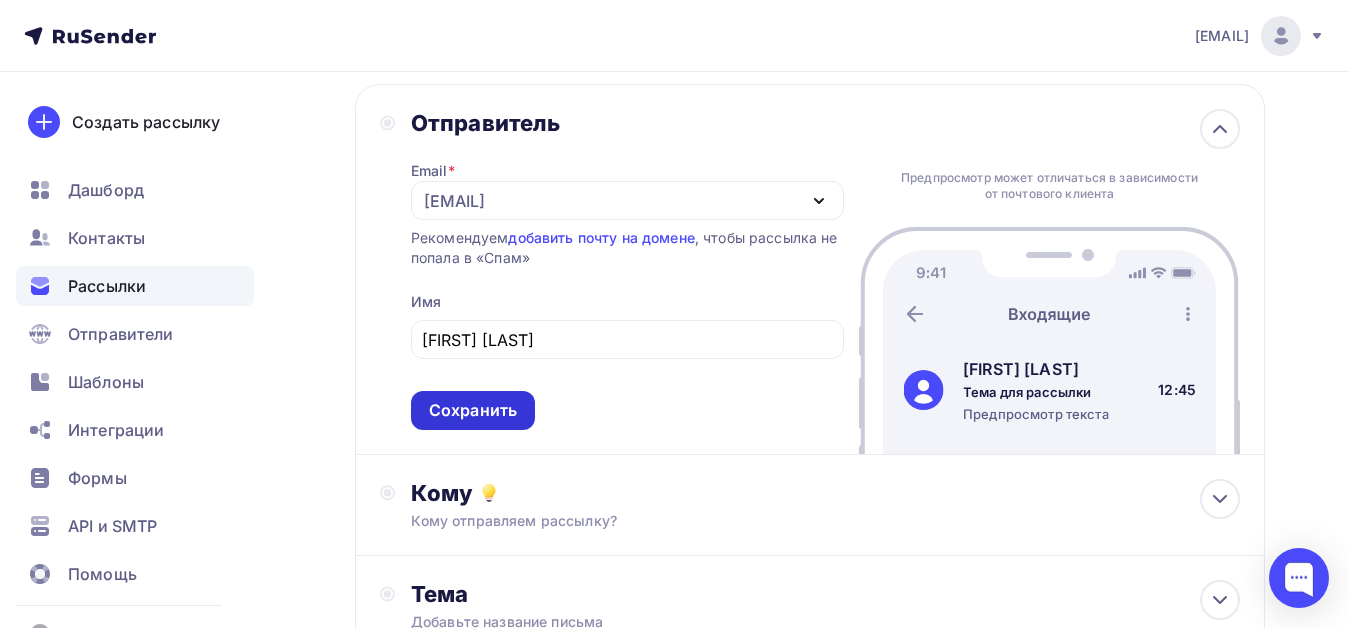click on "Сохранить" at bounding box center (473, 410) 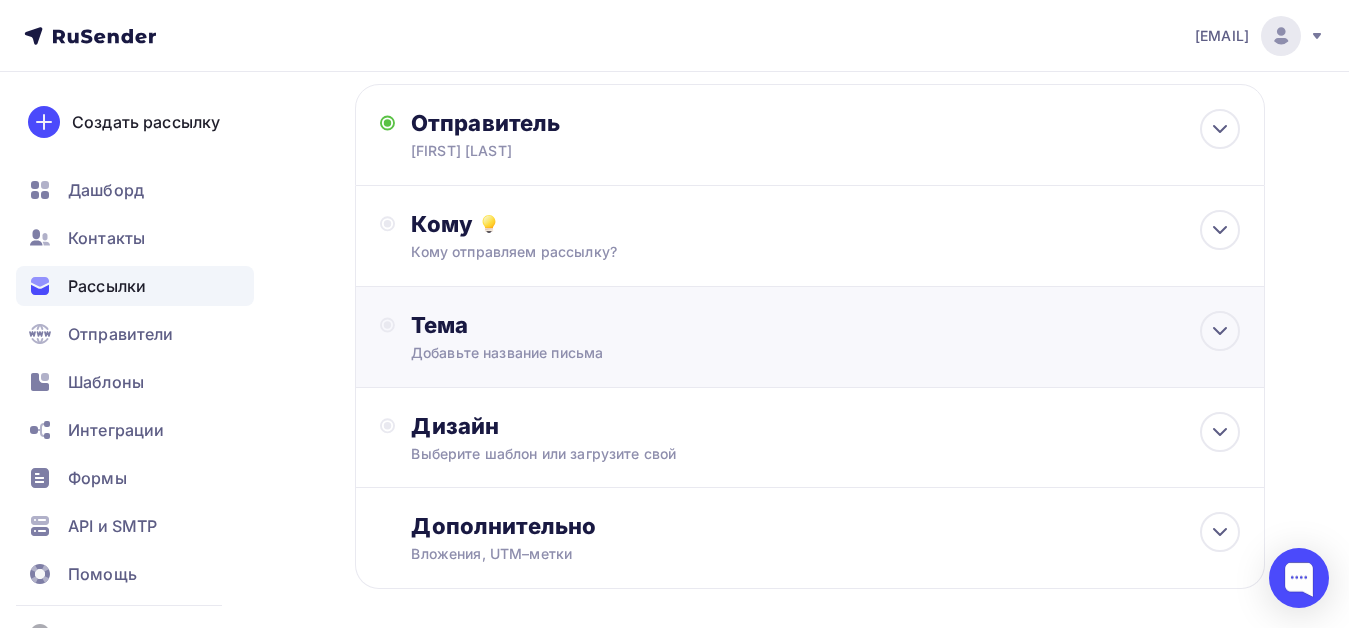 scroll, scrollTop: 0, scrollLeft: 0, axis: both 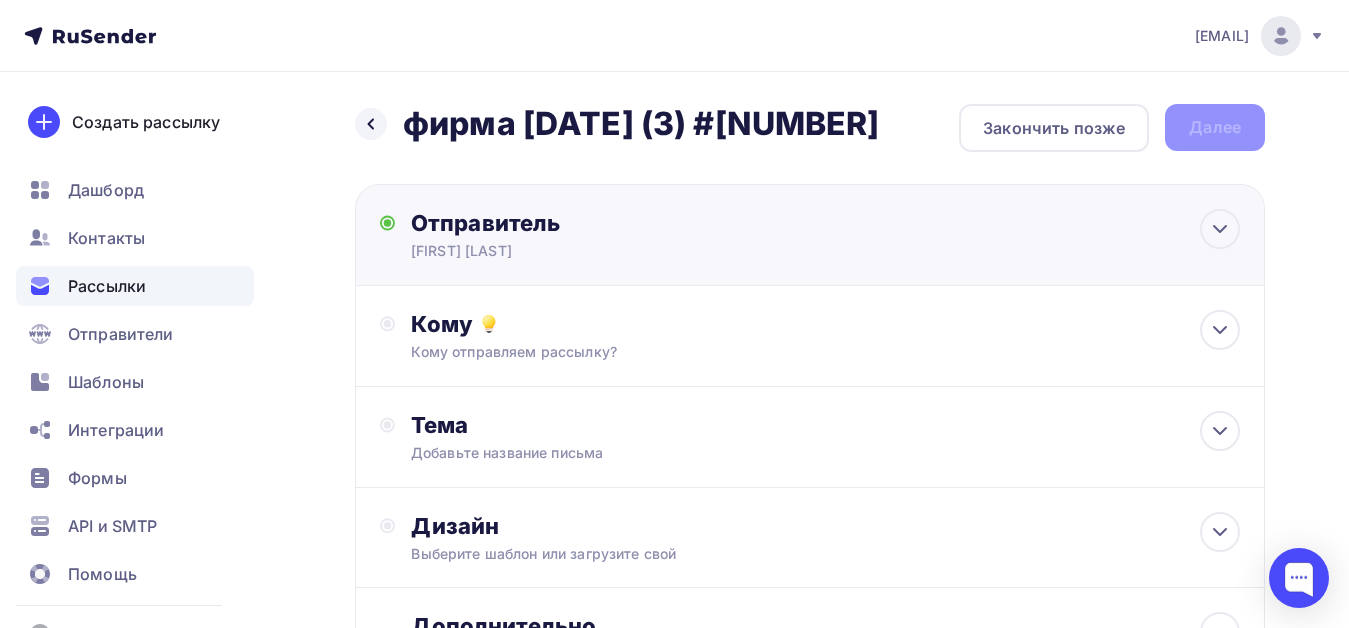 click on "[FIRST] [LAST]" at bounding box center [606, 251] 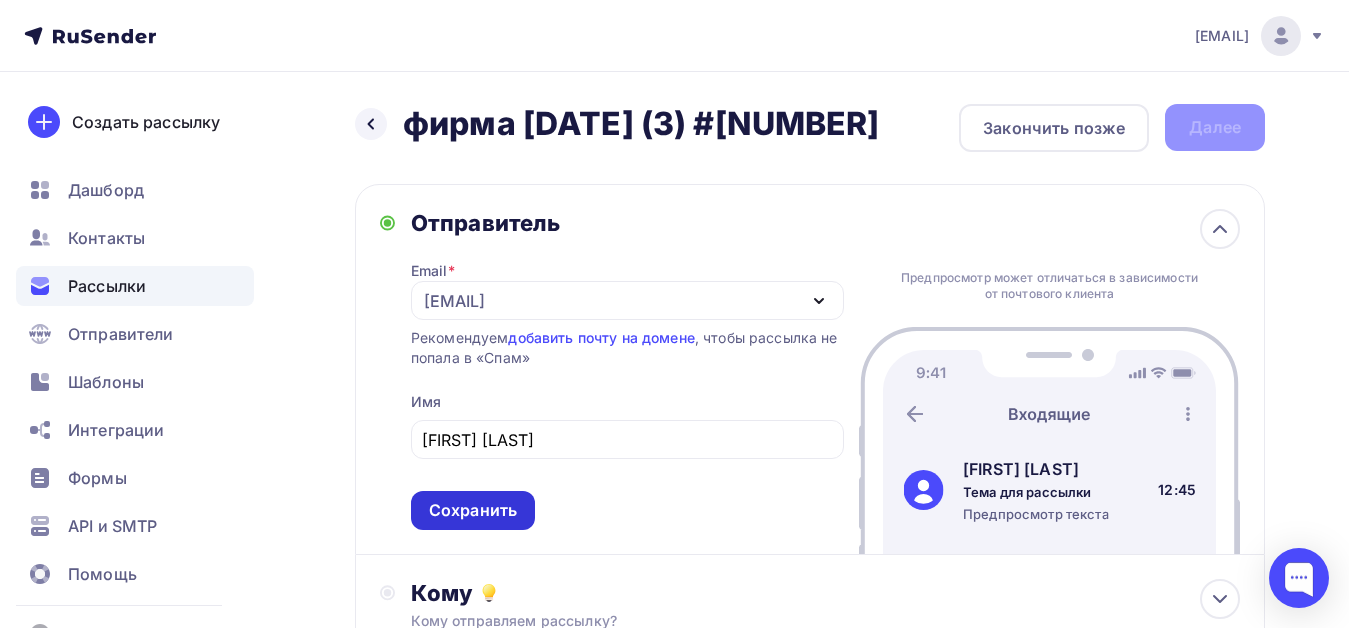click on "Сохранить" at bounding box center (473, 510) 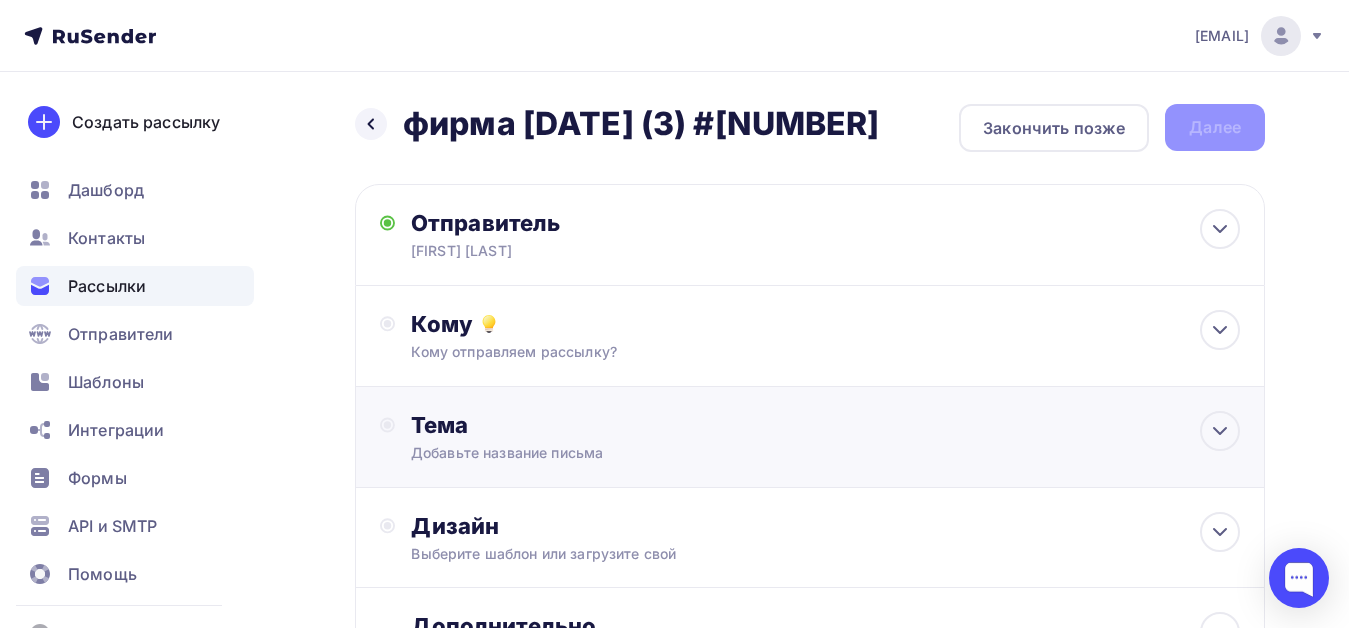 scroll, scrollTop: 100, scrollLeft: 0, axis: vertical 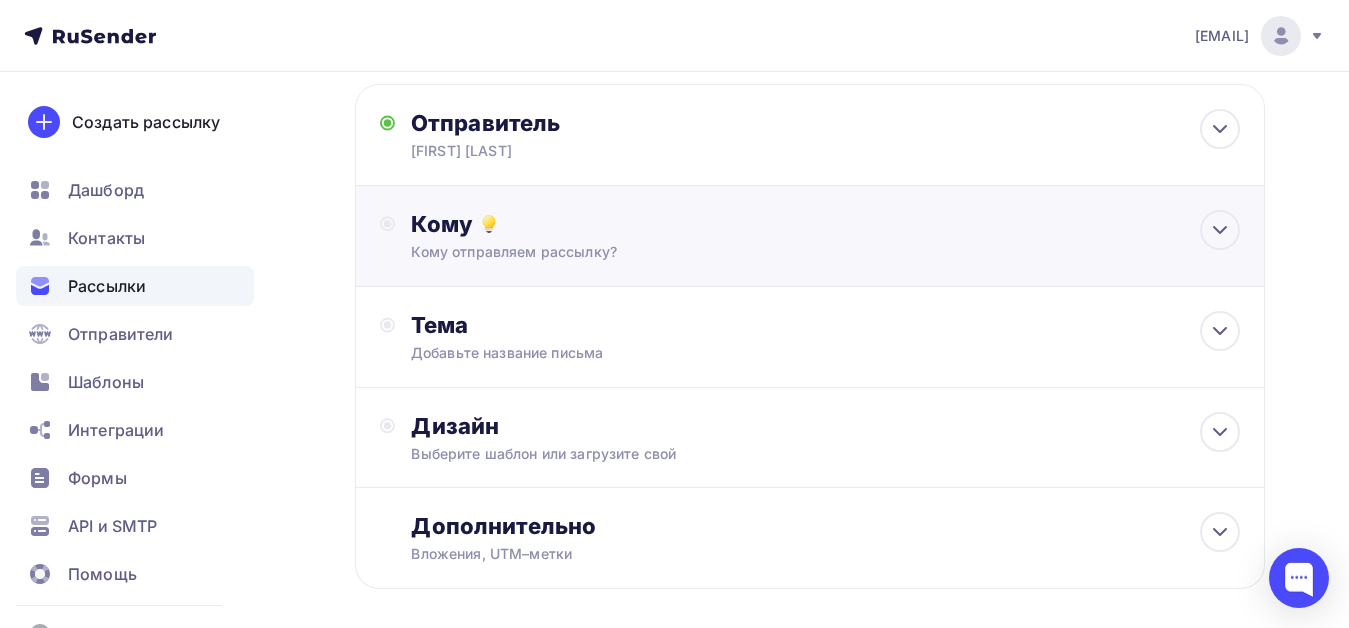 click on "Кому
Кому отправляем рассылку?
Списки получателей
Выберите список
Все списки
id
Фирма [DATE]
(3)
#25568
УК [DATE]
(5)
#25339
УК [DATE]
(4)
#25271
УК [DATE]
(7)
#25222
УК [DATE]
(8)
#25184
УК [DATE]
(3)" at bounding box center (825, 236) 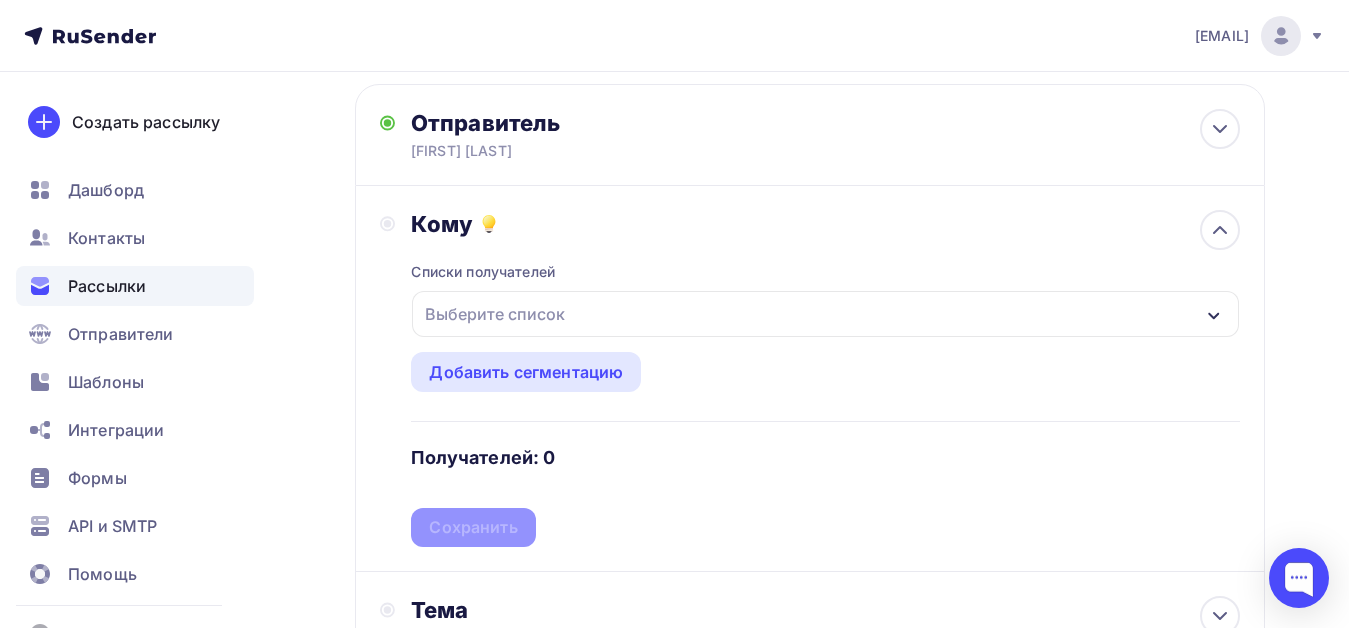 click 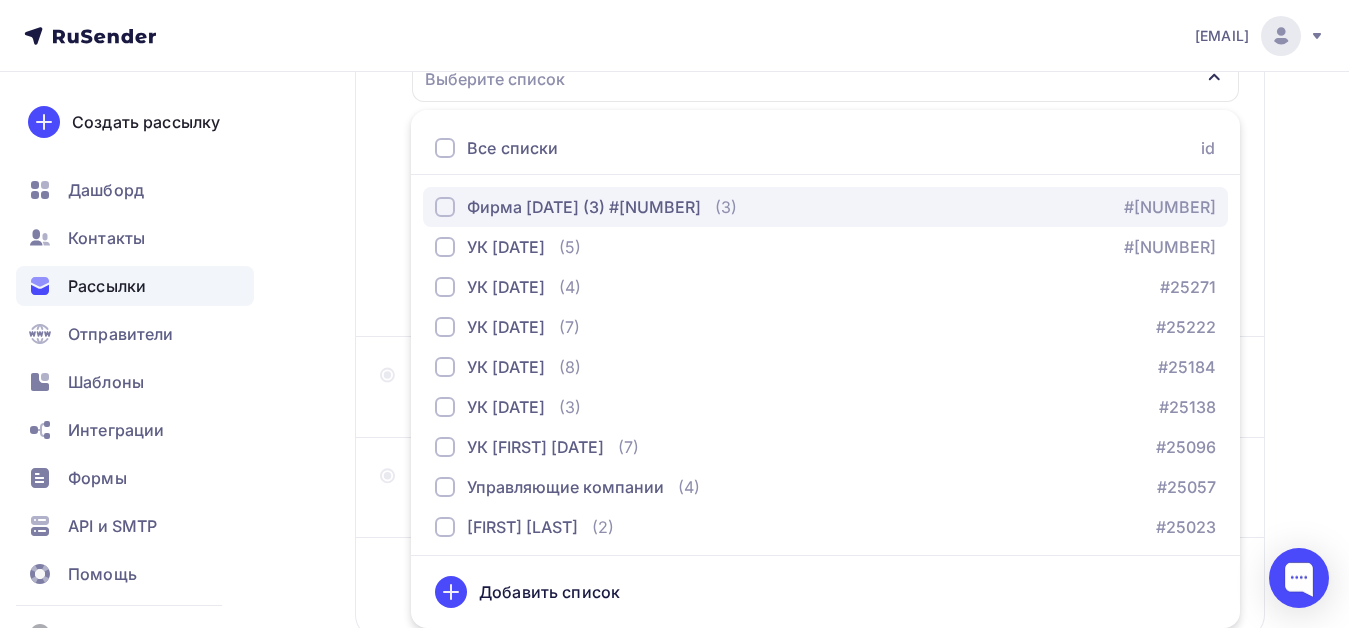 click on "Фирма [DATE]
(3)
#[NUMBER]" at bounding box center [584, 207] 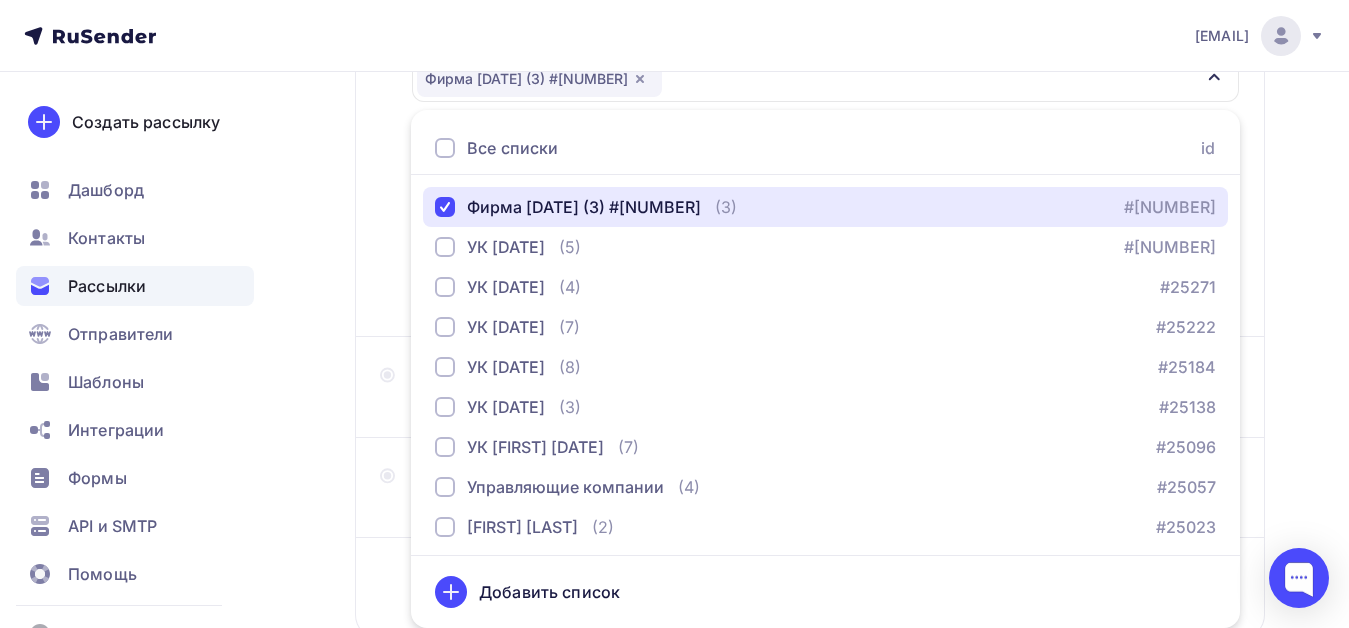 scroll, scrollTop: 44, scrollLeft: 0, axis: vertical 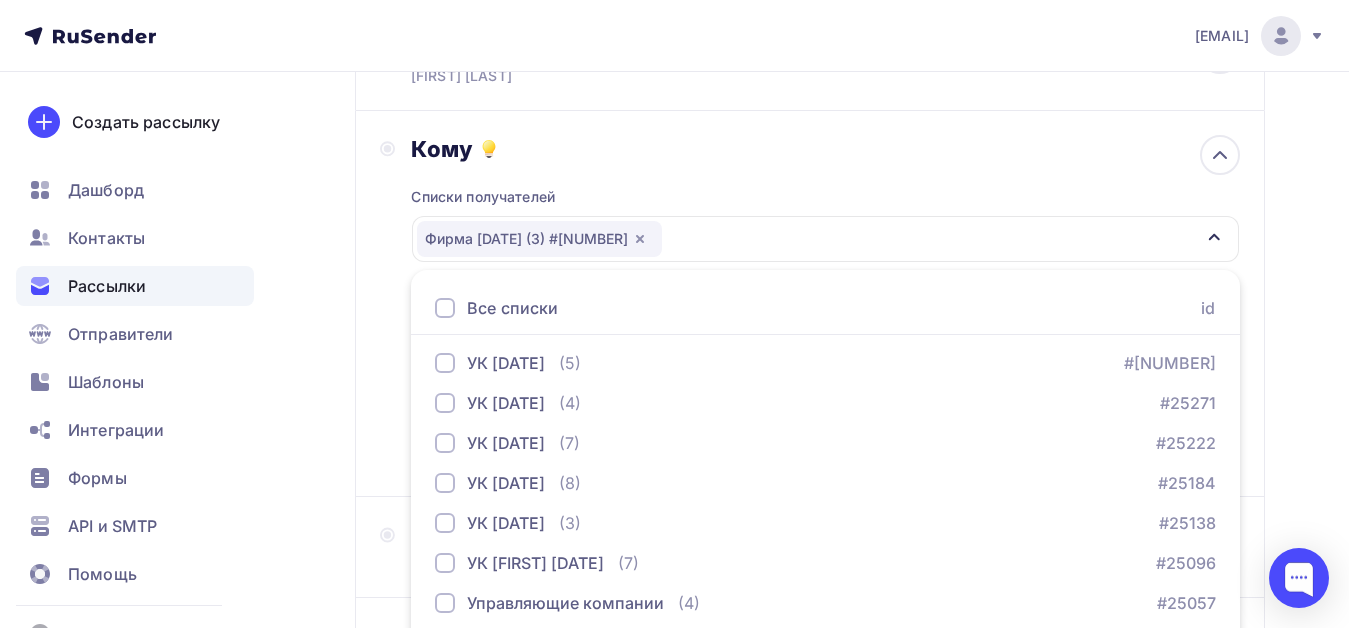 click on "Кому
Списки получателей
Фирма [DATE], [DATE]
Все списки
id
Фирма [DATE], [DATE]
(3)
#[NUMBER]
УК [DATE]
(5)
#[NUMBER]
УК [DATE]
(4)
#[NUMBER]
УК [DATE]
(7)
#[NUMBER]
УК [DATE]
(8)
#[NUMBER]
УК [DATE]
(3)
#[NUMBER]
(7)" at bounding box center [810, 304] 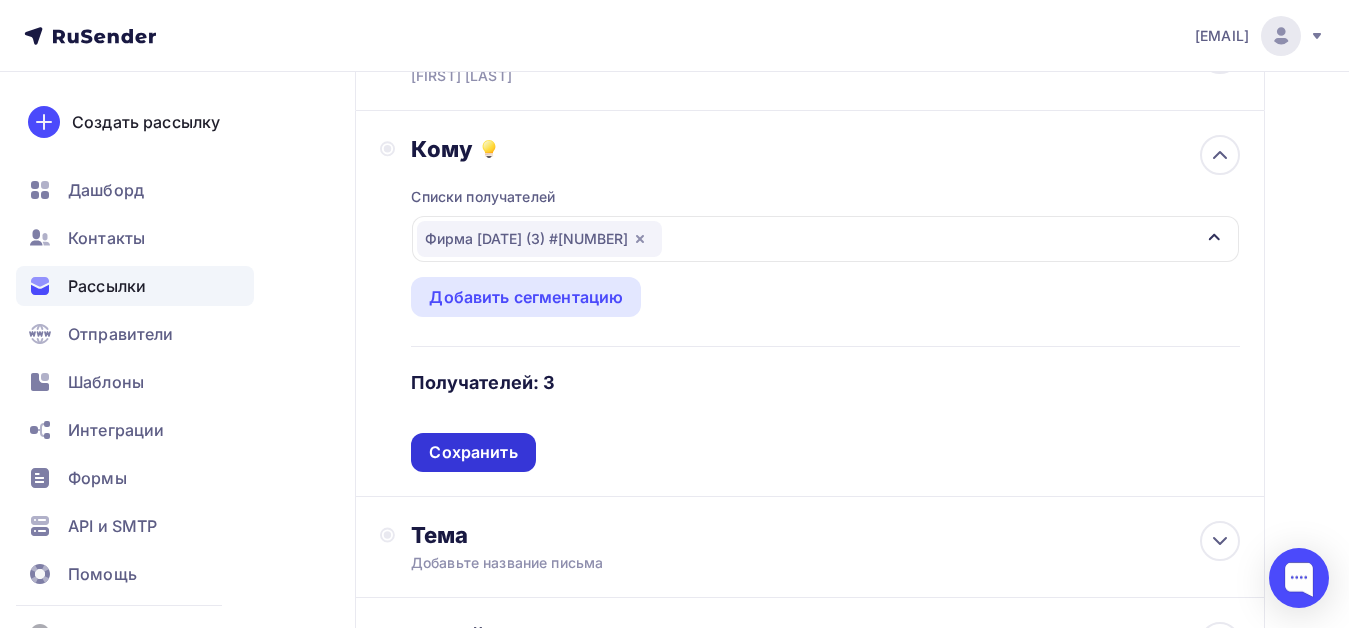 click on "Сохранить" at bounding box center [473, 452] 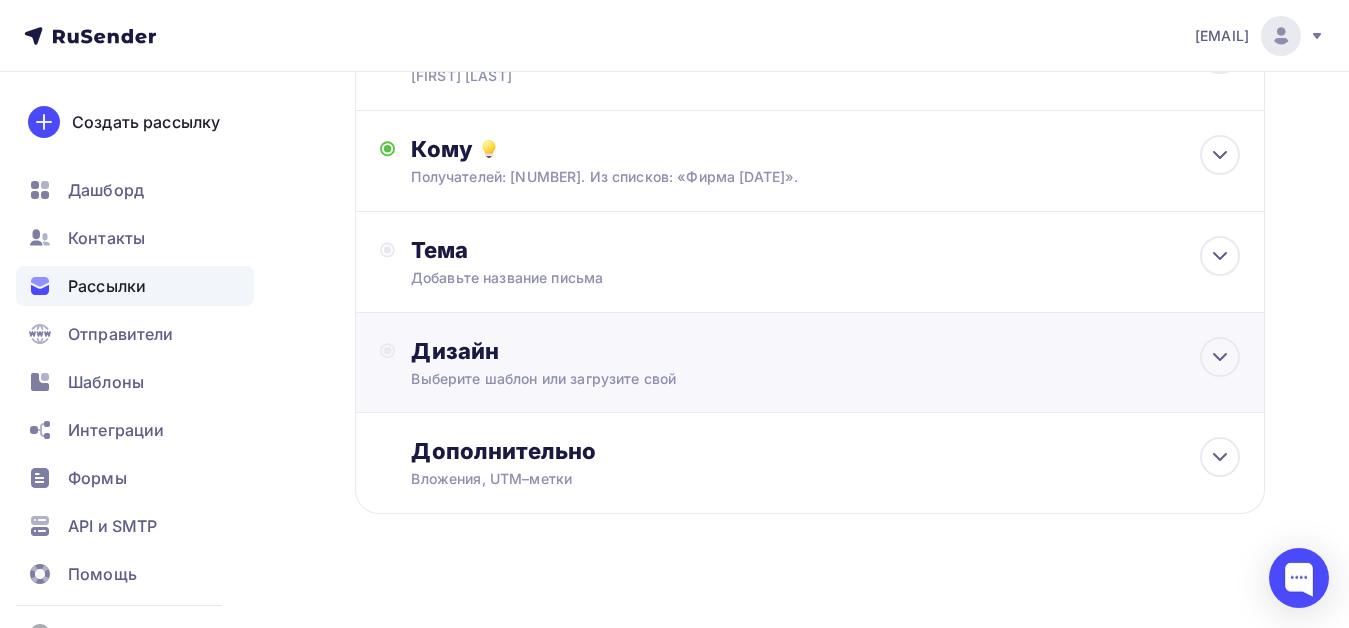 scroll, scrollTop: 75, scrollLeft: 0, axis: vertical 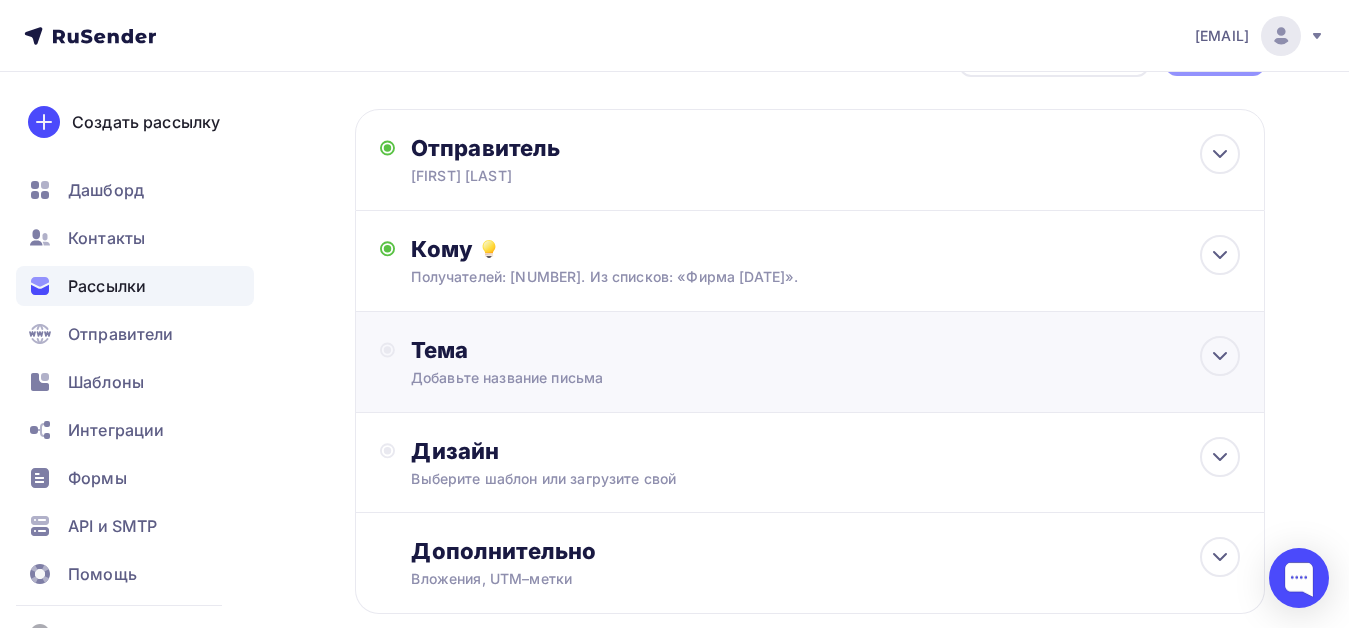 click on "Тема
Добавьте название письма
Тема  *
Рекомендуем использовать не более 150 символов
Прехедер               Сохранить" at bounding box center (608, 362) 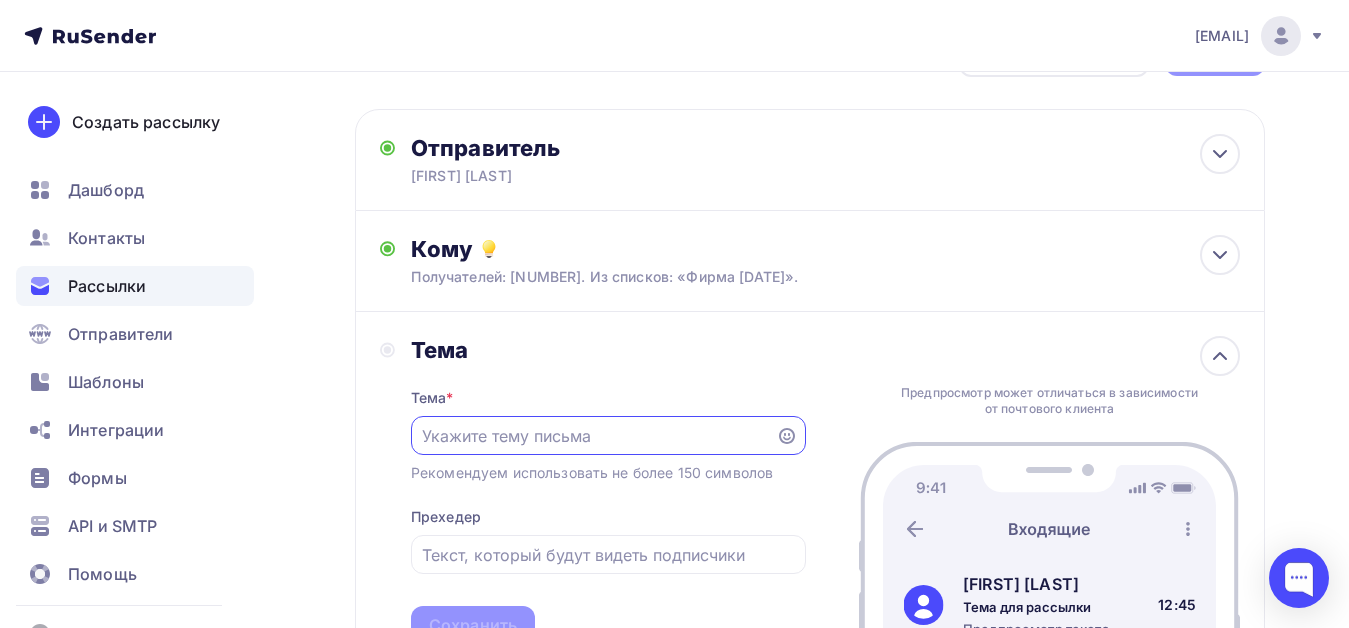 click at bounding box center (593, 436) 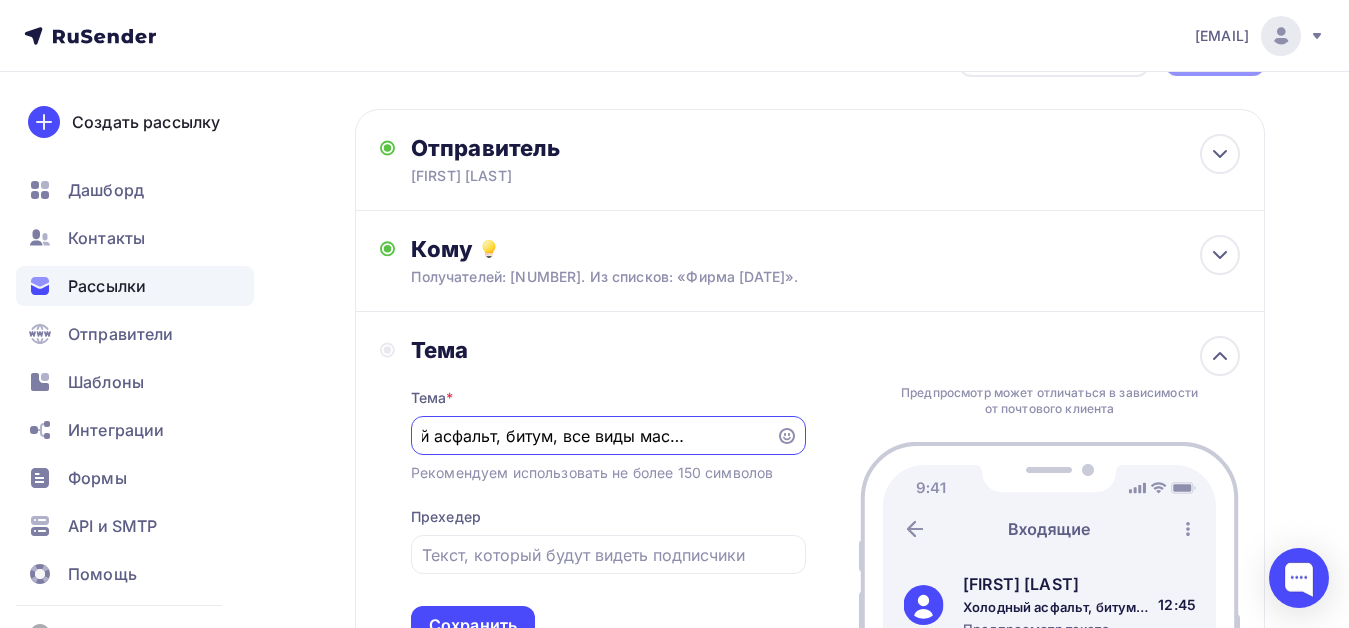 scroll, scrollTop: 0, scrollLeft: 73, axis: horizontal 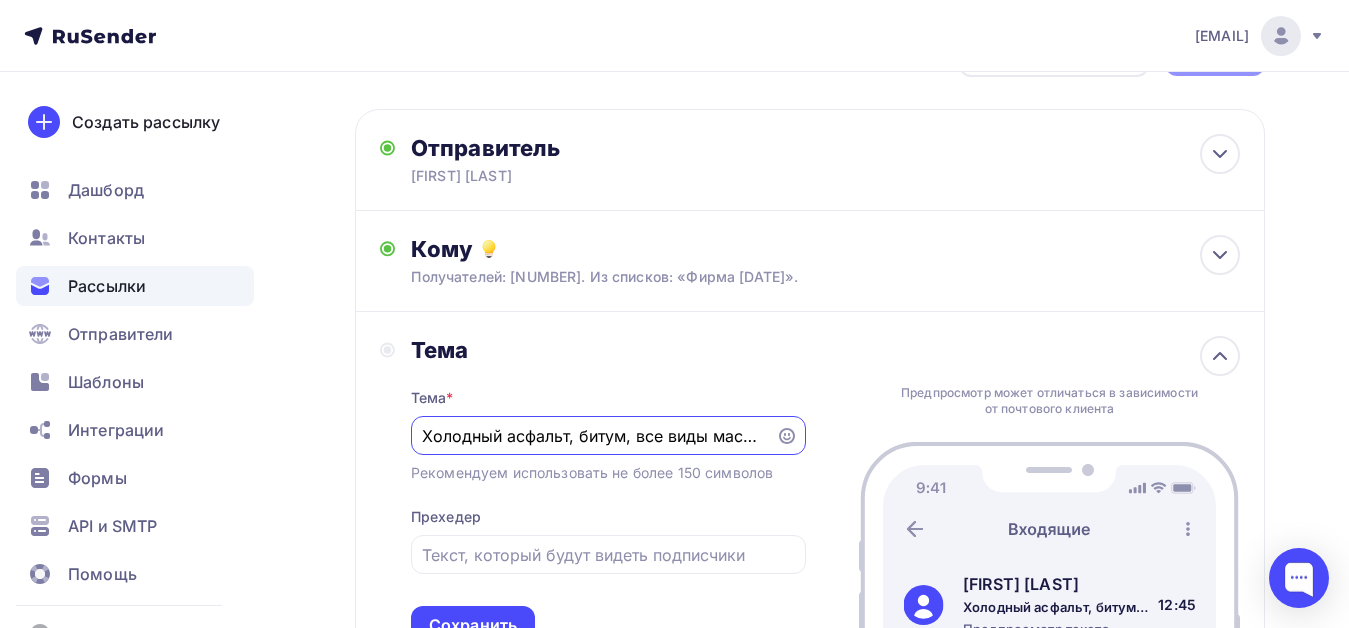 drag, startPoint x: 765, startPoint y: 428, endPoint x: 418, endPoint y: 439, distance: 347.17432 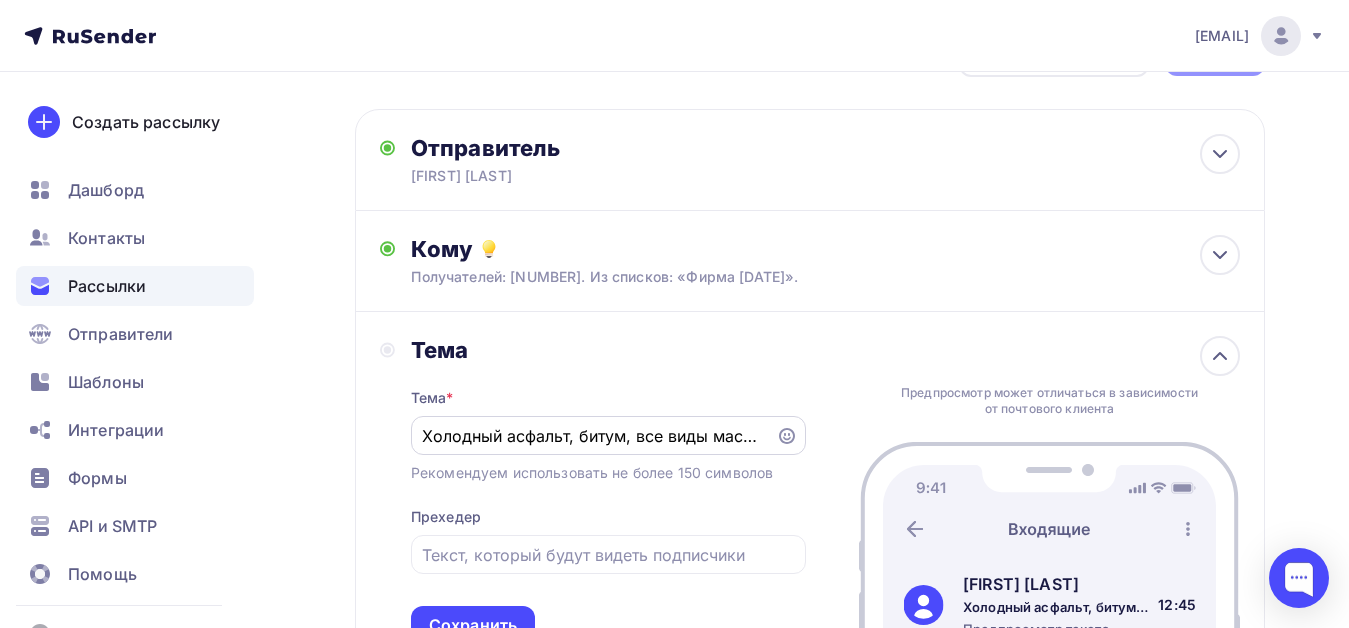 drag, startPoint x: 763, startPoint y: 433, endPoint x: 445, endPoint y: 436, distance: 318.01416 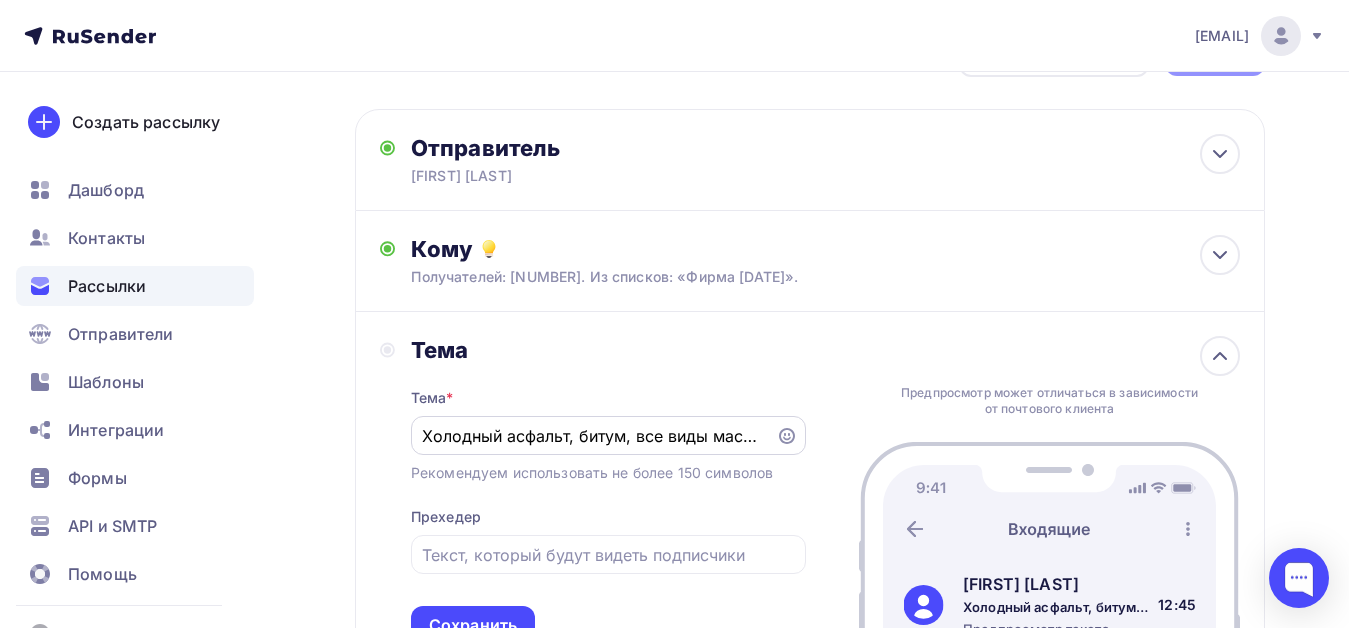 click on "Холодный асфальт, битум, все виды масел и смазок" at bounding box center (608, 435) 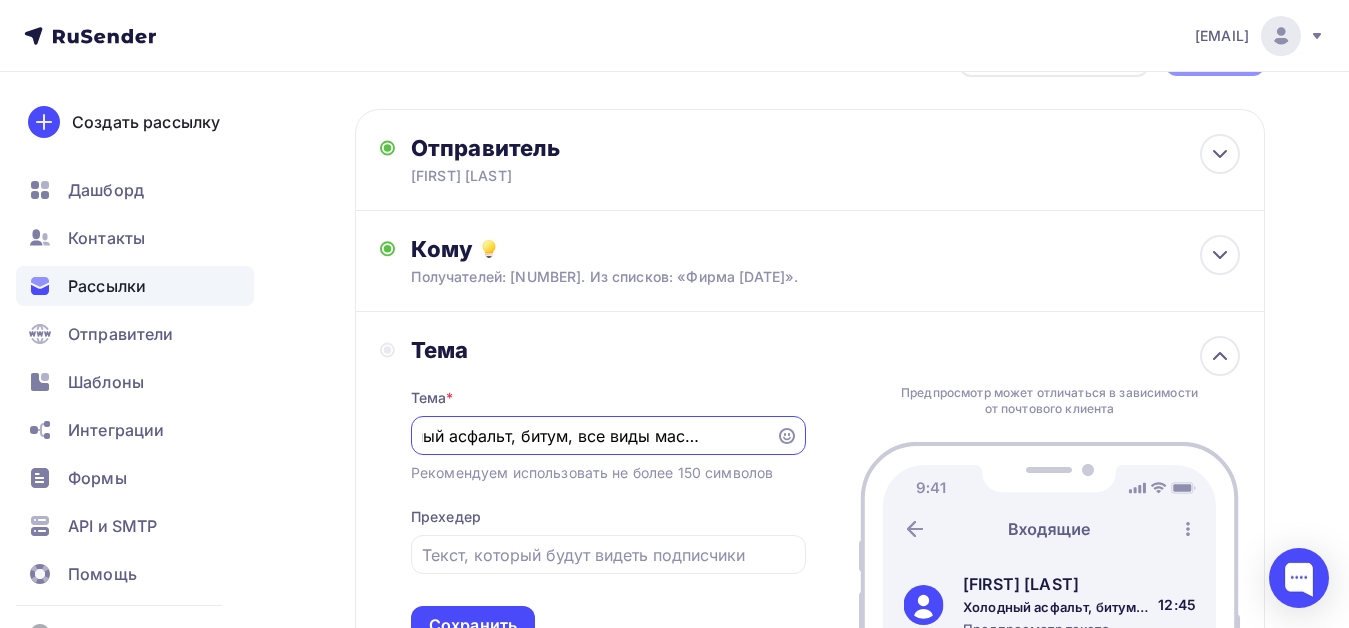 scroll, scrollTop: 0, scrollLeft: 74, axis: horizontal 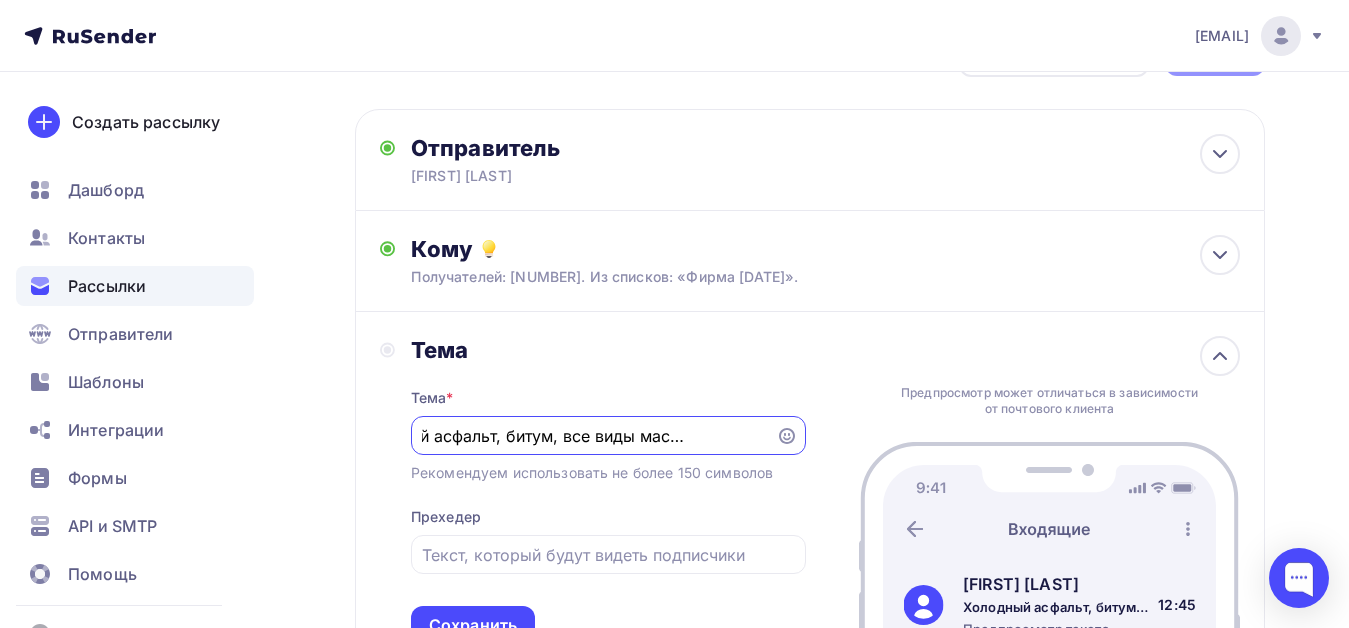 drag, startPoint x: 423, startPoint y: 436, endPoint x: 775, endPoint y: 449, distance: 352.24 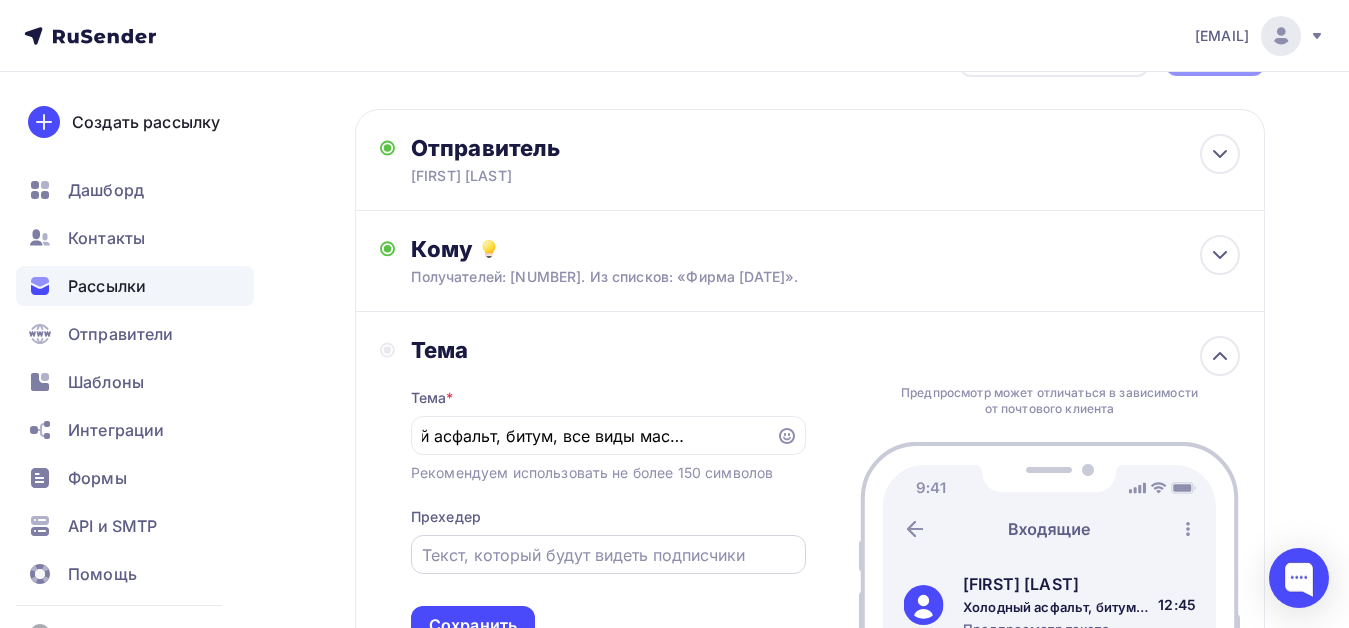 scroll, scrollTop: 0, scrollLeft: 0, axis: both 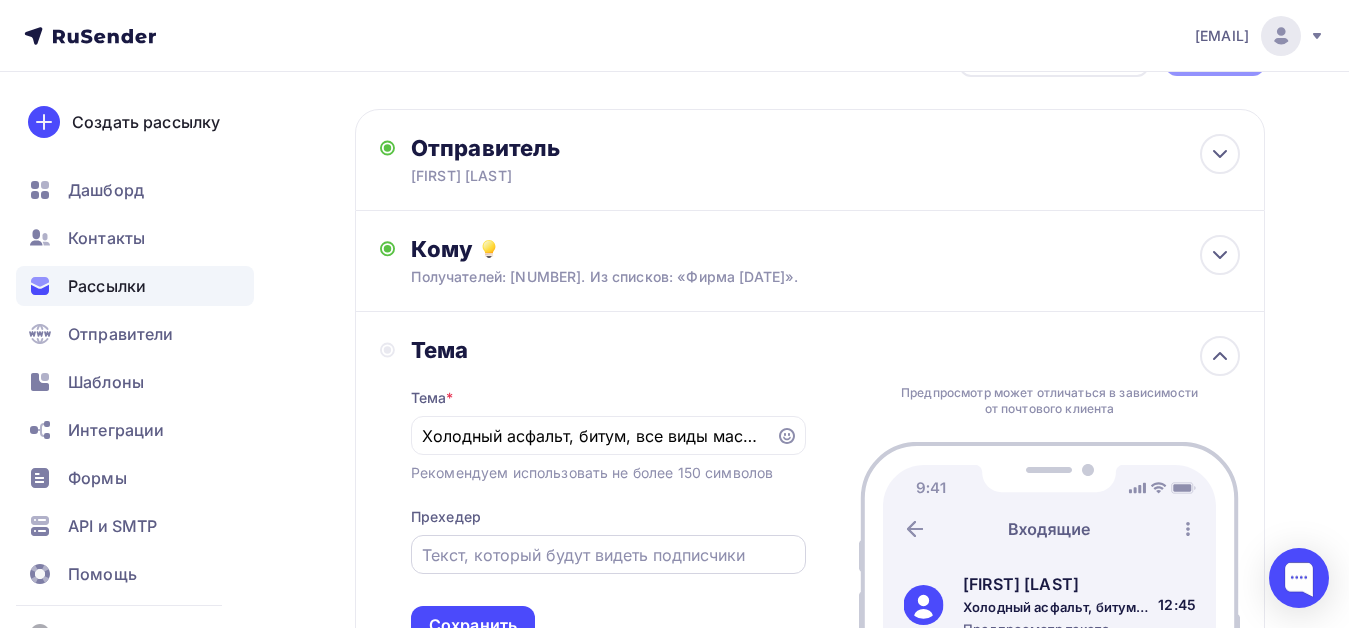 click on "Тема  *     Холодный асфальт, битум, все виды масел и смазок
Рекомендуем использовать не более 150 символов
Прехедер               Сохранить" at bounding box center [608, 504] 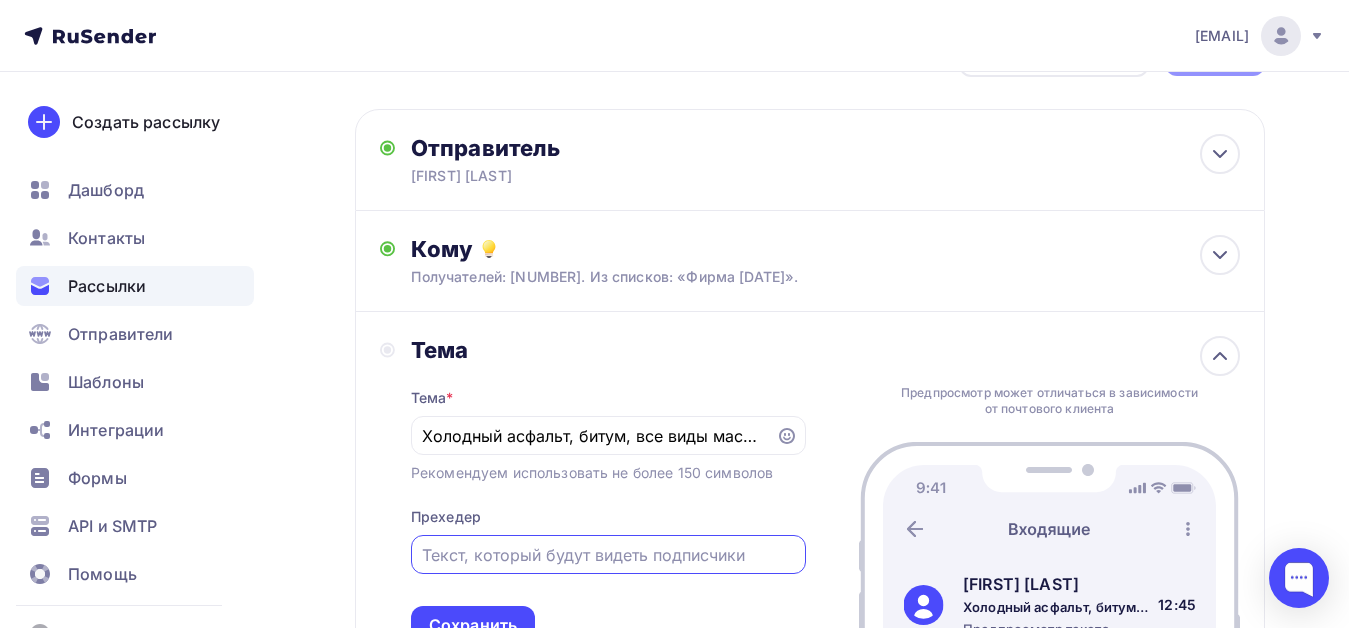 paste on "Холодный асфальт, битум, все виды масел и смазок" 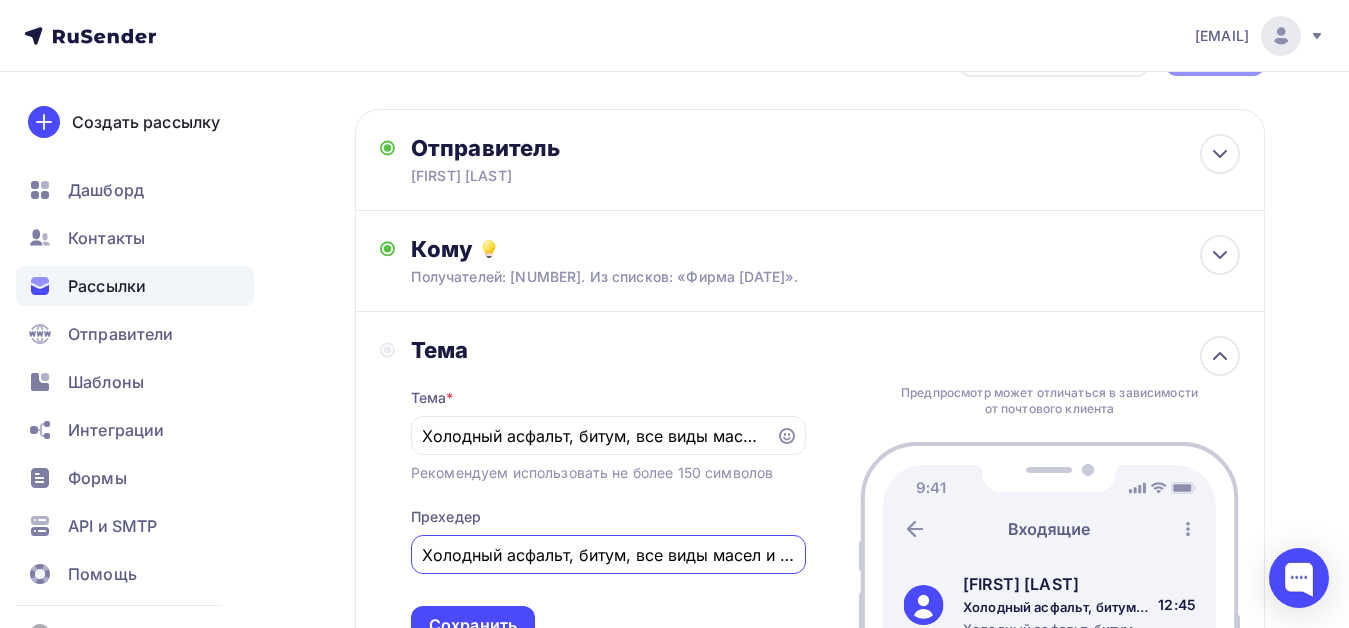 scroll, scrollTop: 0, scrollLeft: 44, axis: horizontal 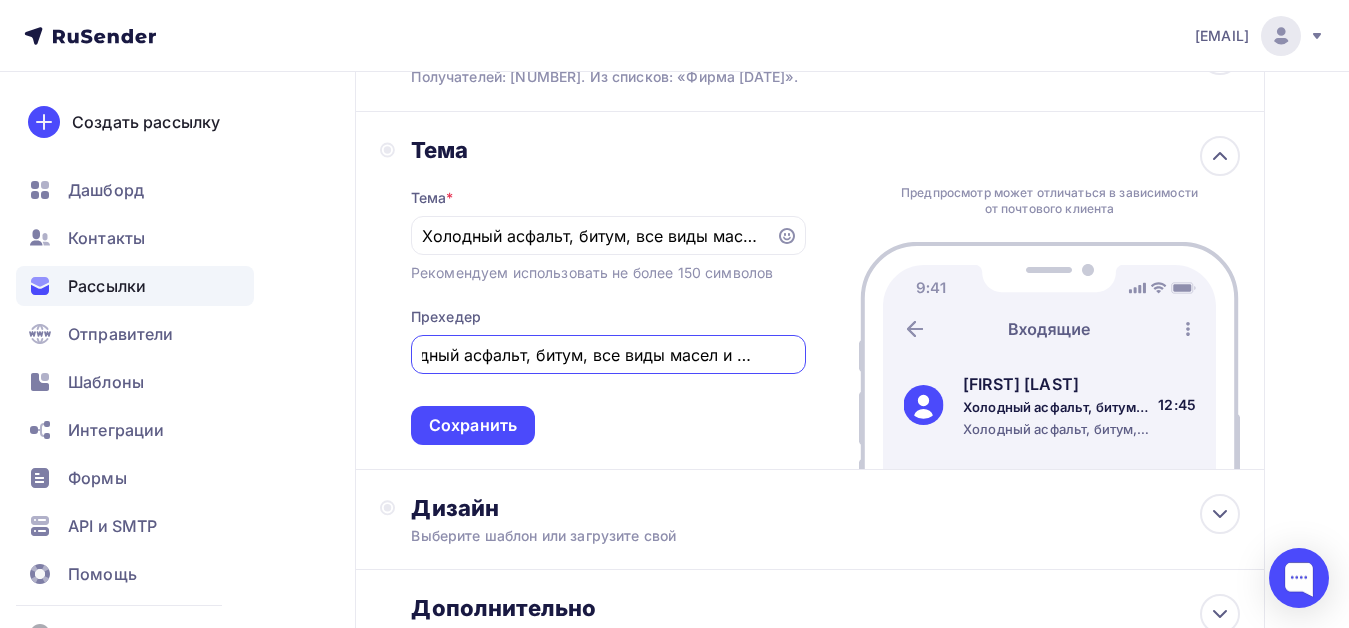 click on "Холодный асфальт, битум, все виды масел и смазок" at bounding box center (608, 355) 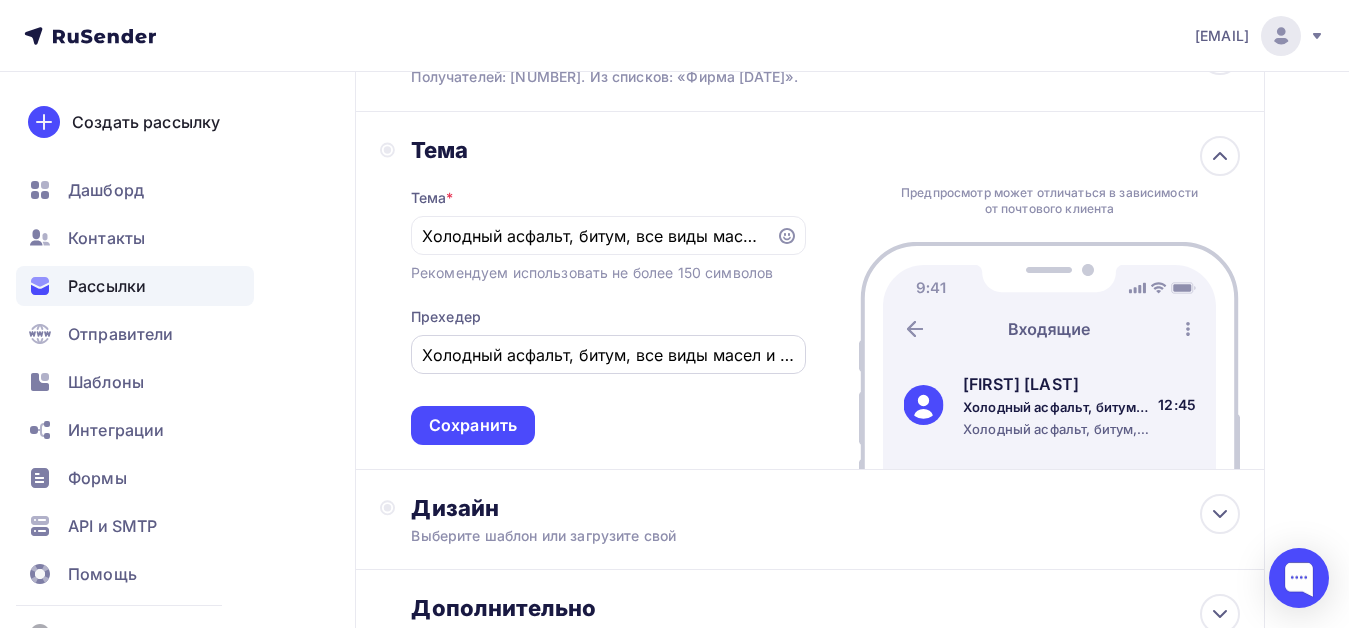drag, startPoint x: 466, startPoint y: 350, endPoint x: 602, endPoint y: 355, distance: 136.09187 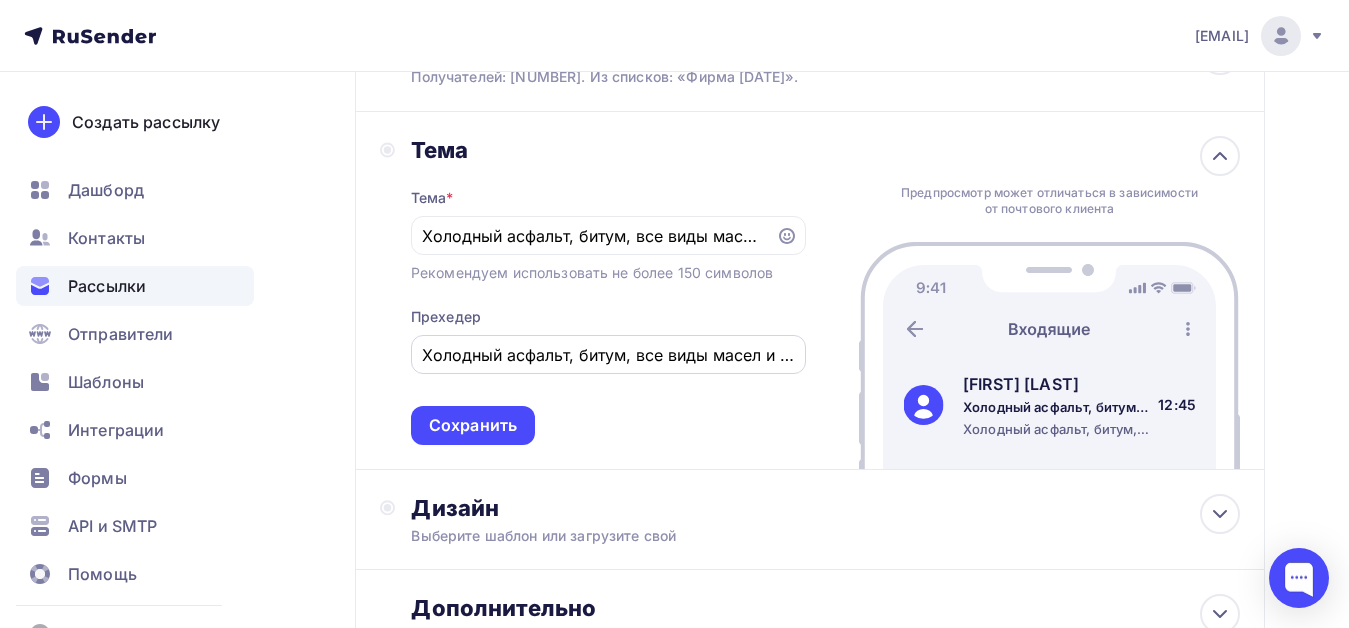 click on "Холодный асфальт, битум, все виды масел и смазок" at bounding box center (608, 354) 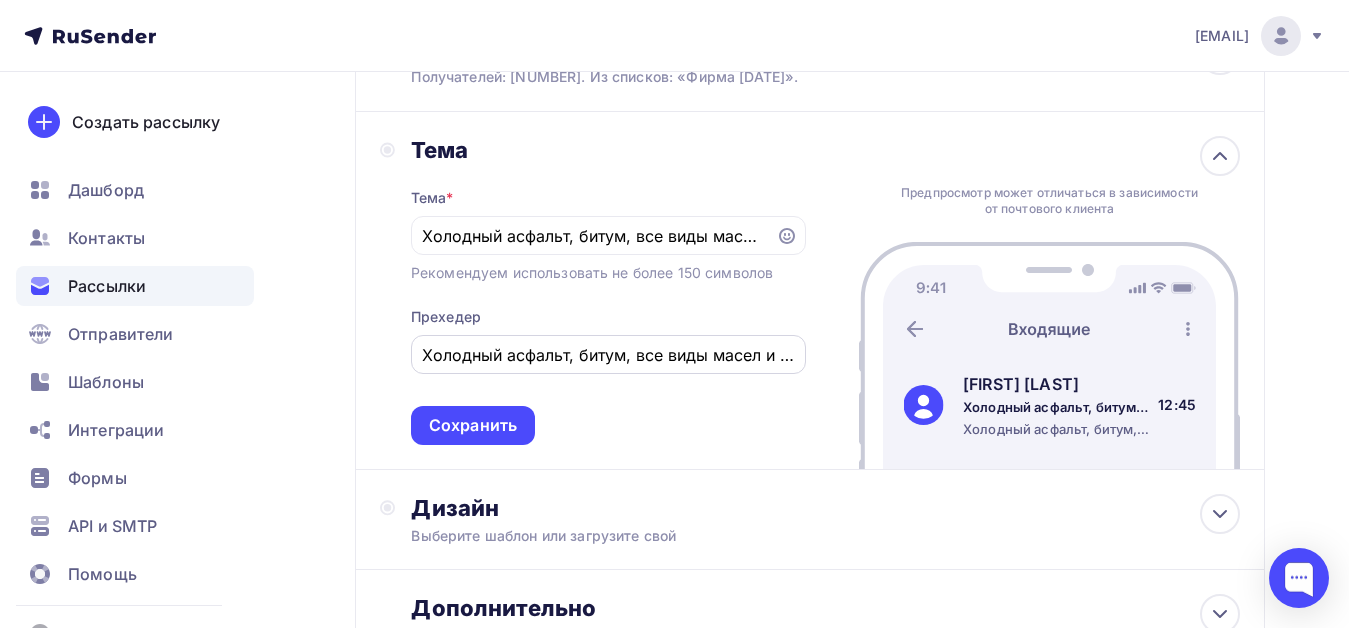click on "Холодный асфальт, битум, все виды масел и смазок" at bounding box center [608, 355] 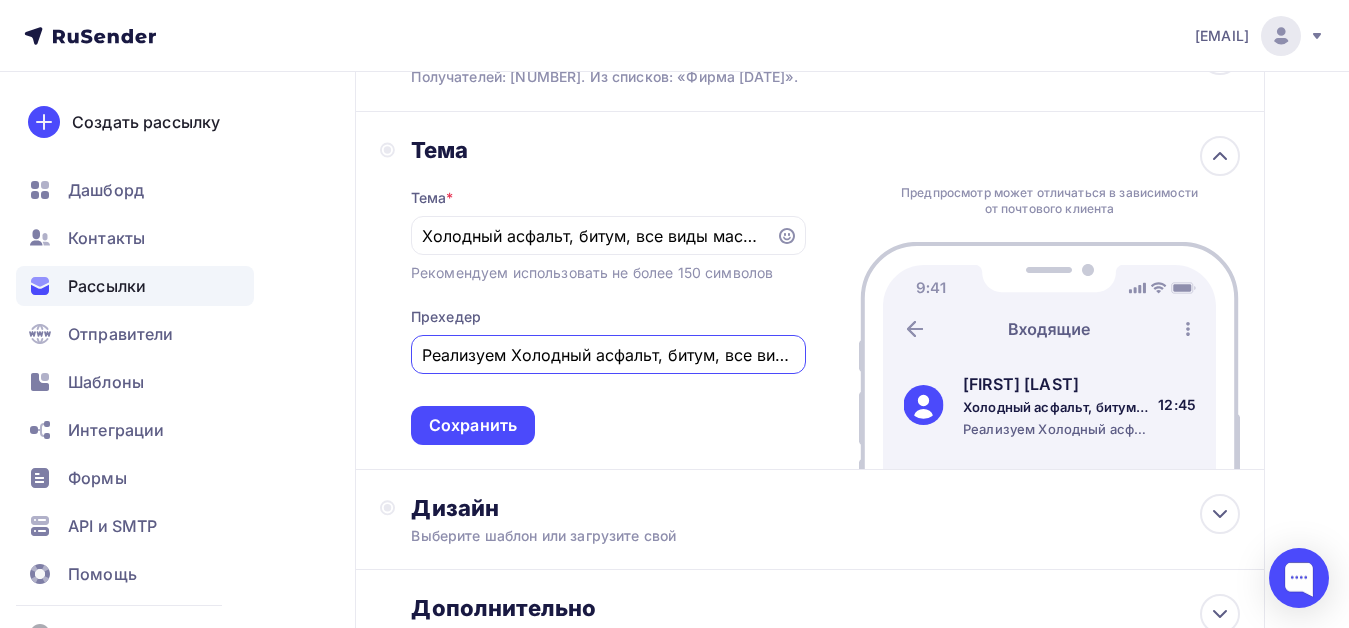 click on "Реализуем Холодный асфальт, битум, все виды масел и смазок" at bounding box center (608, 355) 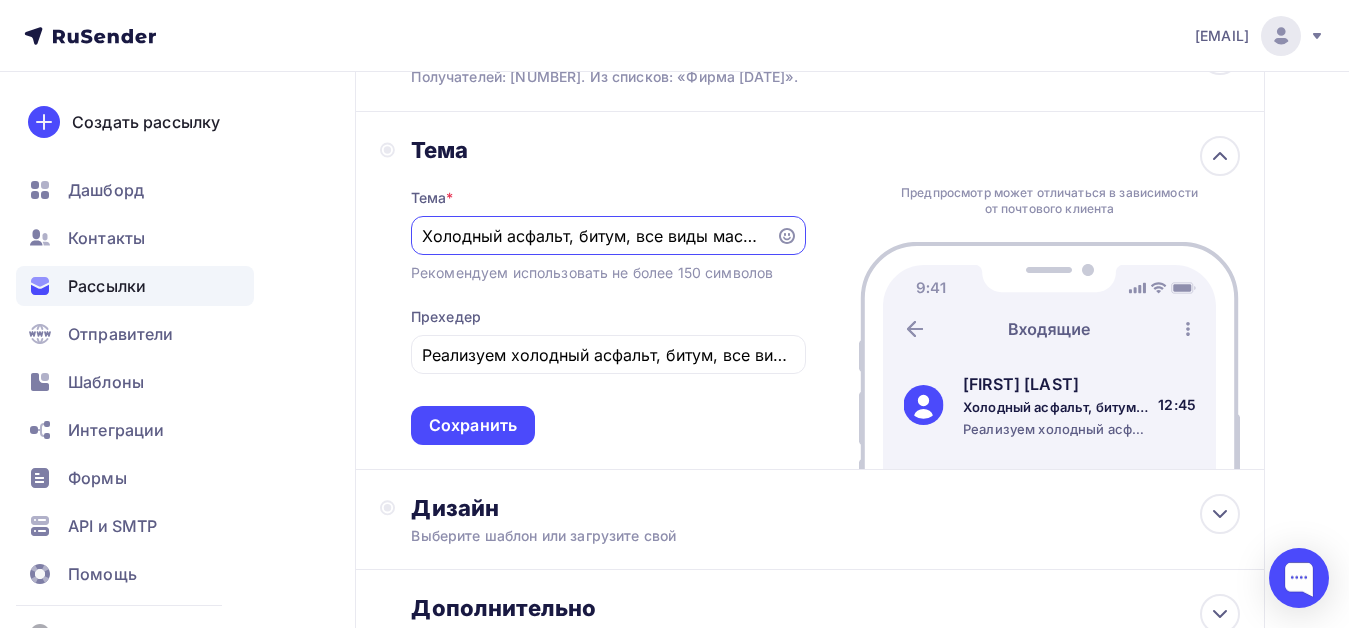 click on "Холодный асфальт, битум, все виды масел и смазок" at bounding box center (593, 236) 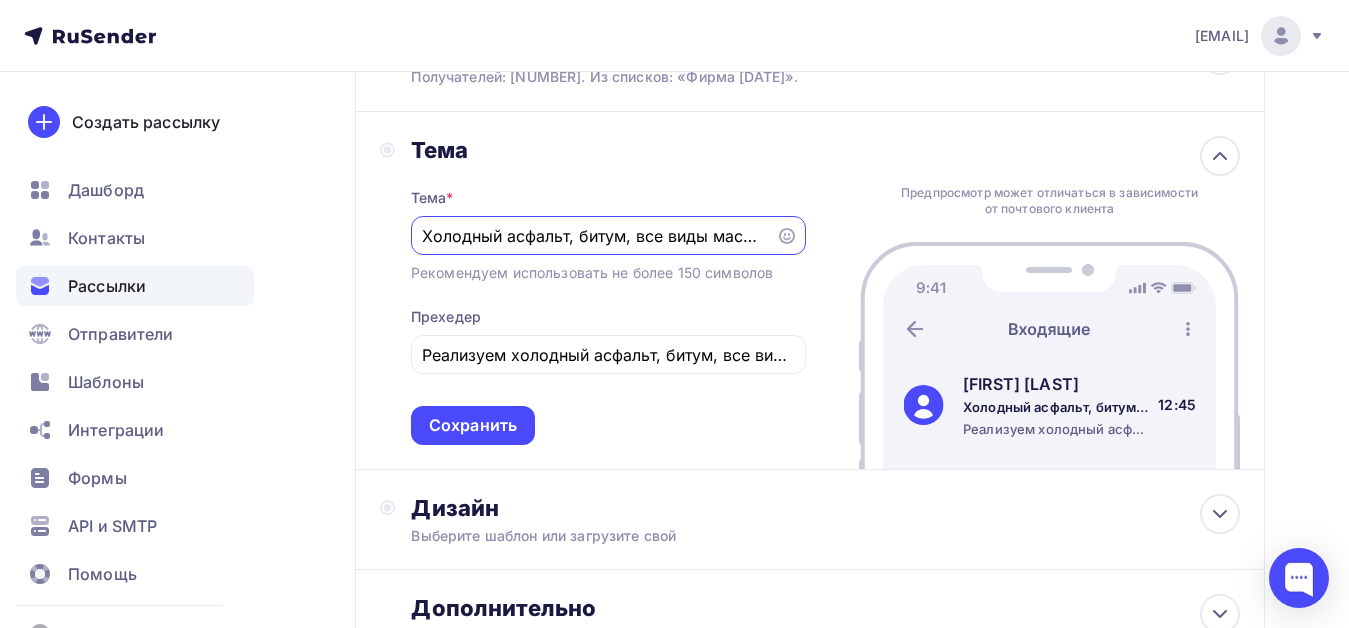 drag, startPoint x: 763, startPoint y: 237, endPoint x: 781, endPoint y: 238, distance: 18.027756 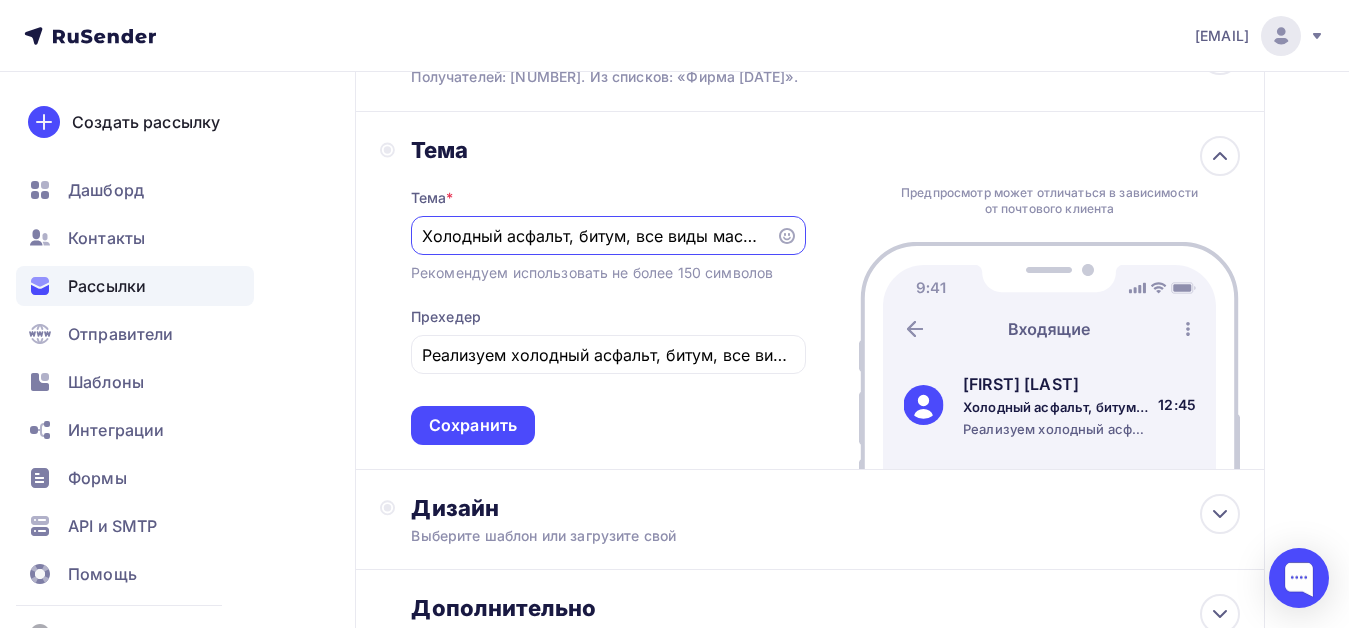 click on "Холодный асфальт, битум, все виды масел и смазок" at bounding box center [608, 235] 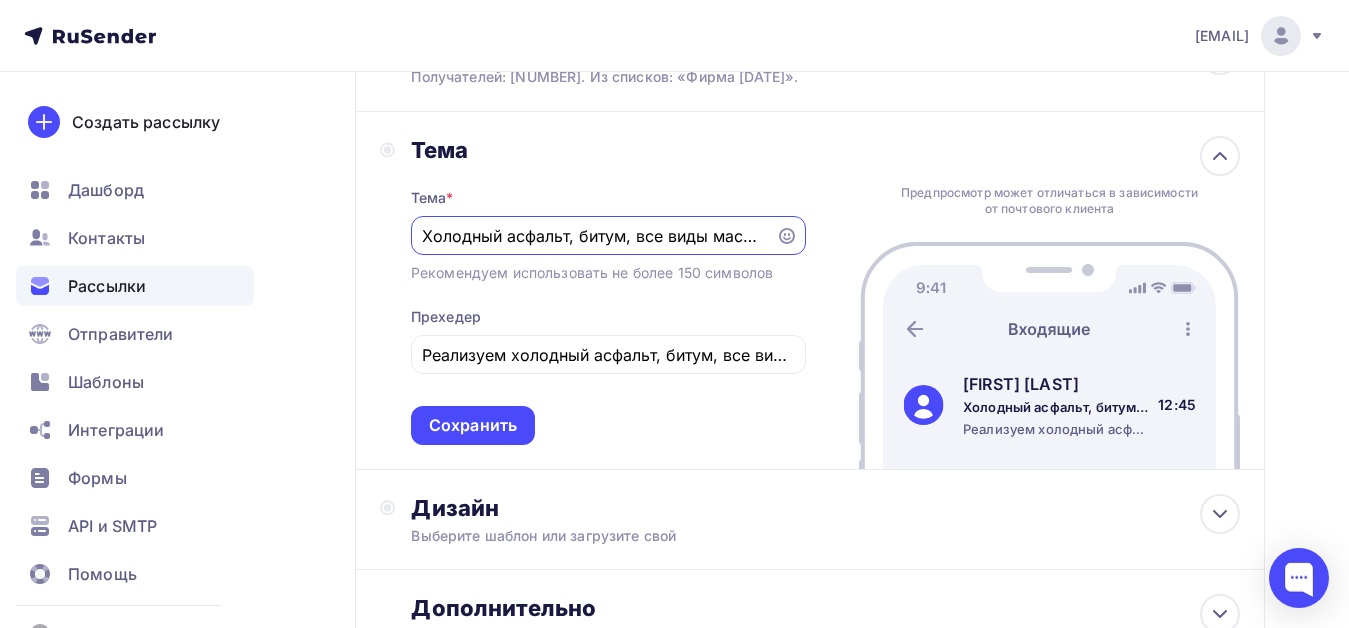click on "Холодный асфальт, битум, все виды масел и смазок" at bounding box center [593, 236] 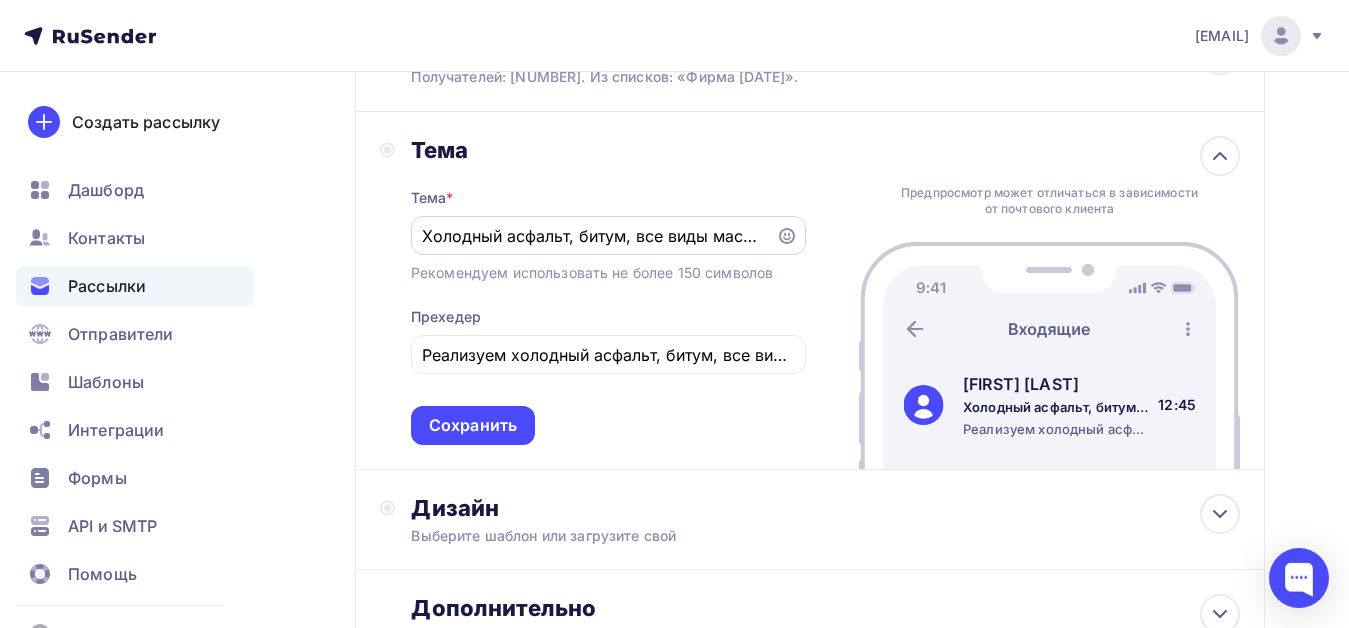 drag, startPoint x: 765, startPoint y: 235, endPoint x: 653, endPoint y: 238, distance: 112.04017 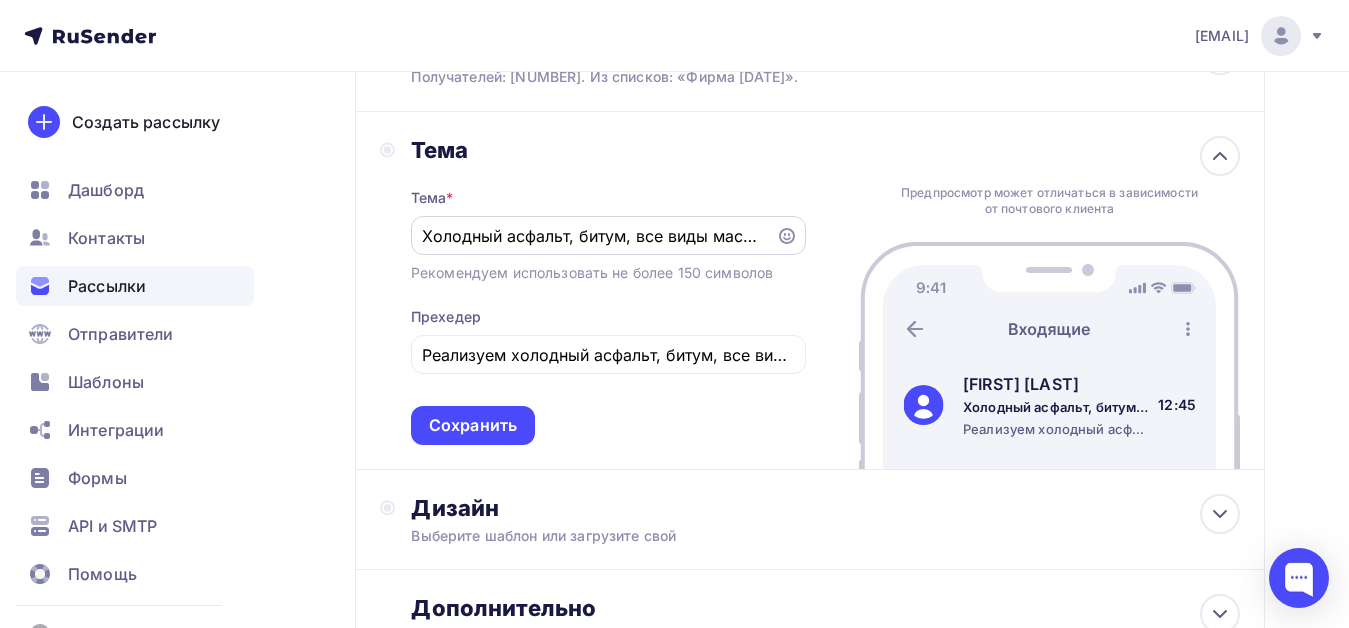 click on "Холодный асфальт, битум, все виды масел и смазок" at bounding box center [608, 235] 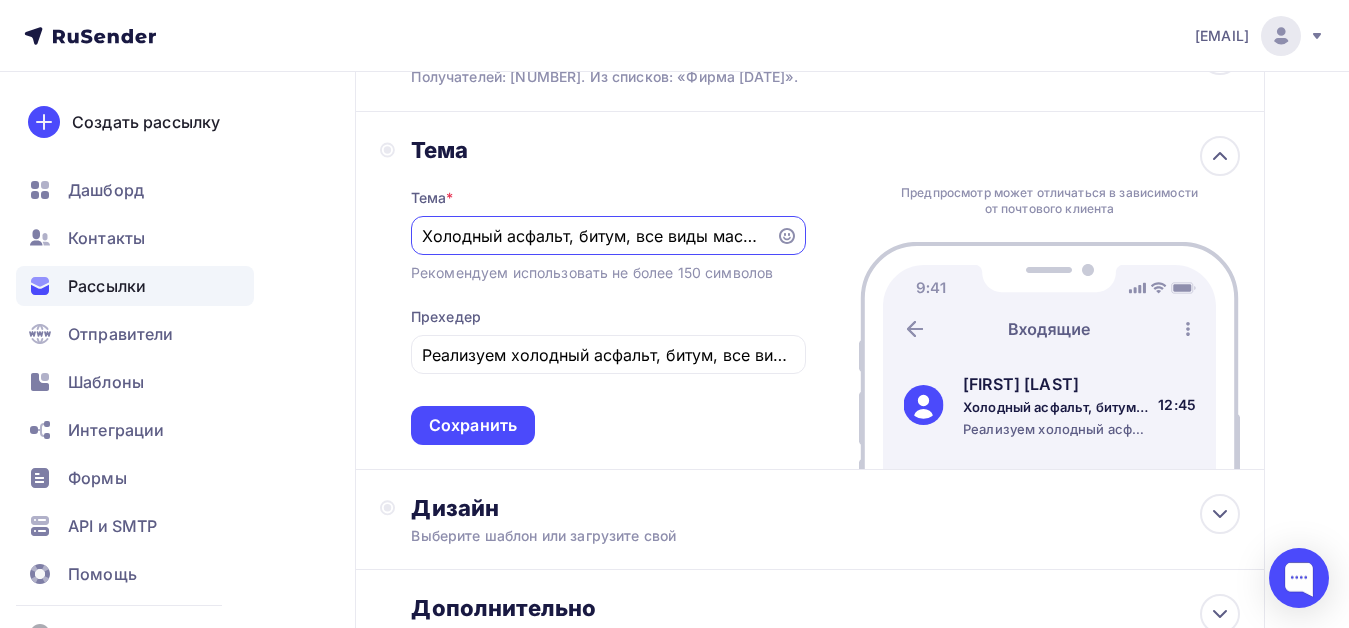 scroll, scrollTop: 0, scrollLeft: 74, axis: horizontal 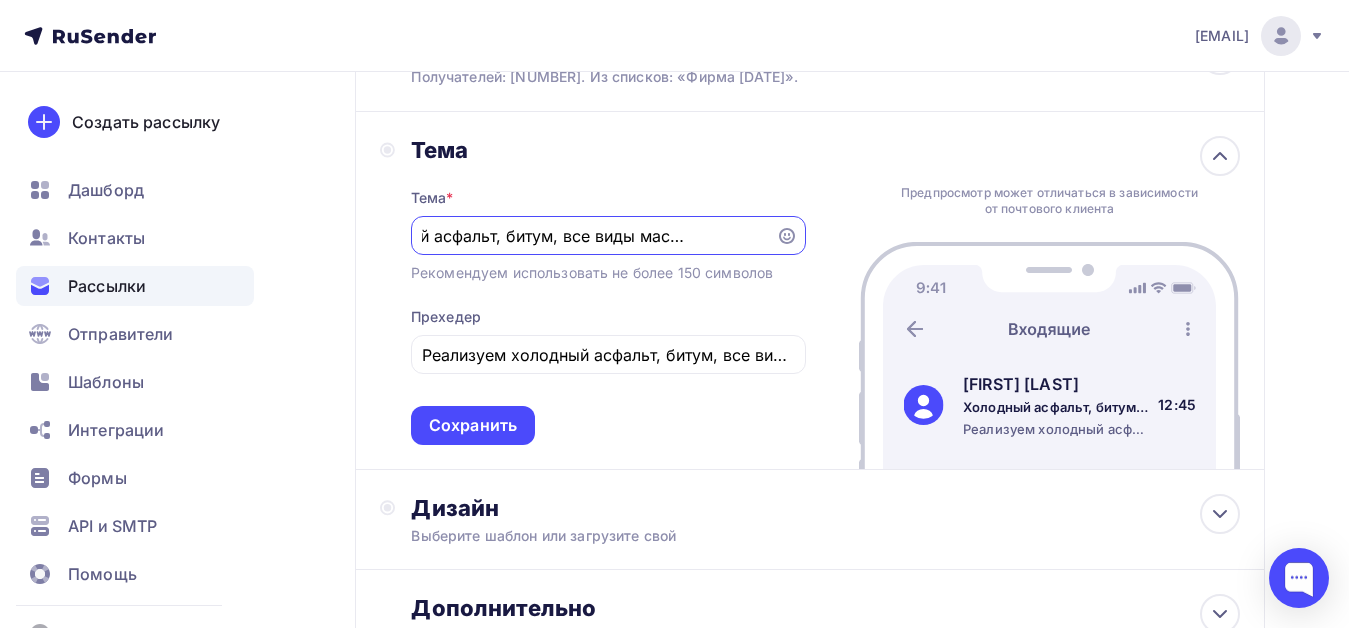 drag, startPoint x: 648, startPoint y: 242, endPoint x: 833, endPoint y: 255, distance: 185.45619 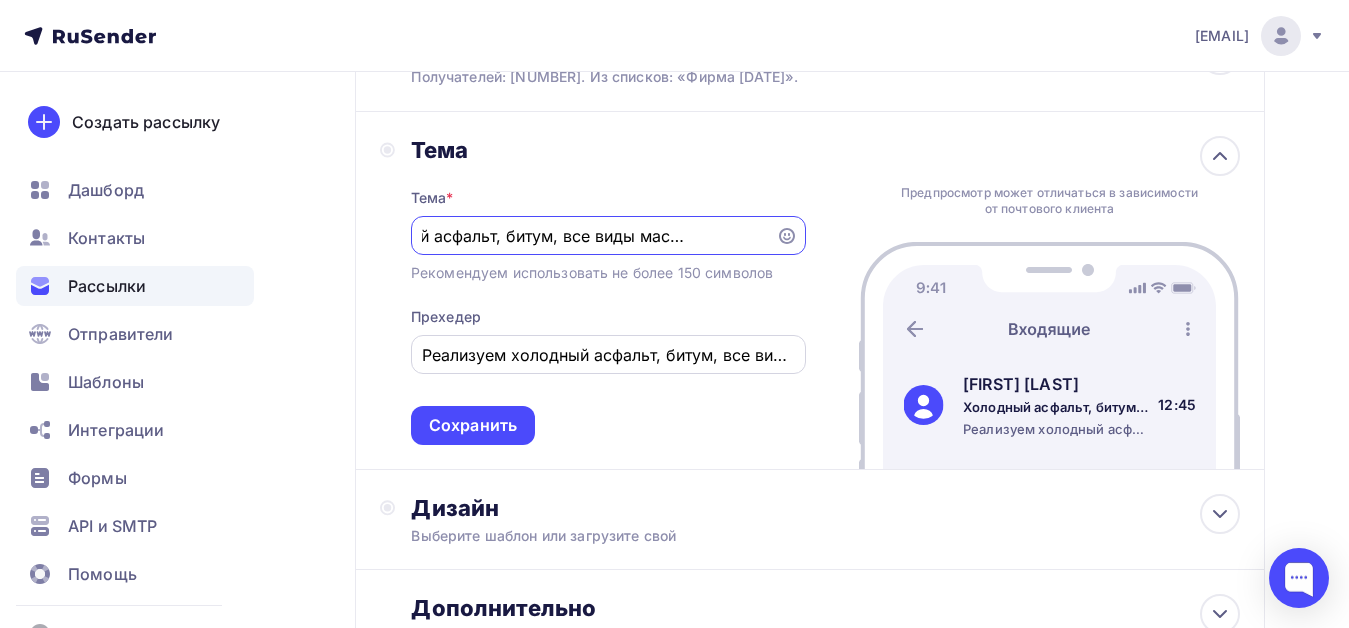 click on "Реализуем холодный асфальт, битум, все виды масел и смазок" at bounding box center [608, 355] 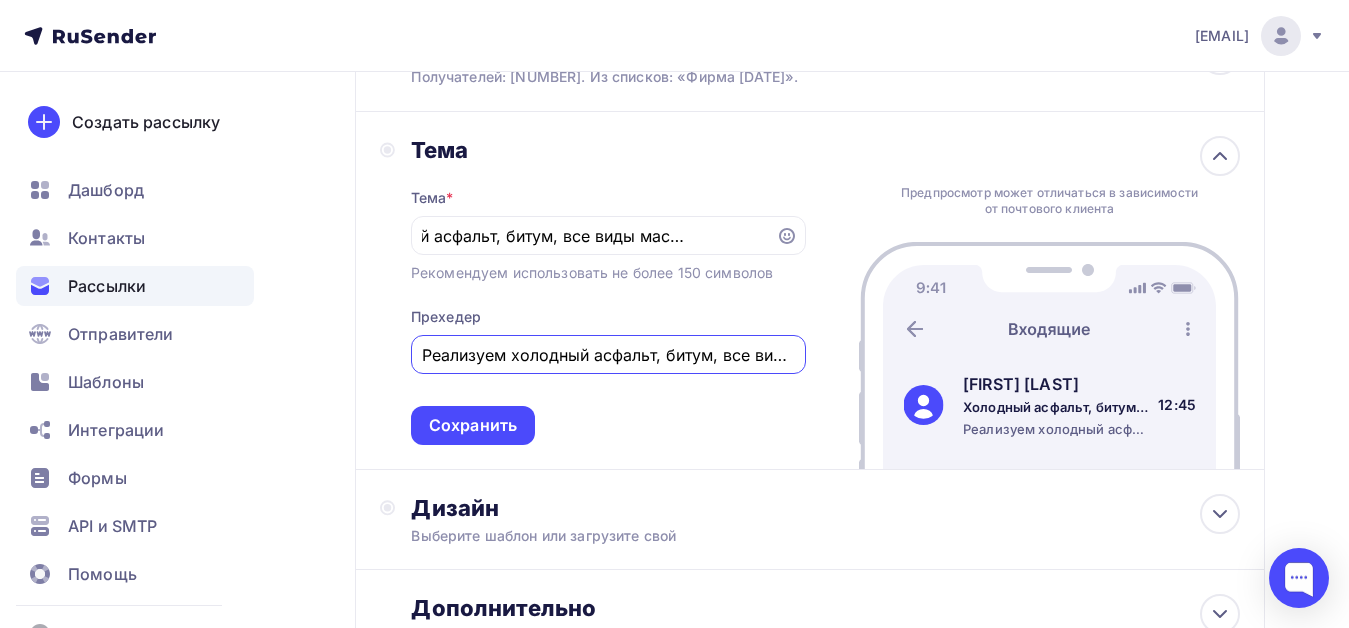 scroll, scrollTop: 0, scrollLeft: 0, axis: both 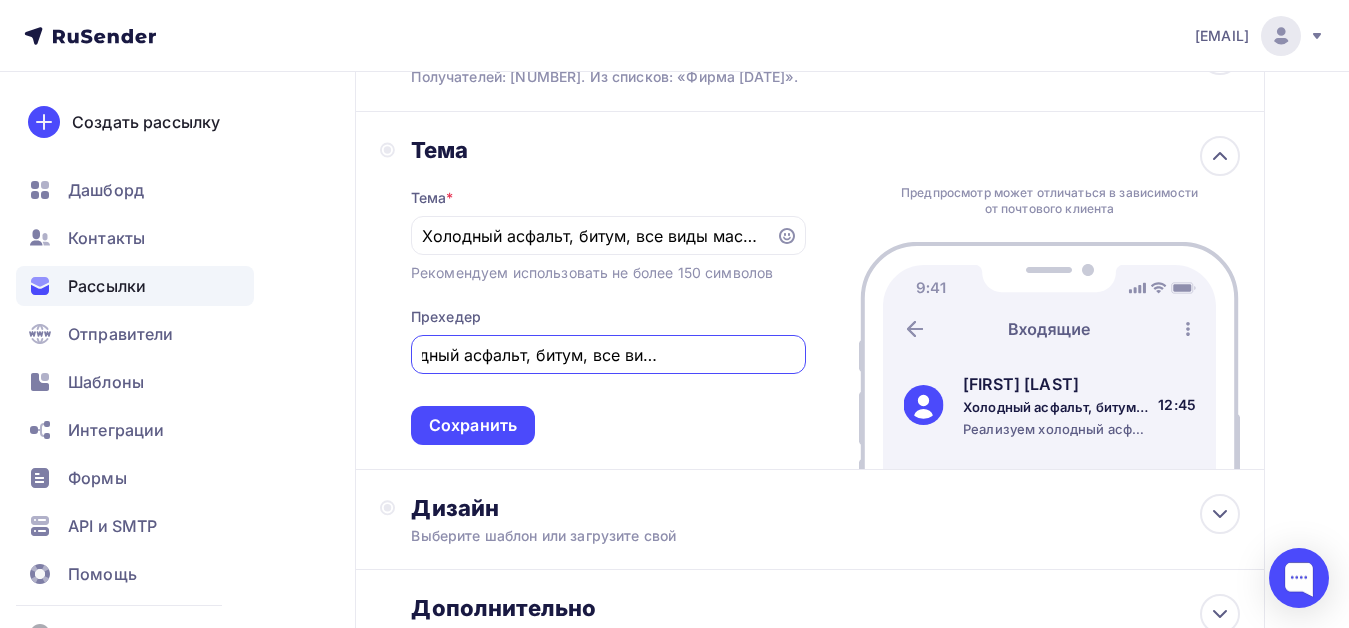 drag, startPoint x: 727, startPoint y: 355, endPoint x: 854, endPoint y: 365, distance: 127.39309 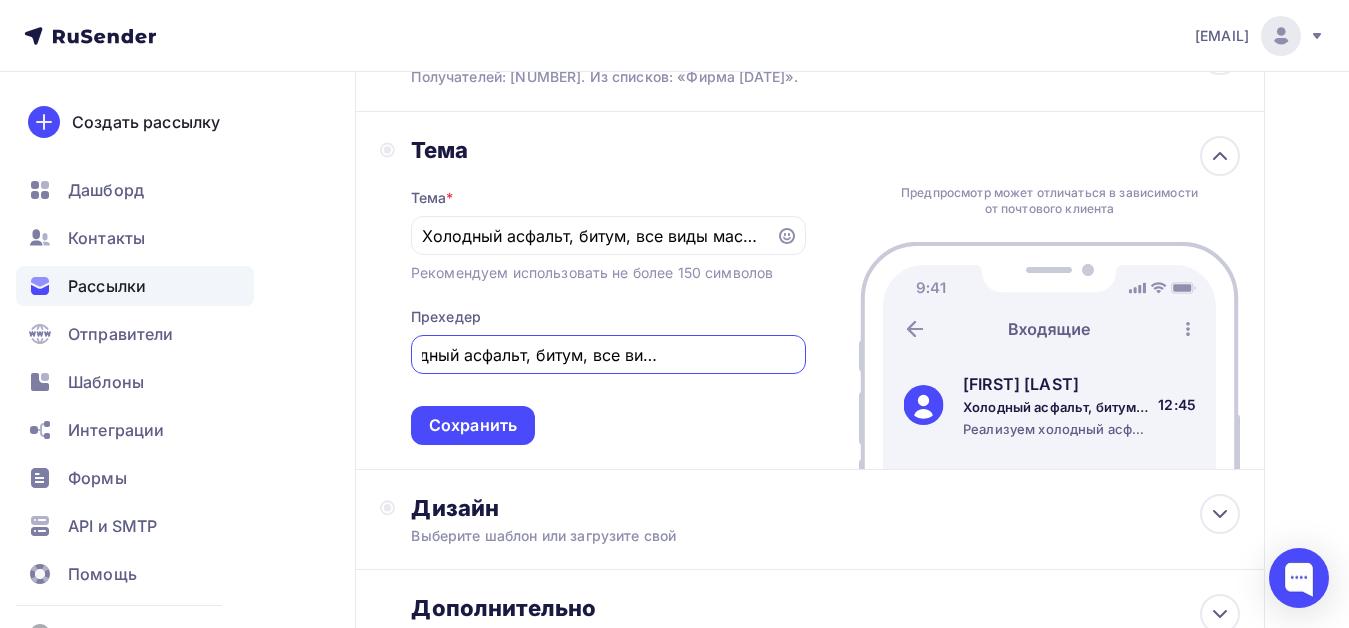 click on "Реализуем холодный асфальт, битум, все виды масел и смазок" at bounding box center [608, 355] 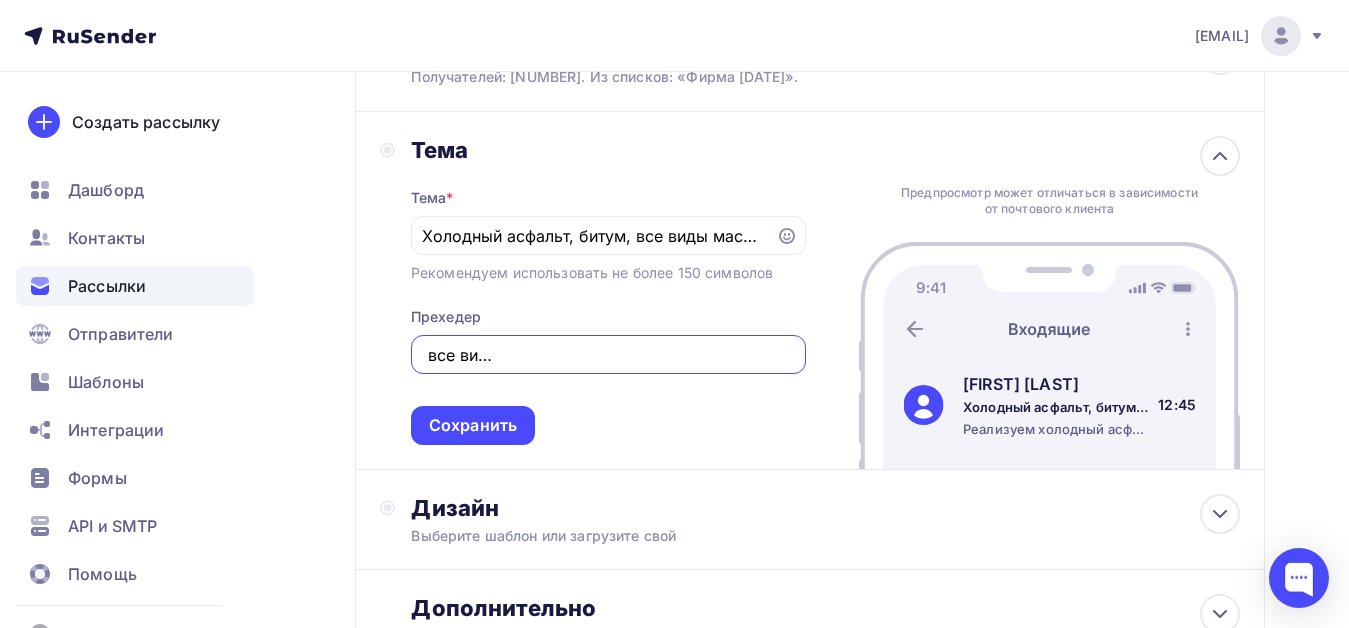 scroll, scrollTop: 0, scrollLeft: 307, axis: horizontal 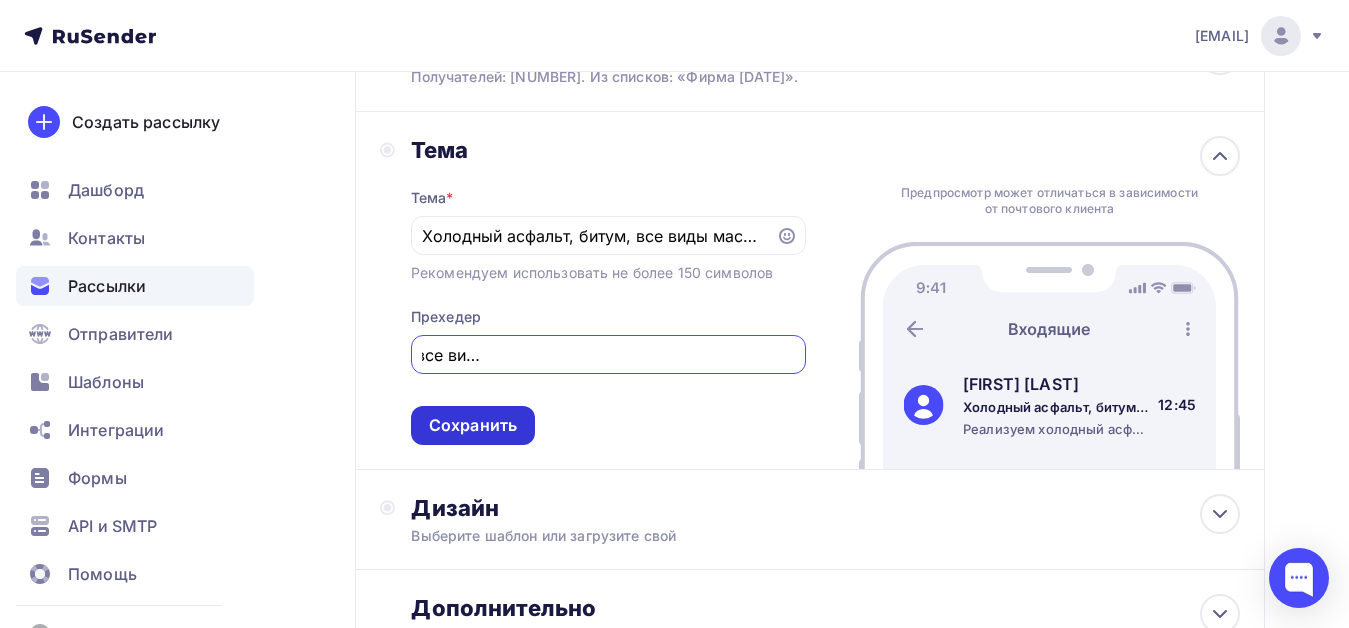 type on "Реализуем холодный асфальт, битум, все виды масел и смазок, рулонные материалы" 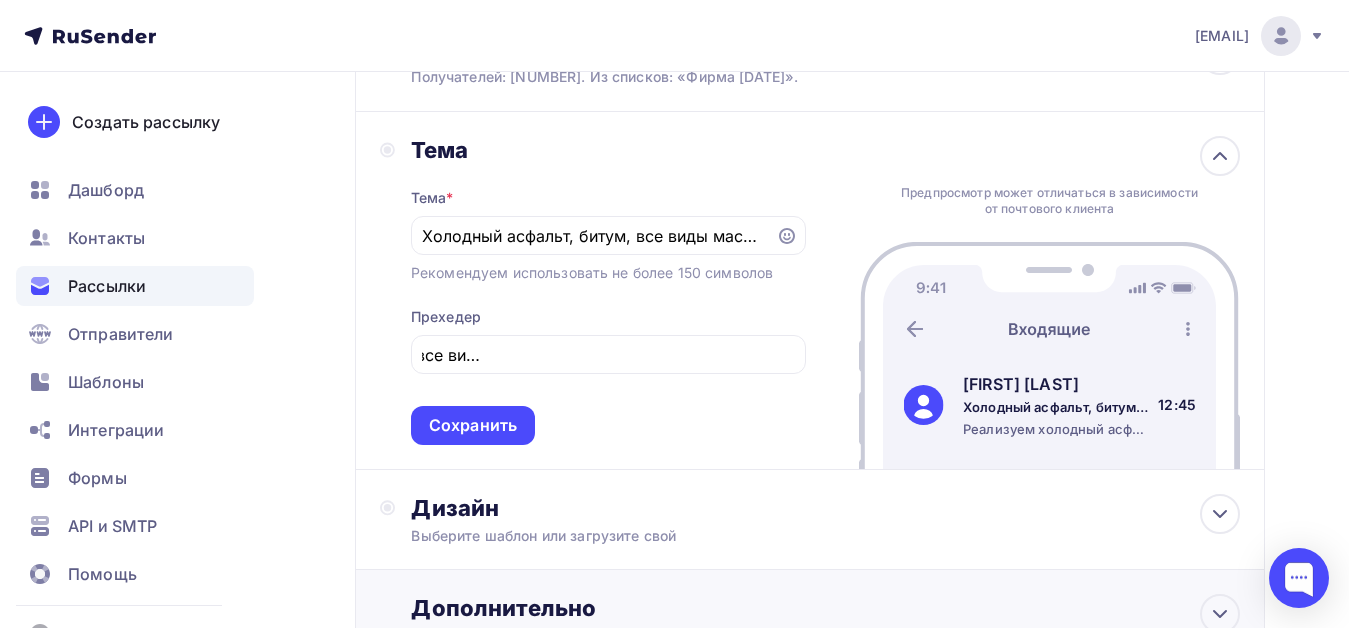 scroll, scrollTop: 0, scrollLeft: 0, axis: both 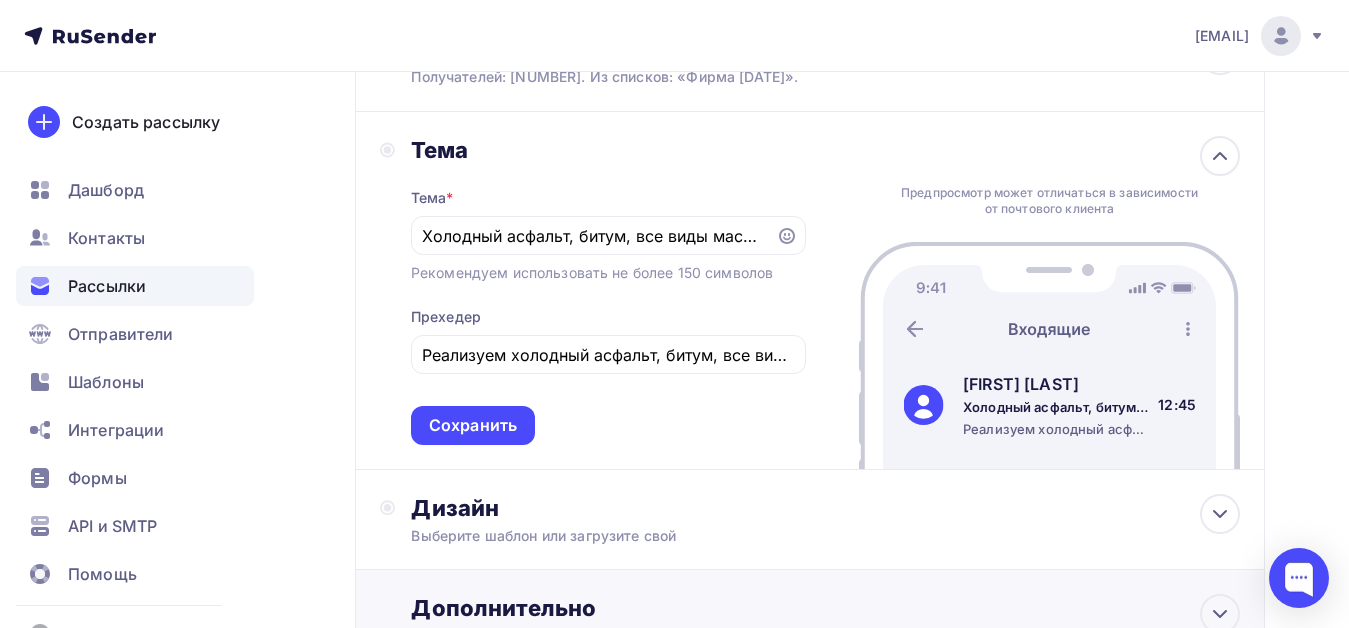 click on "Сохранить" at bounding box center [473, 425] 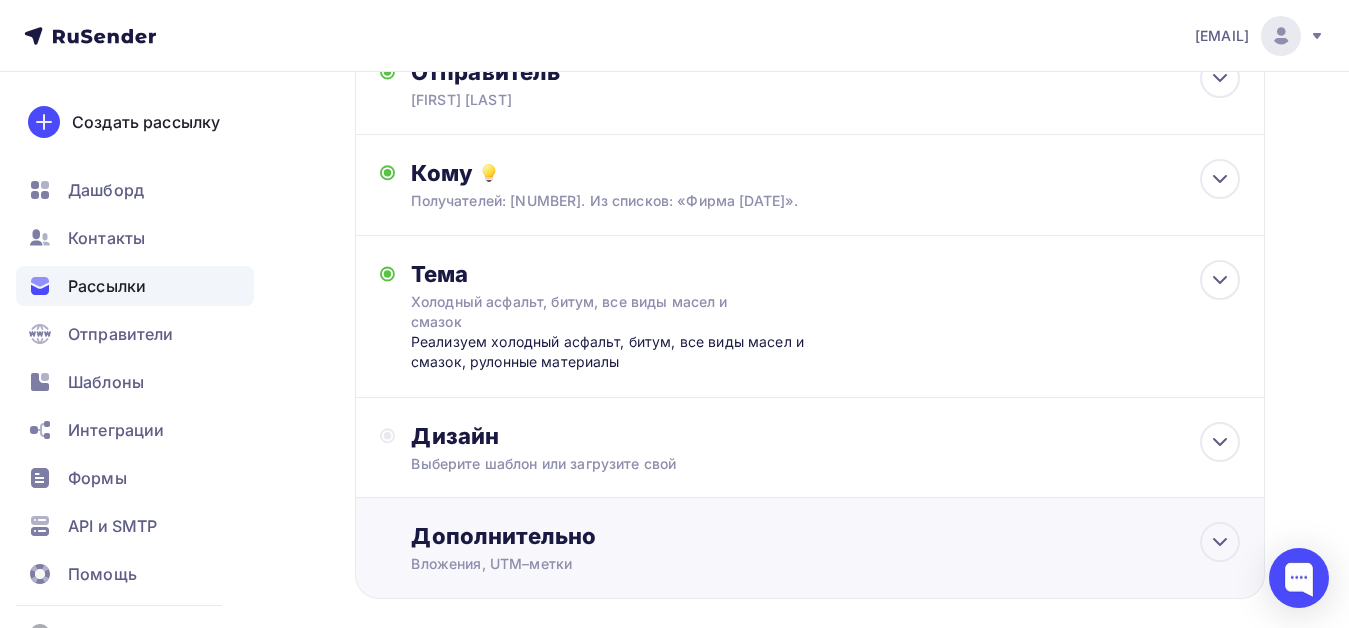 scroll, scrollTop: 251, scrollLeft: 0, axis: vertical 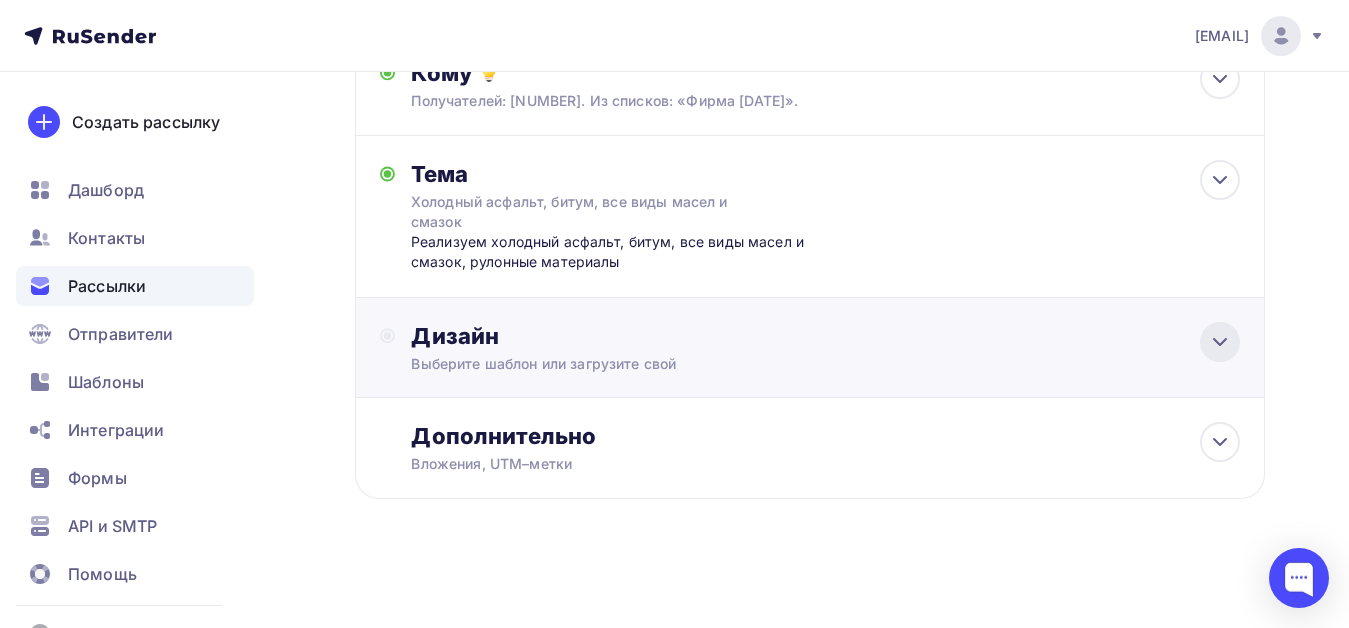 click 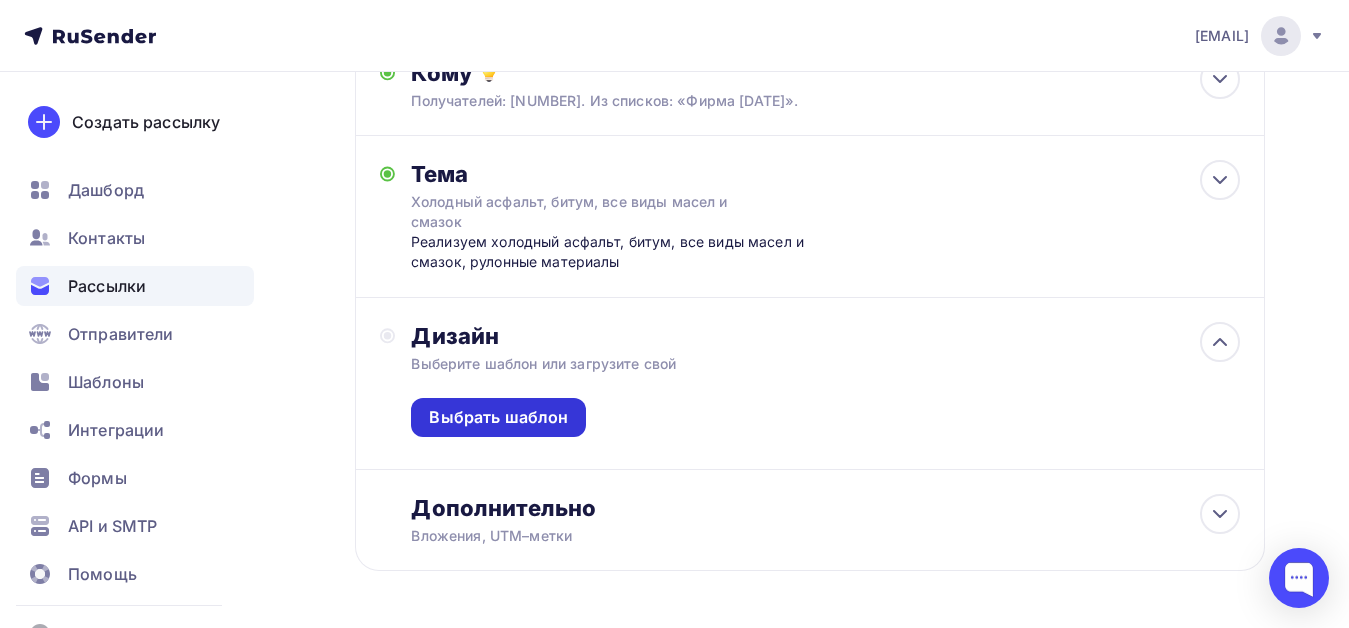 click on "Выбрать шаблон" at bounding box center [498, 417] 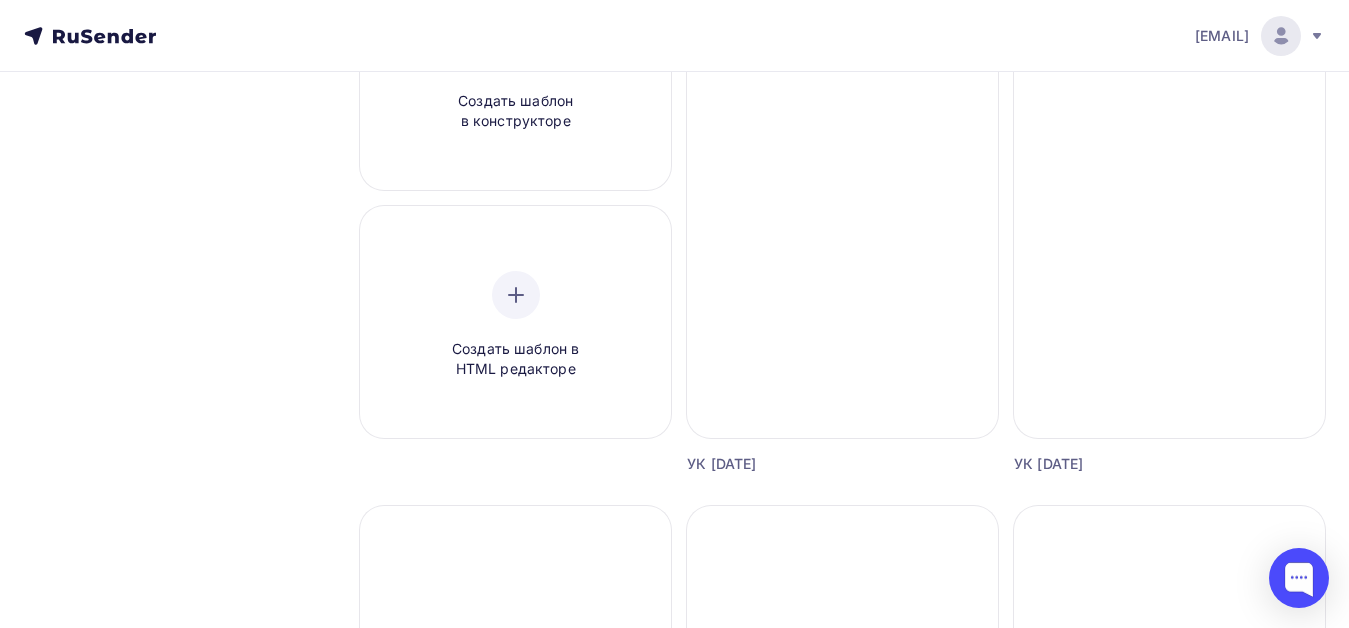 scroll, scrollTop: 100, scrollLeft: 0, axis: vertical 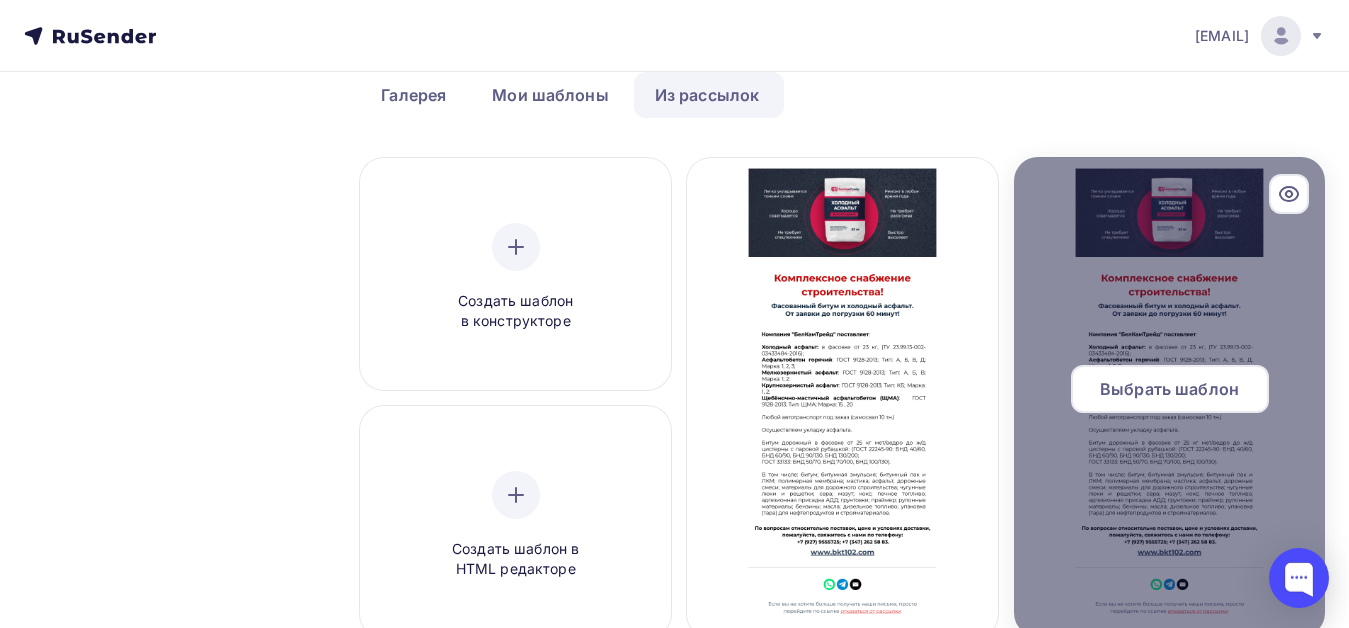 click on "Выбрать шаблон" at bounding box center (1169, 389) 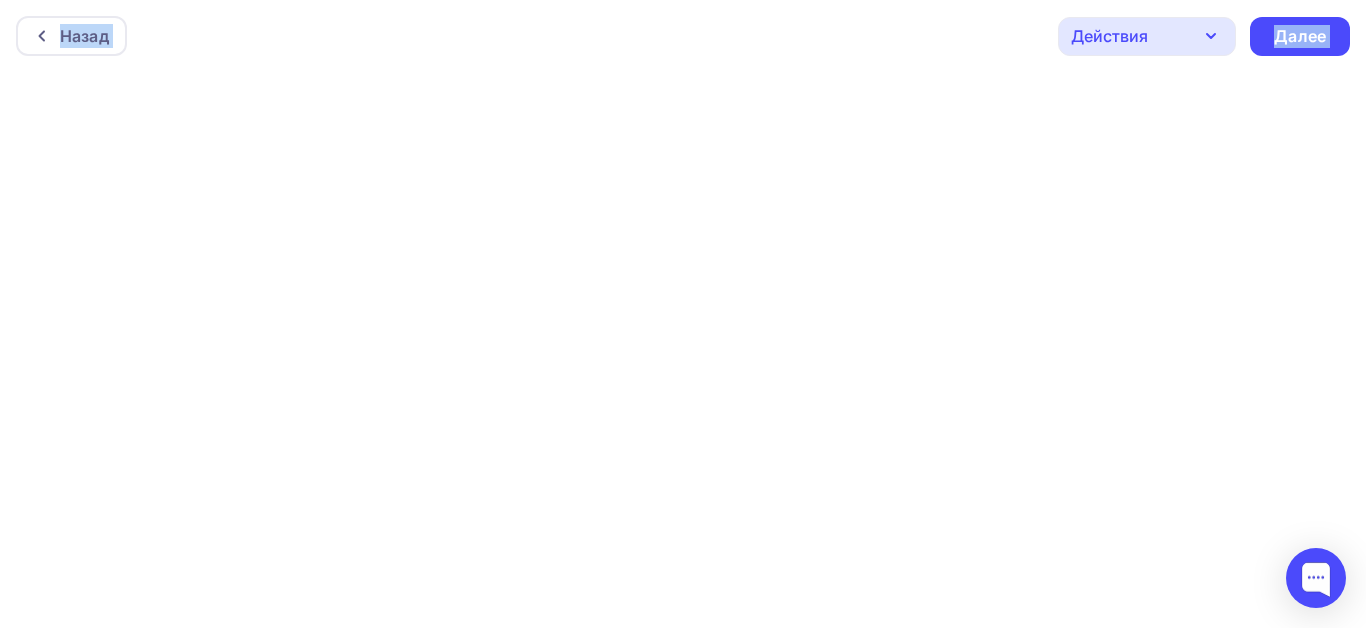 click at bounding box center (683, 350) 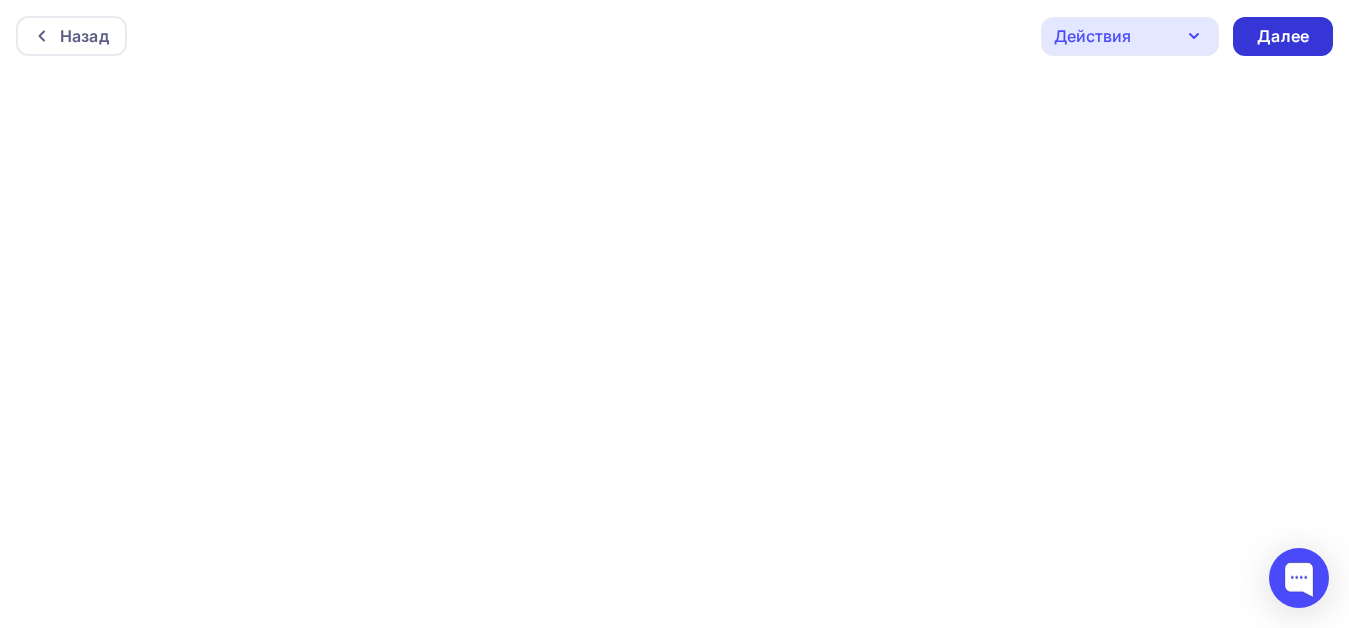 click on "Далее" at bounding box center (1283, 36) 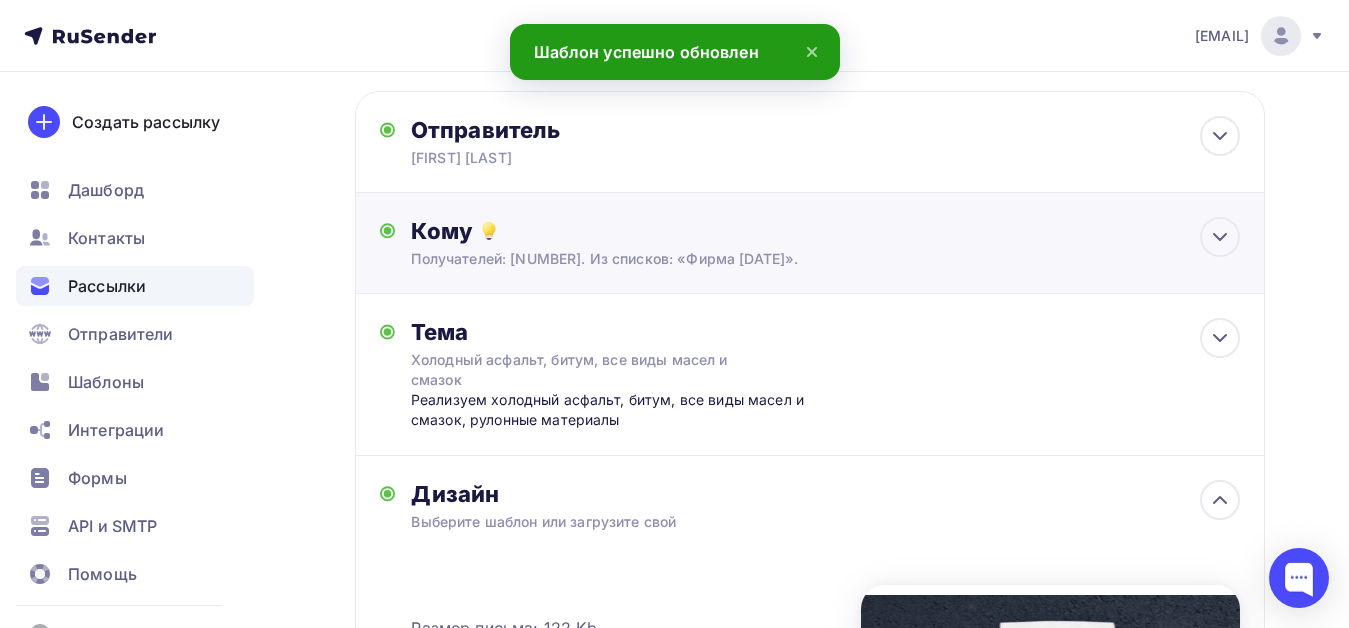 scroll, scrollTop: 0, scrollLeft: 0, axis: both 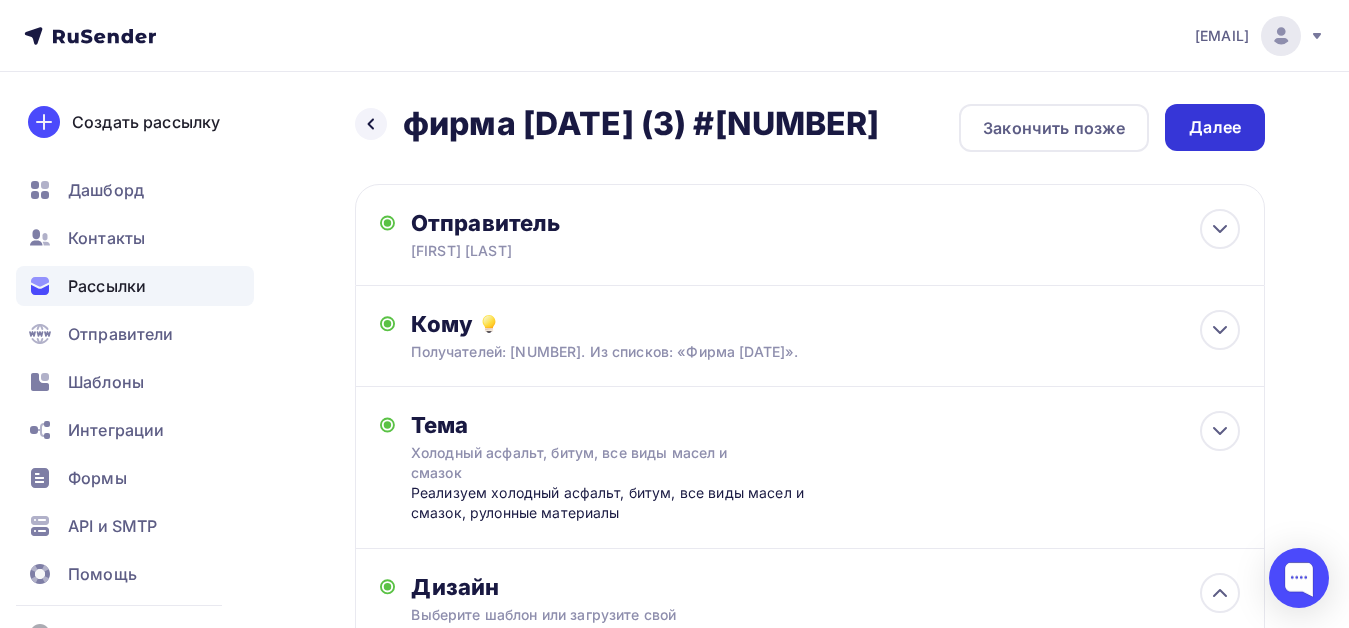 click on "Далее" at bounding box center [1215, 127] 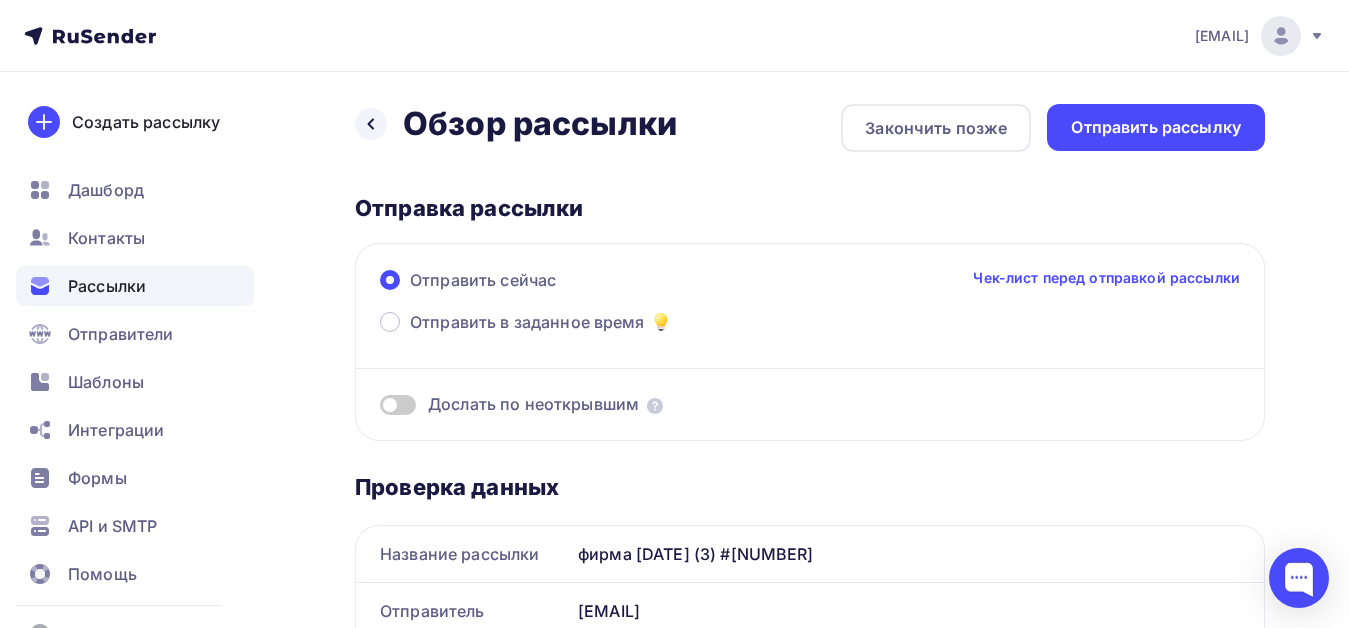 scroll, scrollTop: 0, scrollLeft: 0, axis: both 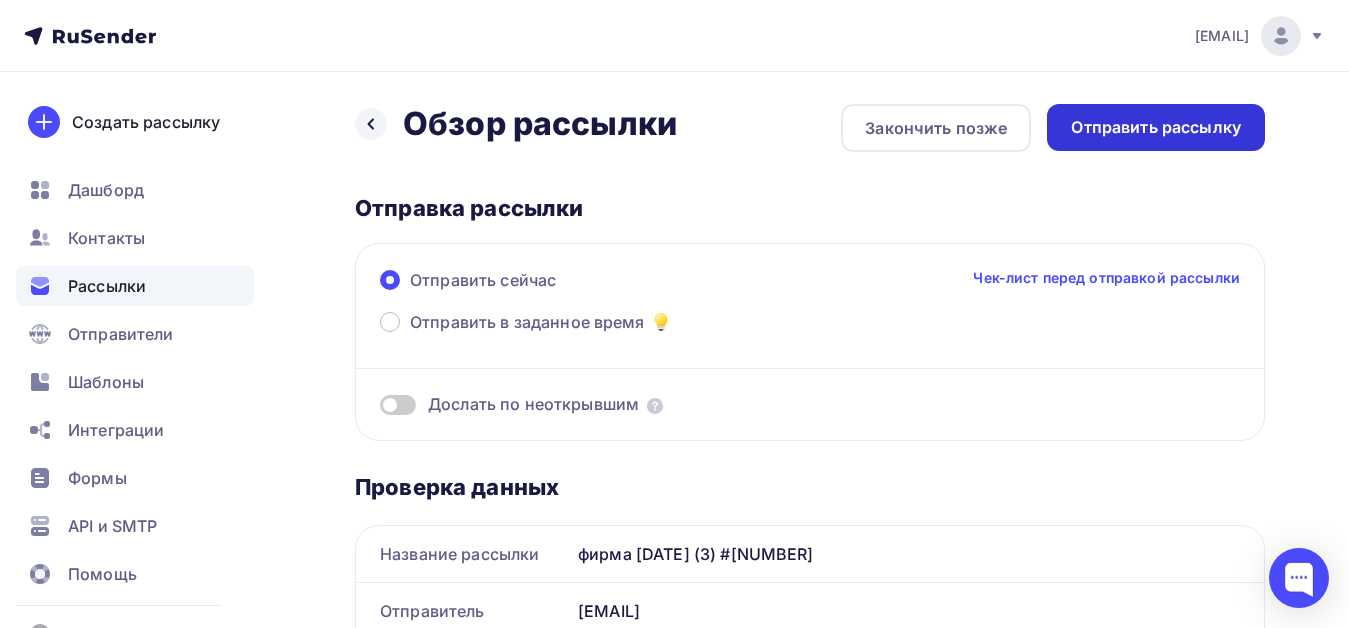 click on "Отправить рассылку" at bounding box center (1156, 127) 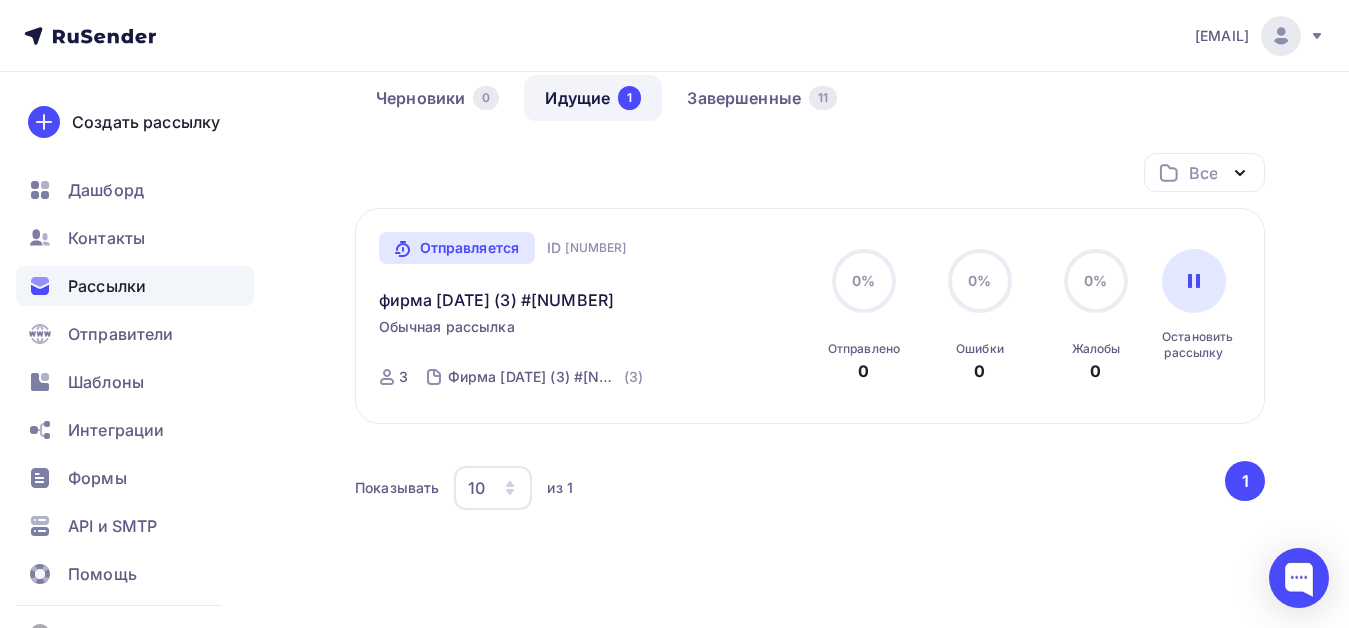scroll, scrollTop: 0, scrollLeft: 0, axis: both 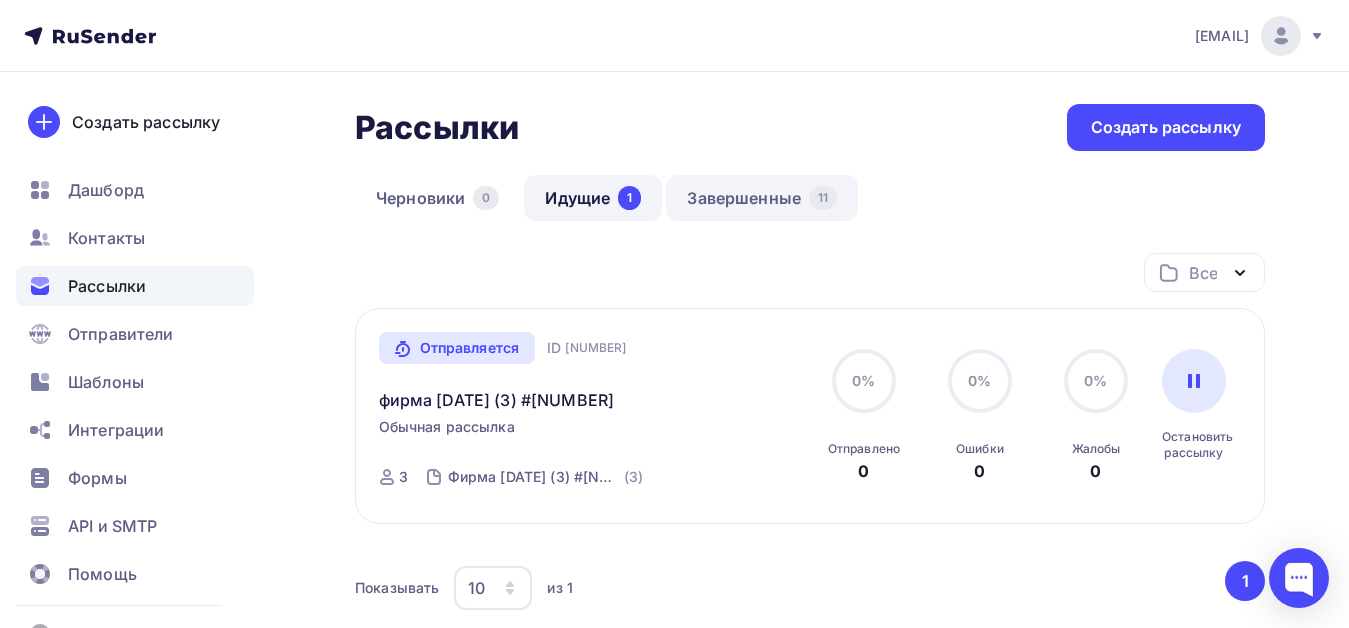 drag, startPoint x: 748, startPoint y: 194, endPoint x: 735, endPoint y: 216, distance: 25.553865 